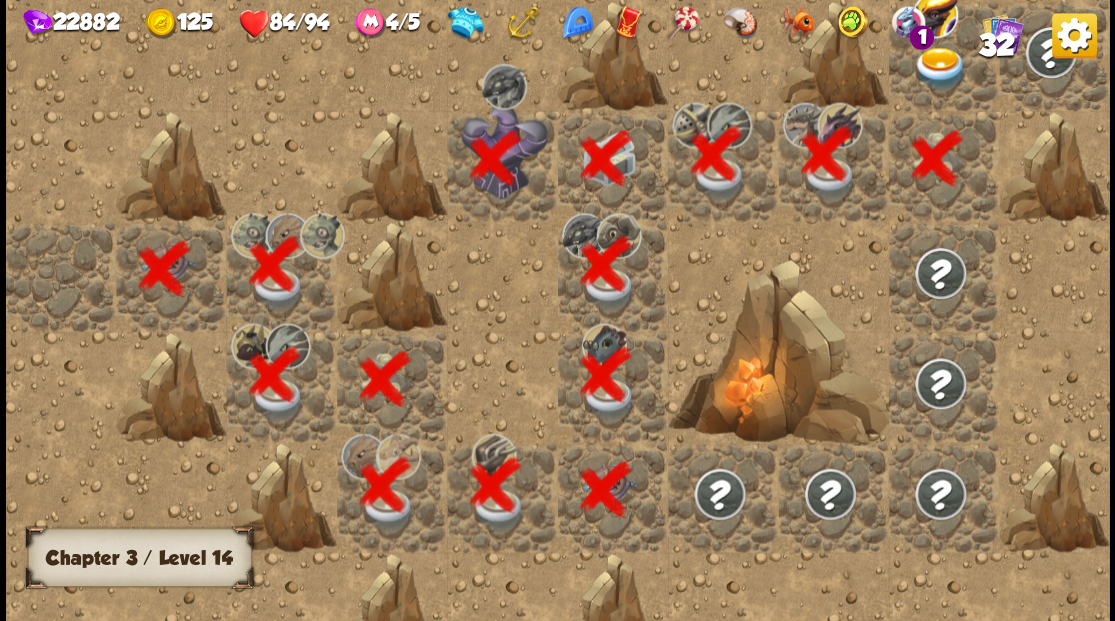 scroll, scrollTop: 0, scrollLeft: 0, axis: both 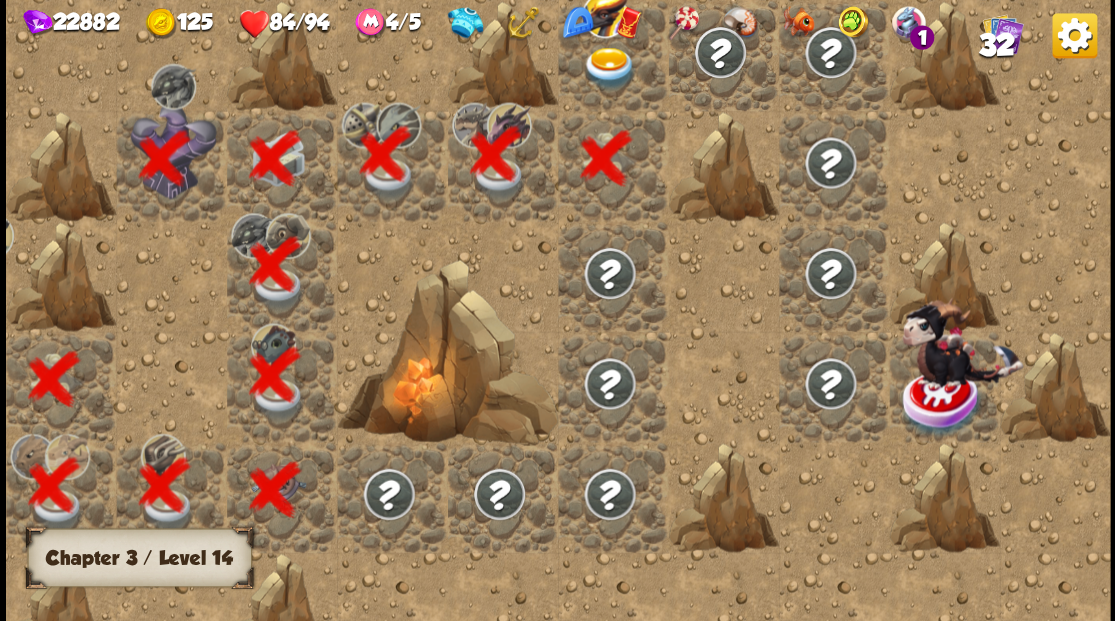 click at bounding box center (609, 68) 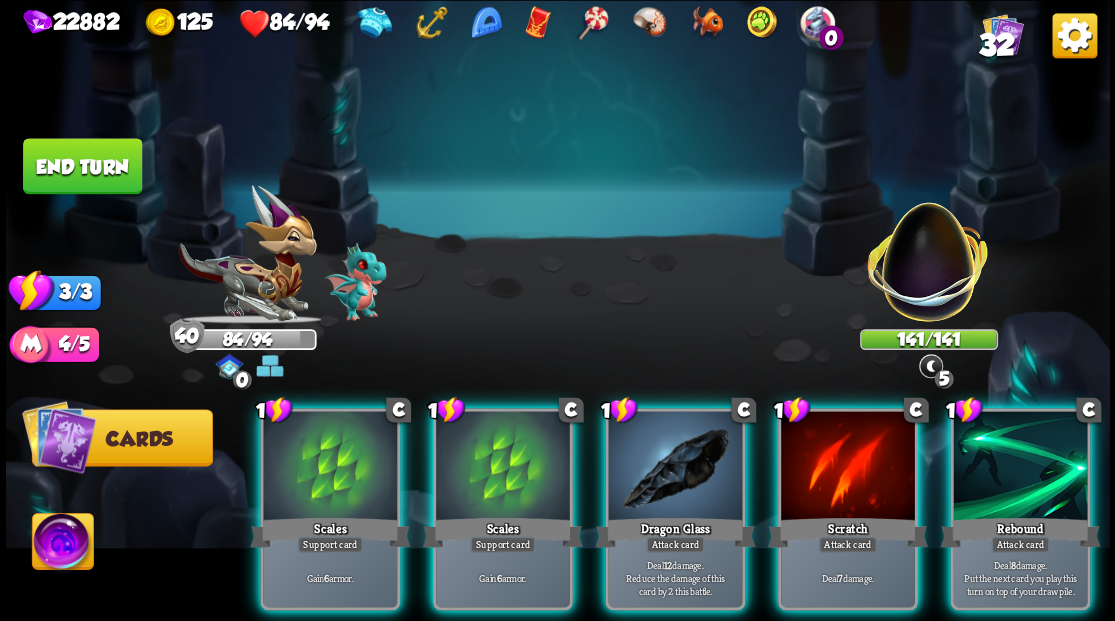 click at bounding box center [1020, 467] 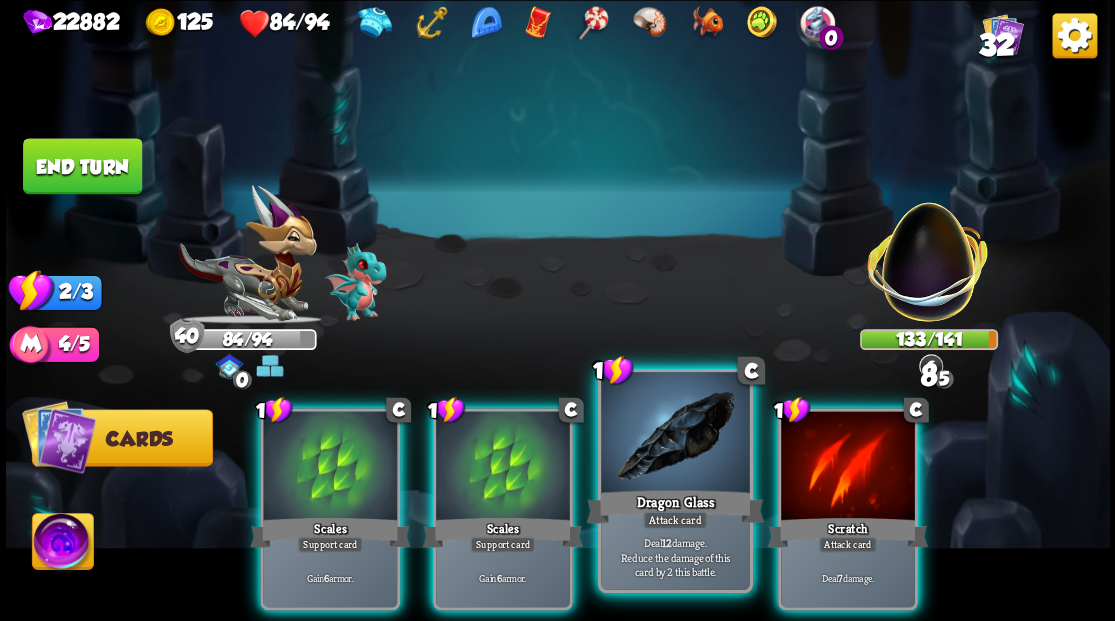 click at bounding box center [675, 434] 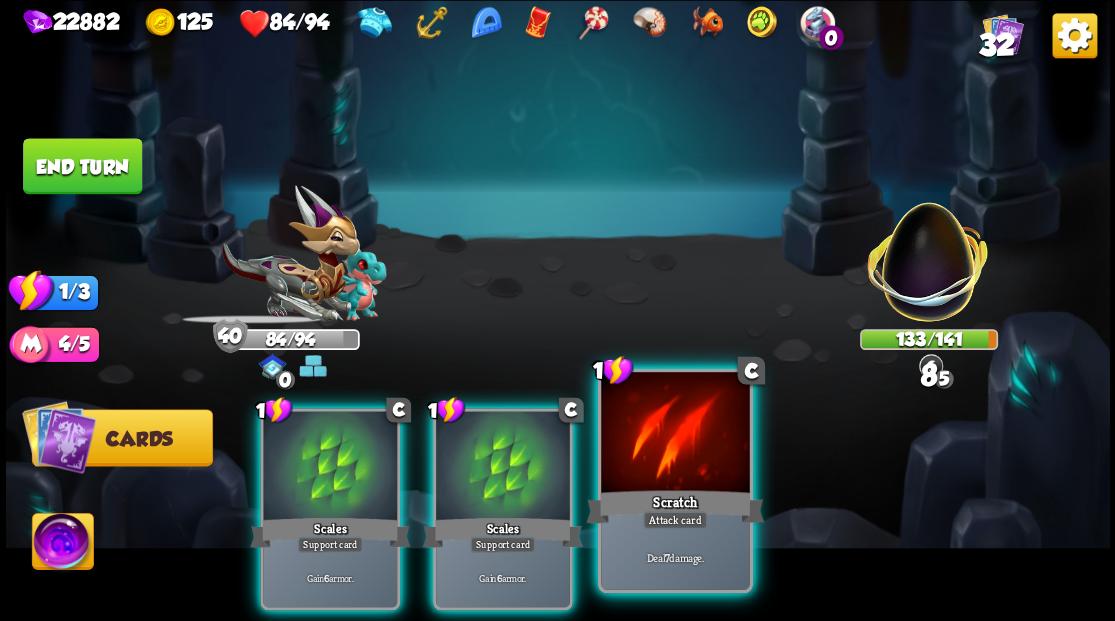click at bounding box center (675, 434) 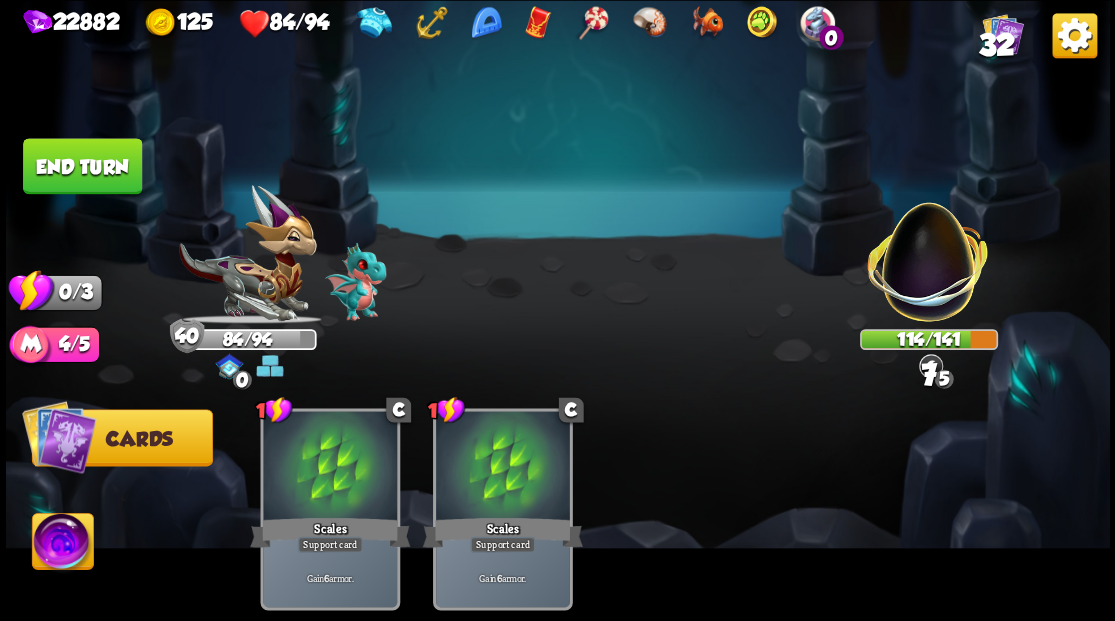 click on "End turn" at bounding box center (82, 166) 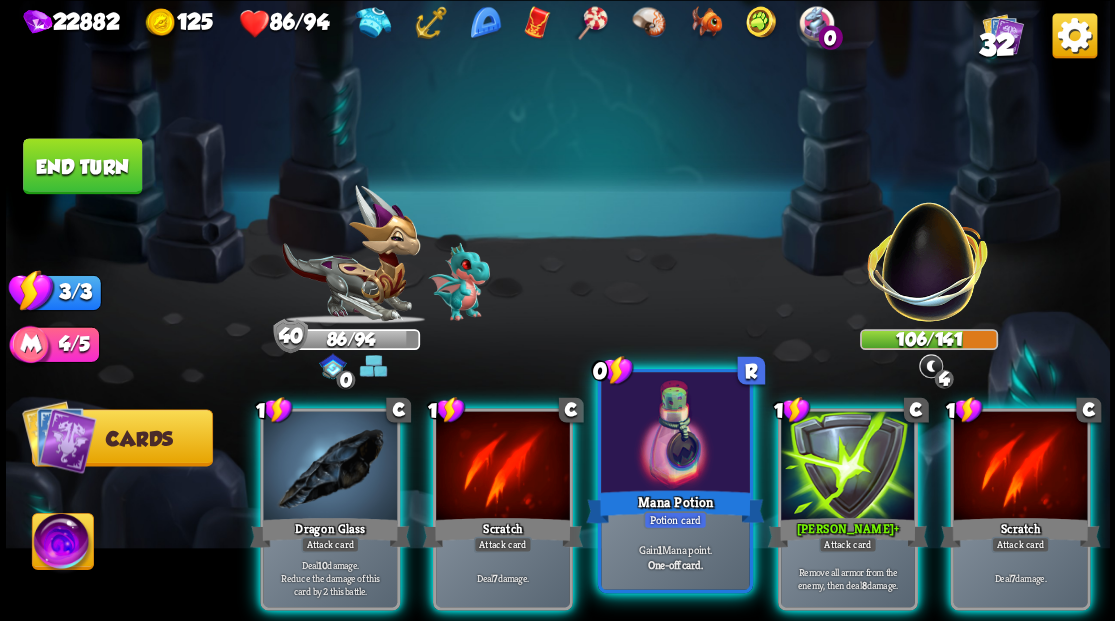 click at bounding box center [675, 434] 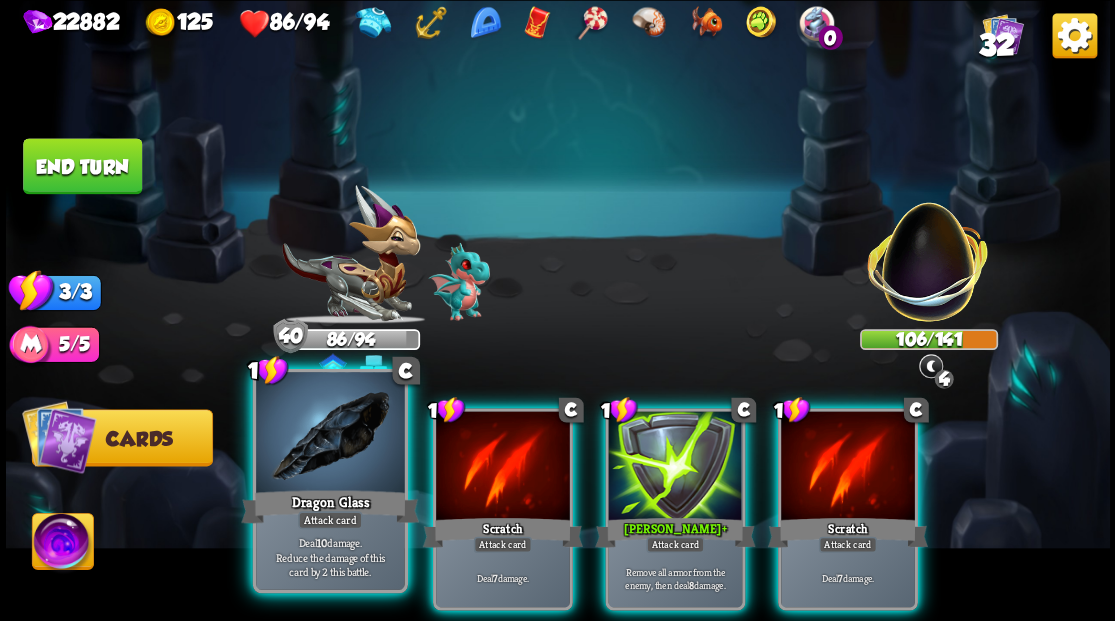 click at bounding box center (330, 434) 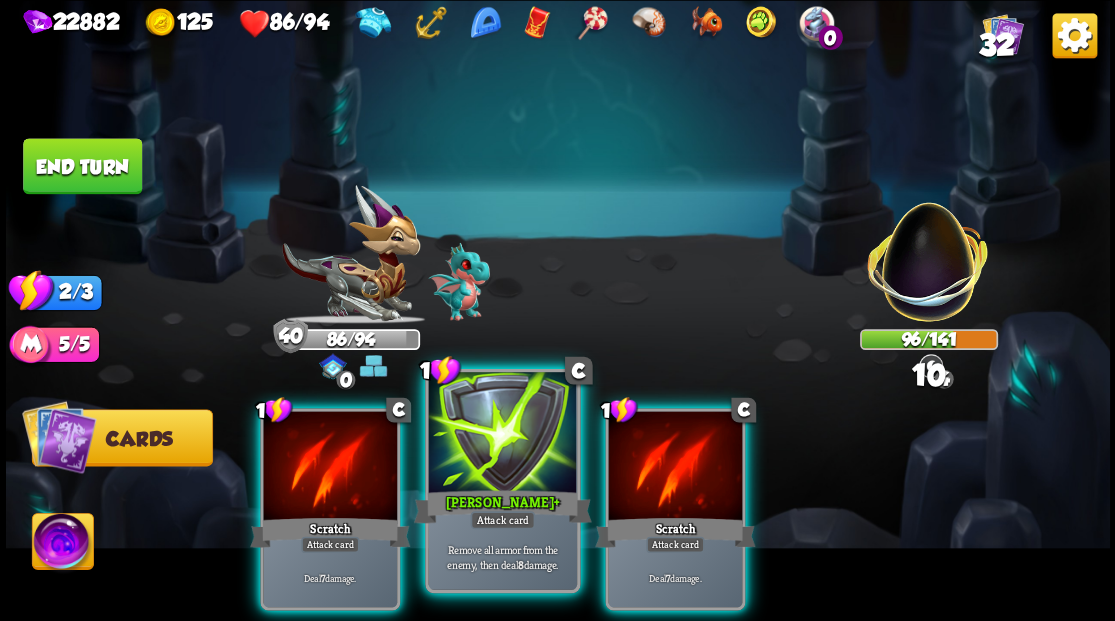 click at bounding box center [502, 434] 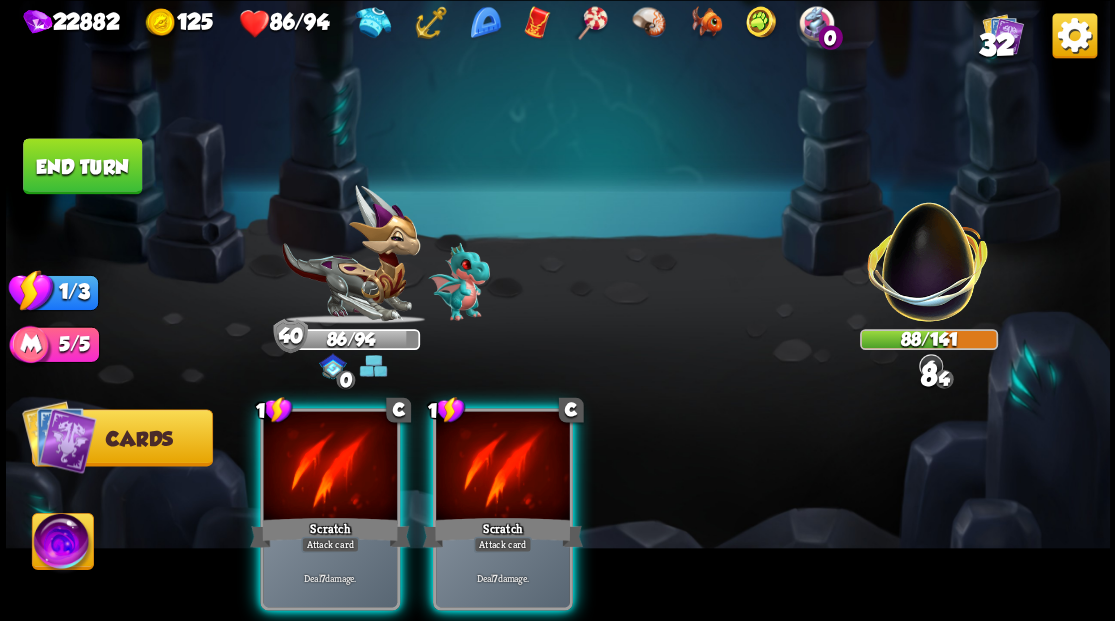 click at bounding box center (503, 467) 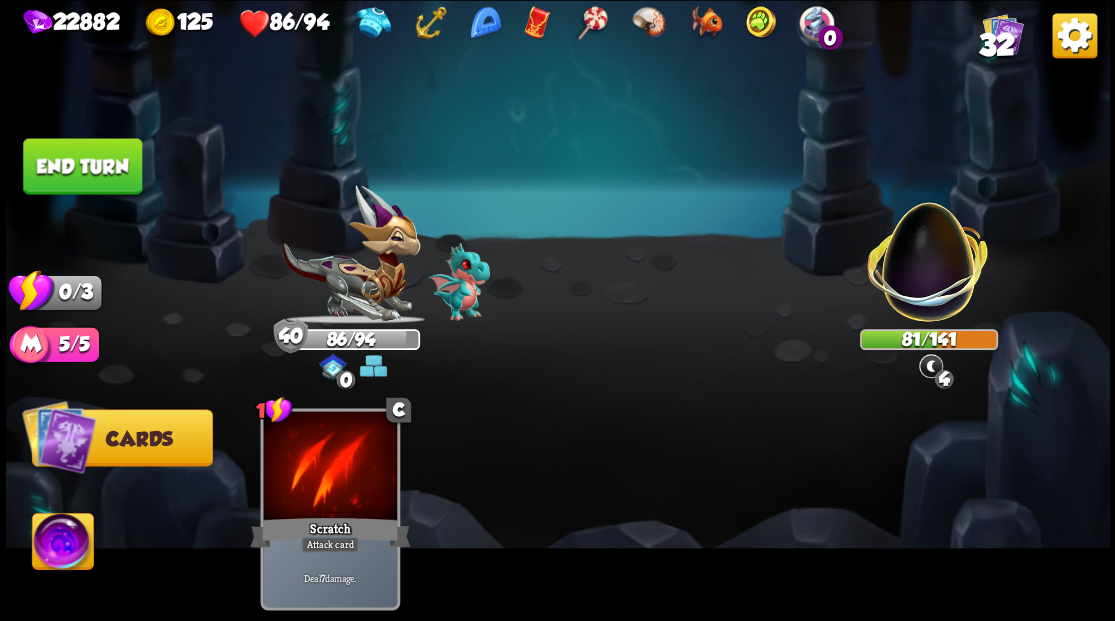 drag, startPoint x: 102, startPoint y: 158, endPoint x: 113, endPoint y: 162, distance: 11.7046995 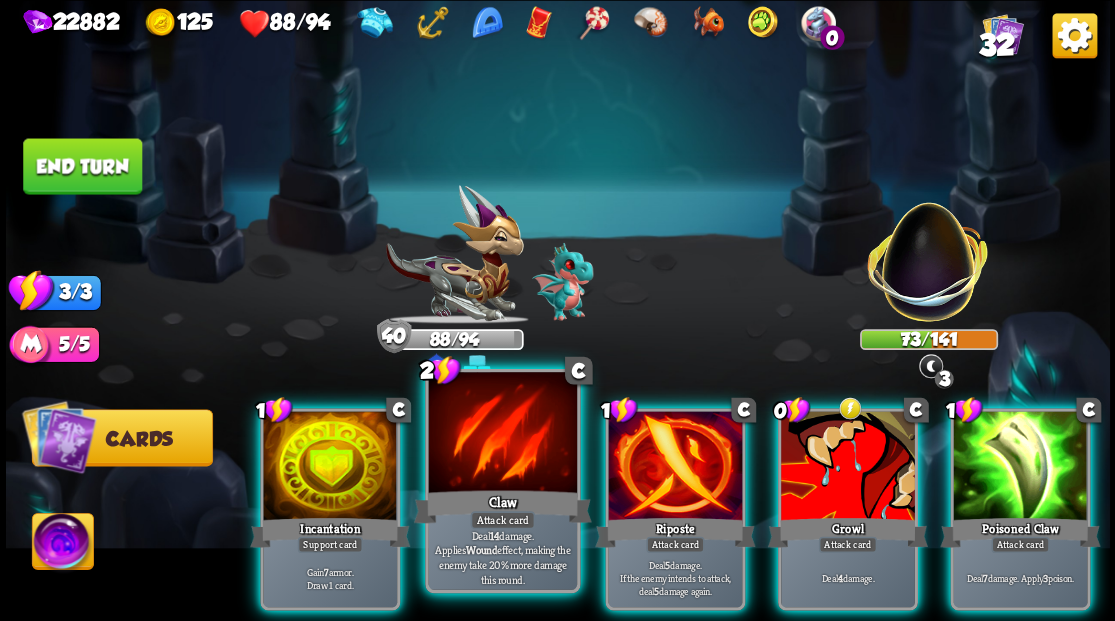 click at bounding box center (502, 434) 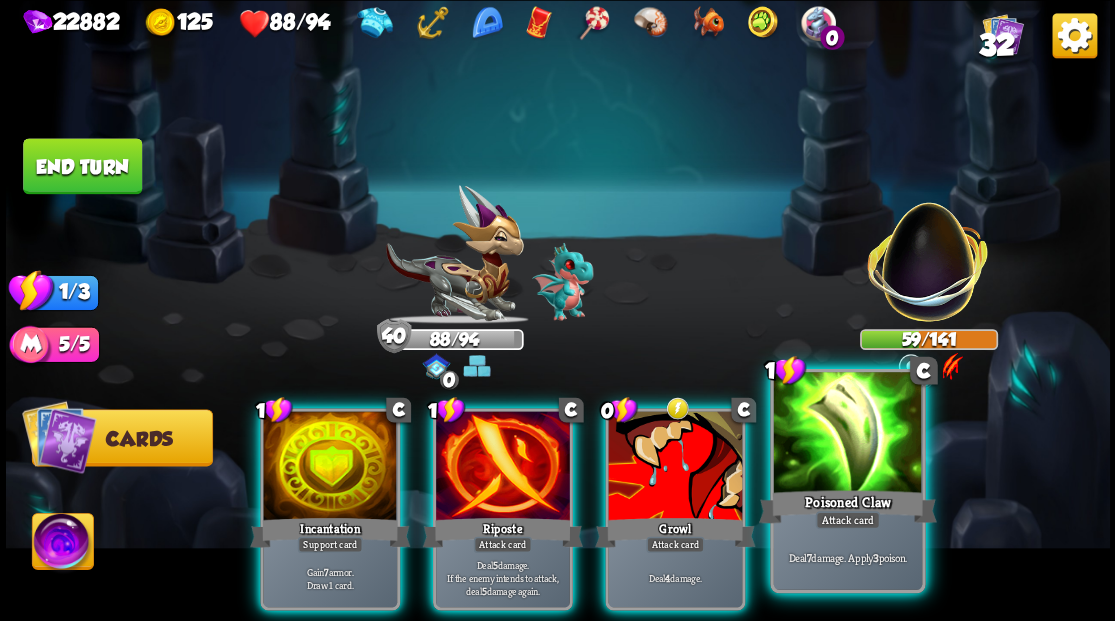 click at bounding box center [847, 434] 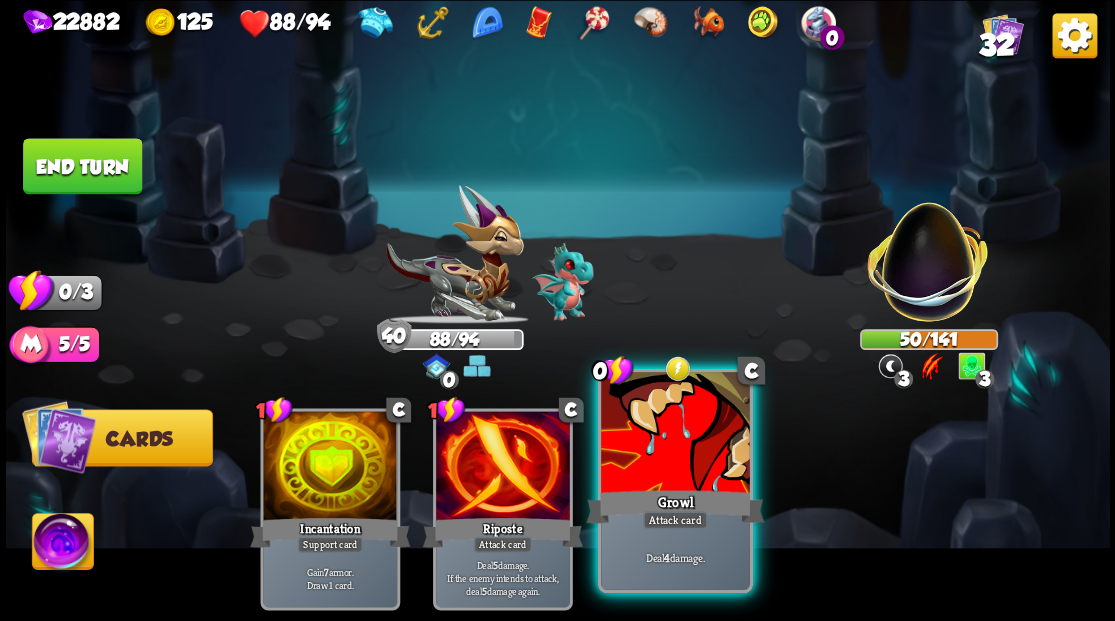 click at bounding box center (675, 434) 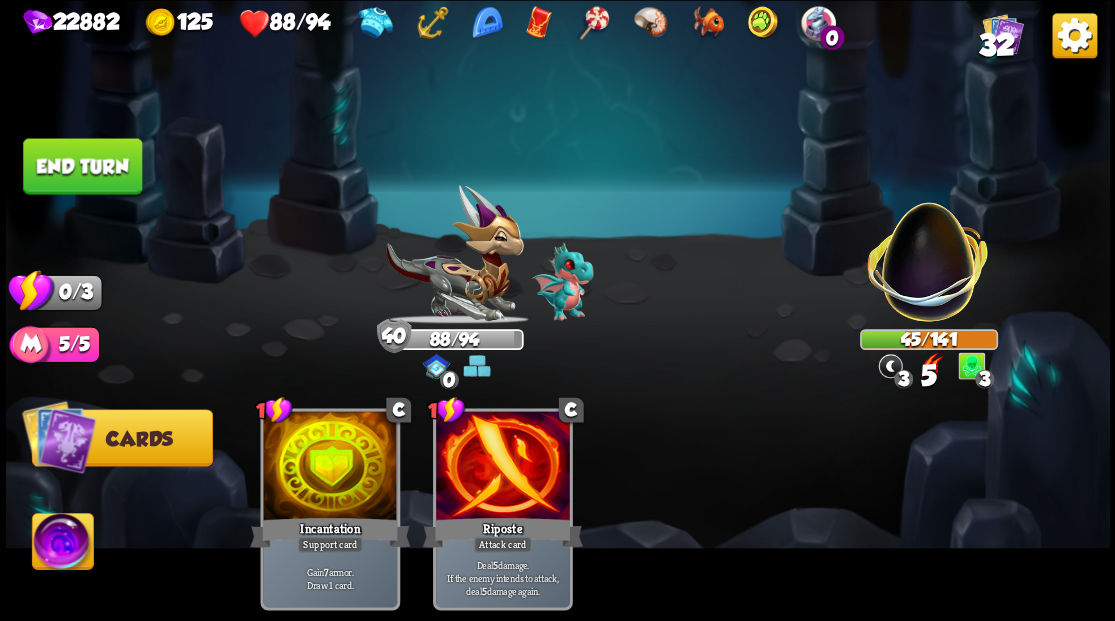 click on "End turn" at bounding box center (82, 166) 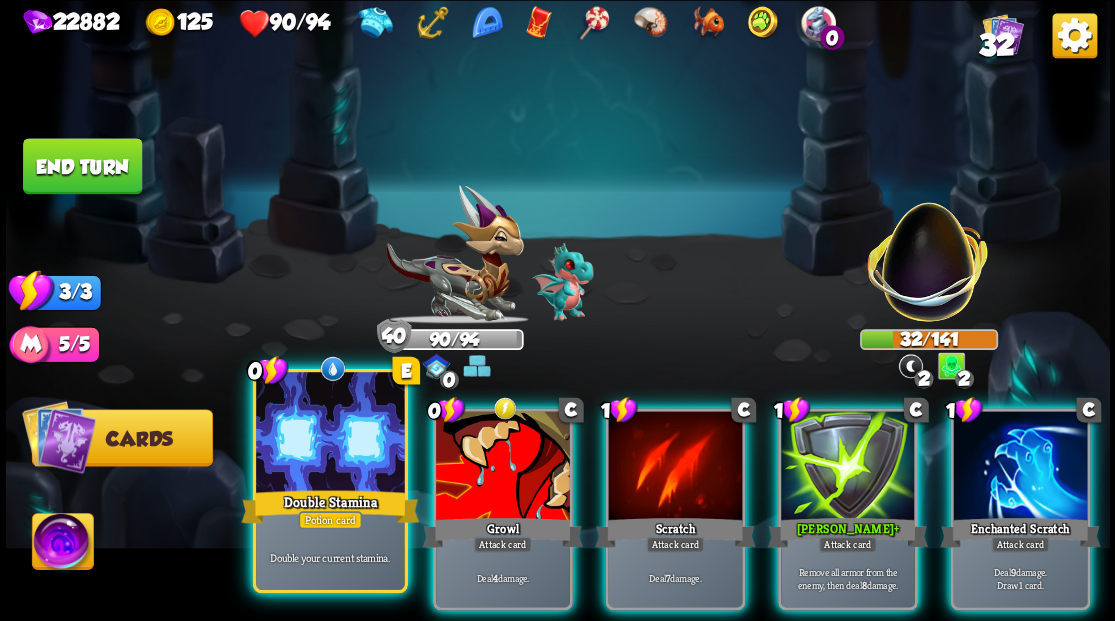 click at bounding box center [330, 434] 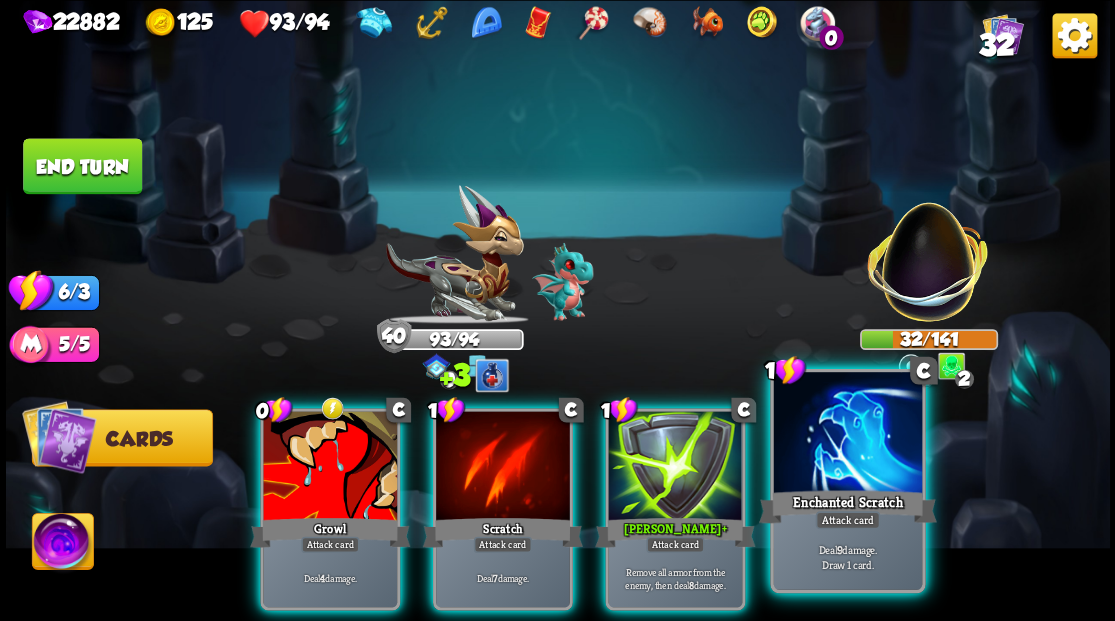 click at bounding box center (847, 434) 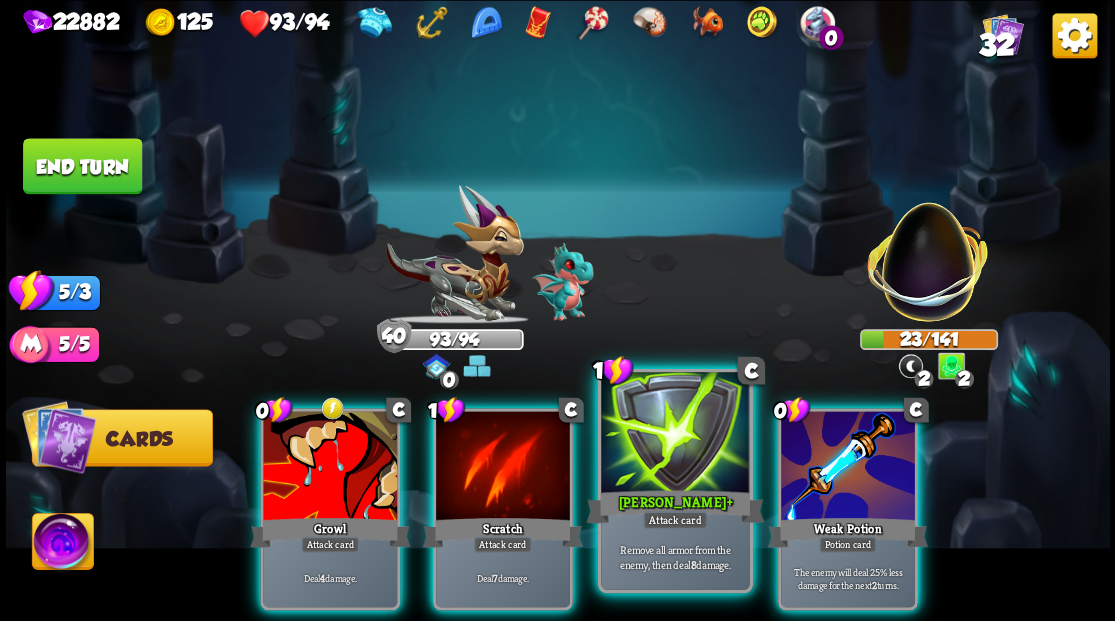 click at bounding box center [675, 434] 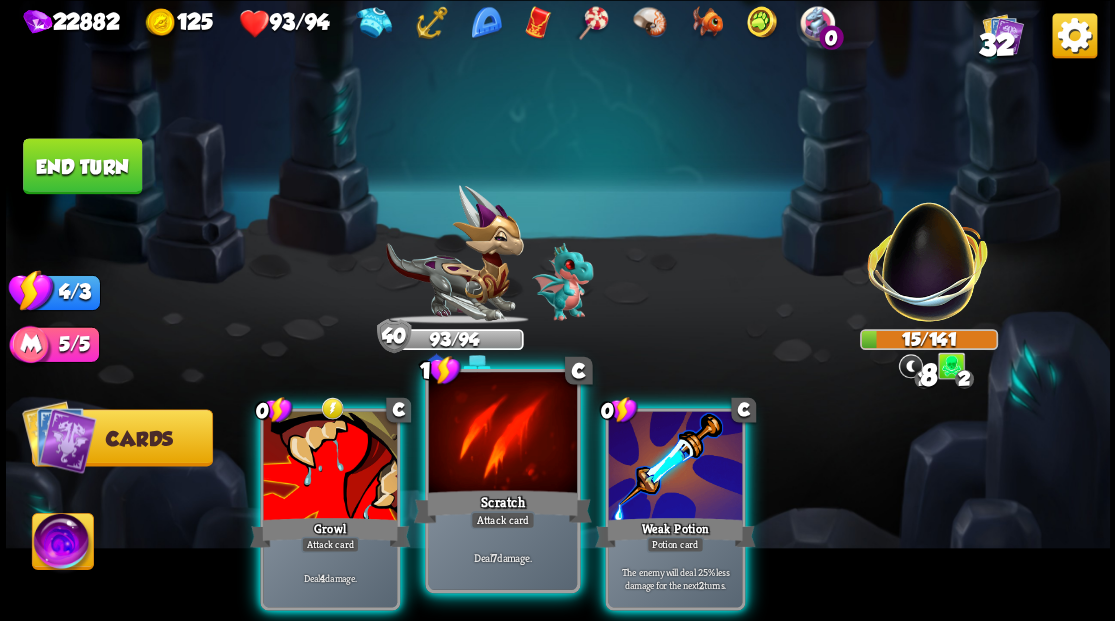 click at bounding box center [502, 434] 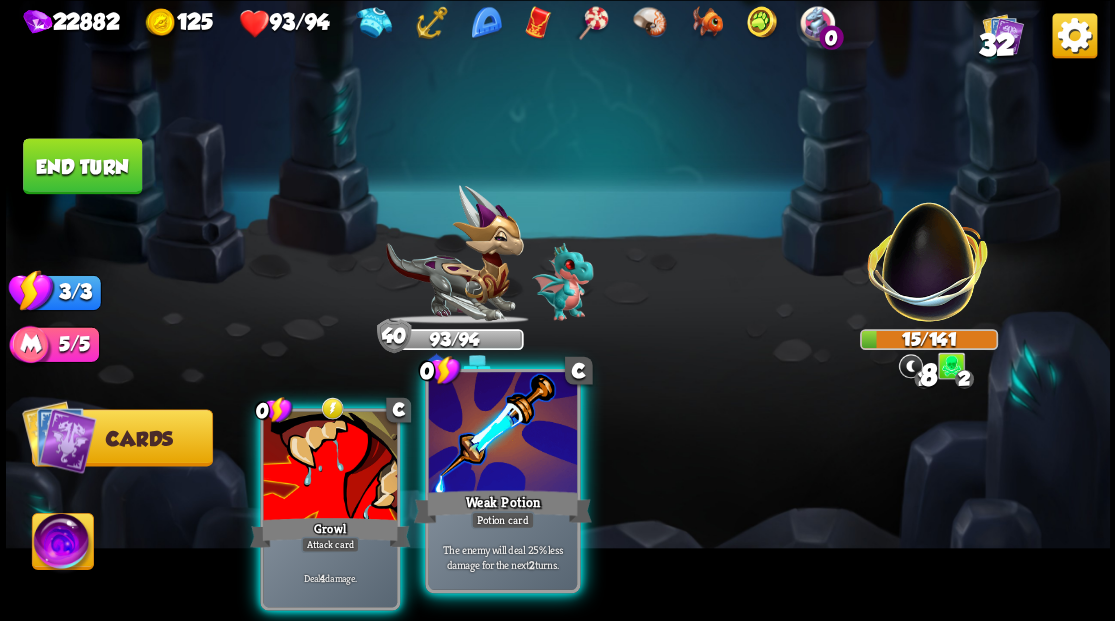 click at bounding box center [502, 434] 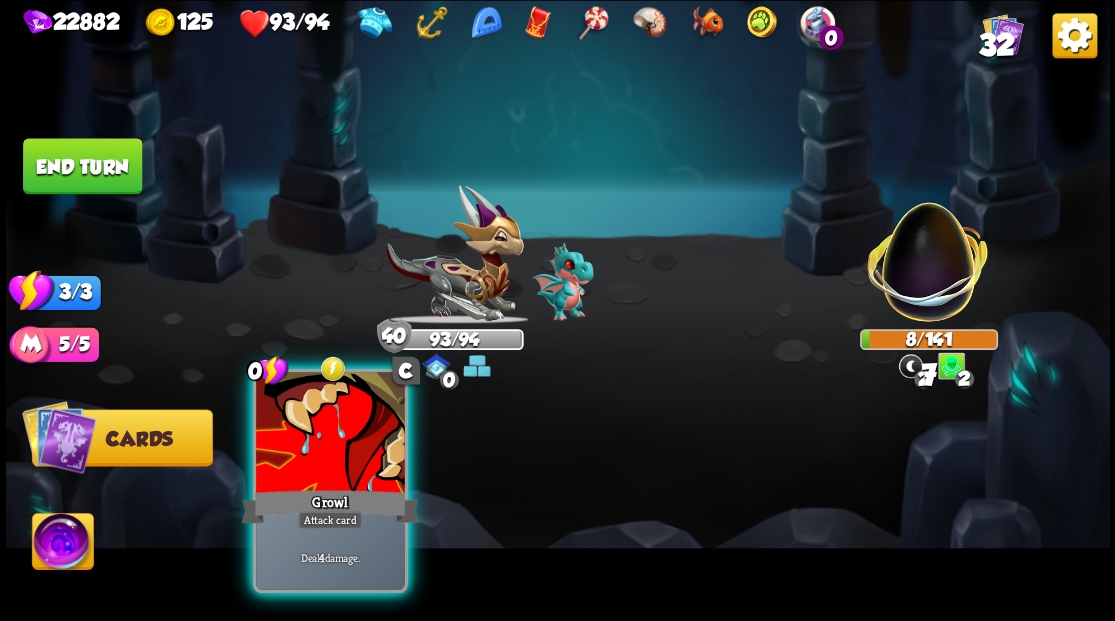 click at bounding box center (330, 434) 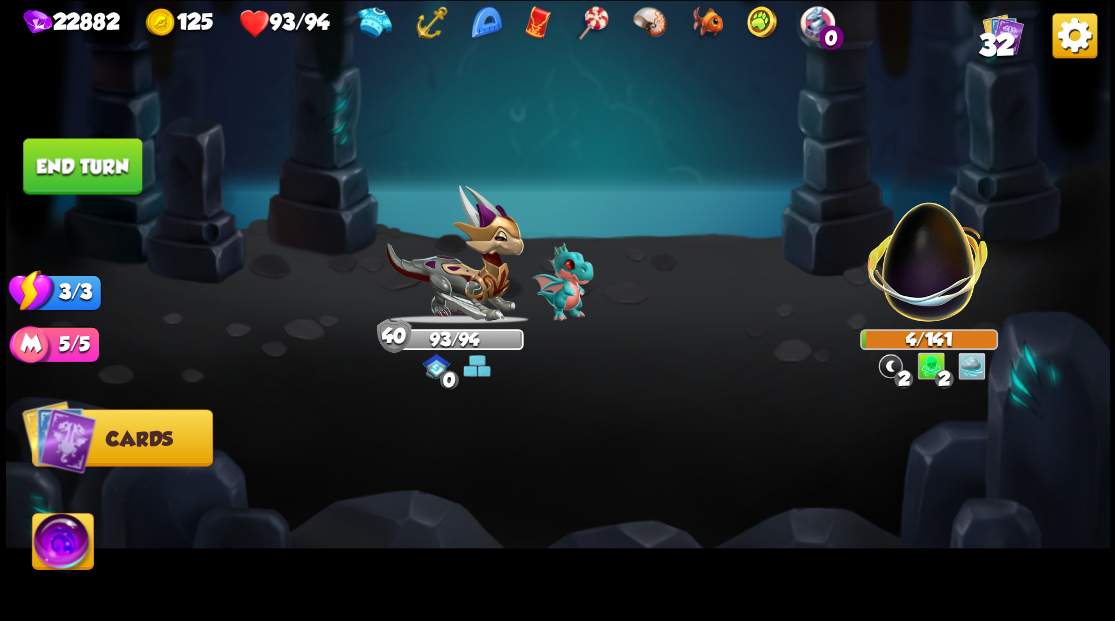 click on "End turn" at bounding box center [82, 166] 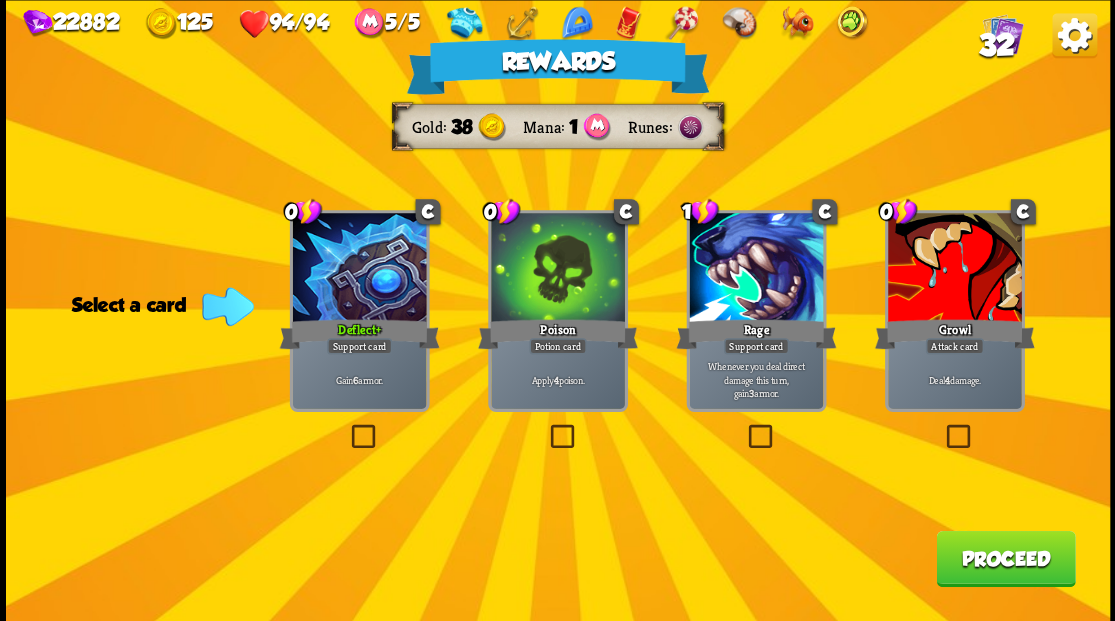 click on "32" at bounding box center (996, 45) 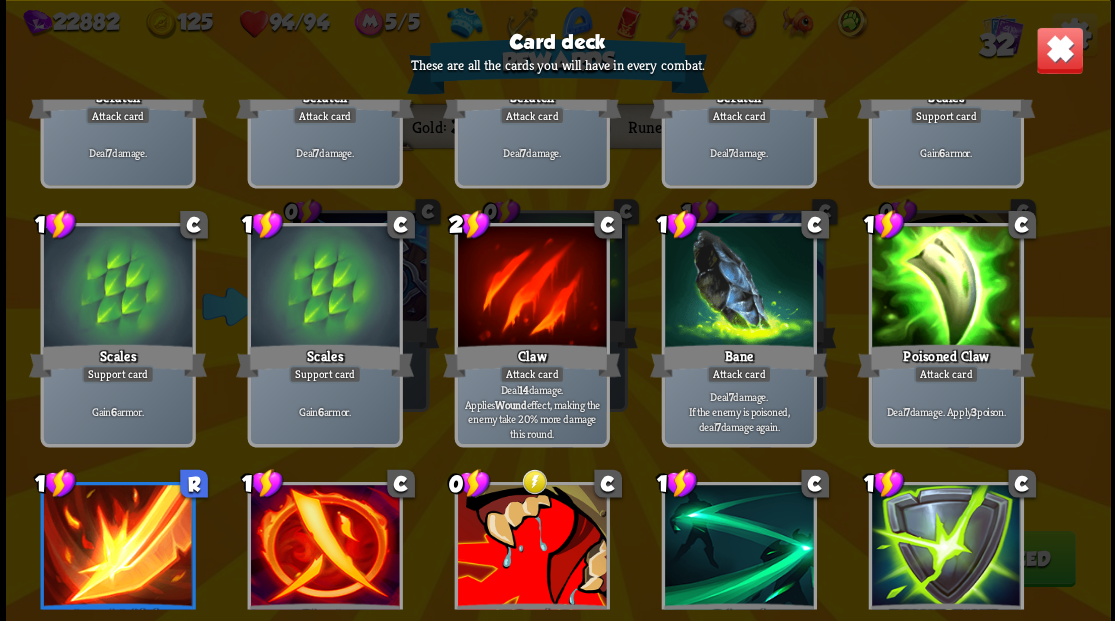 scroll, scrollTop: 129, scrollLeft: 0, axis: vertical 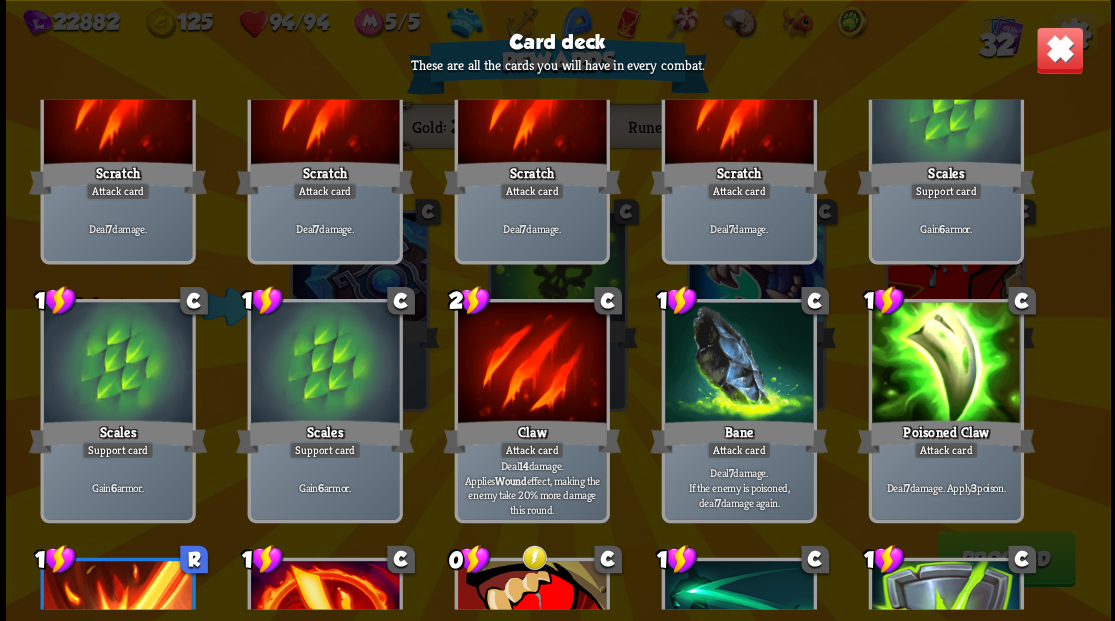 click at bounding box center [1059, 50] 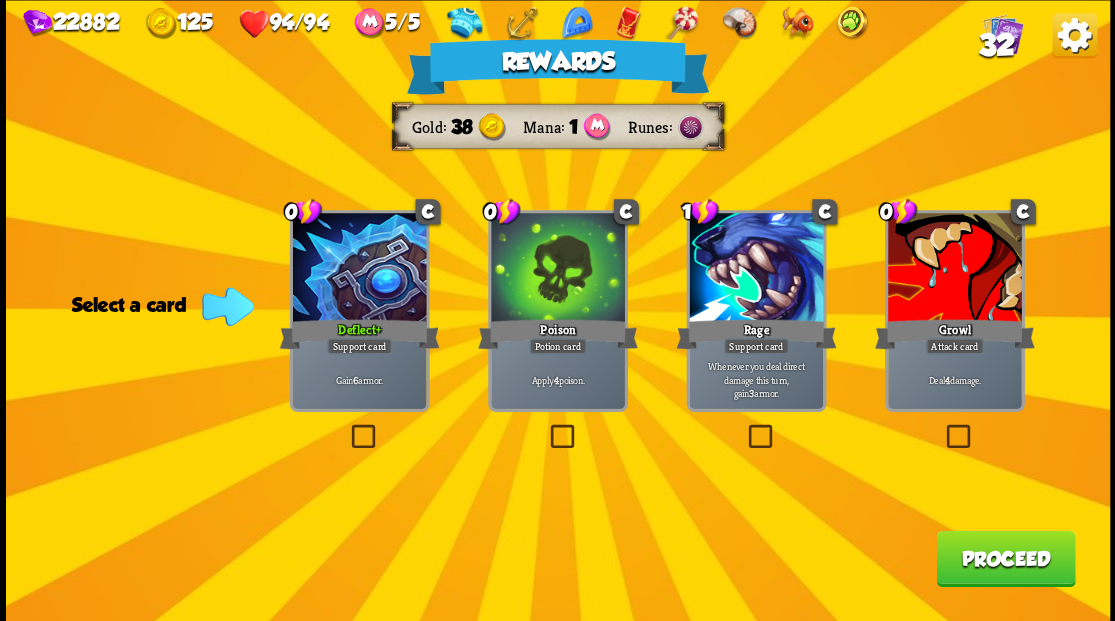 click on "Proceed" at bounding box center [1005, 558] 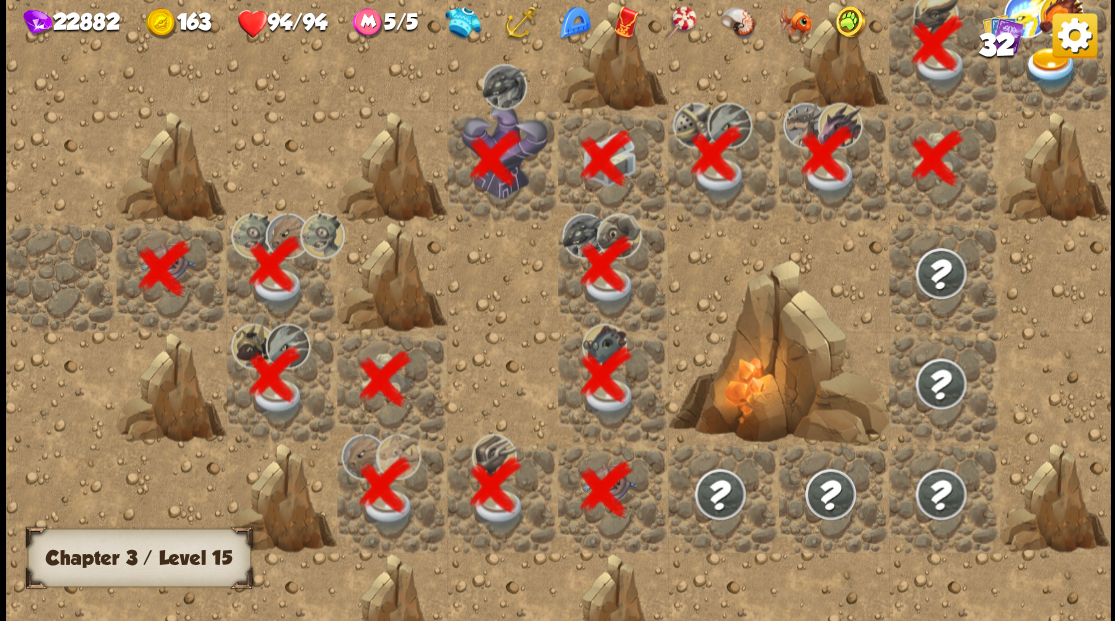 scroll, scrollTop: 0, scrollLeft: 384, axis: horizontal 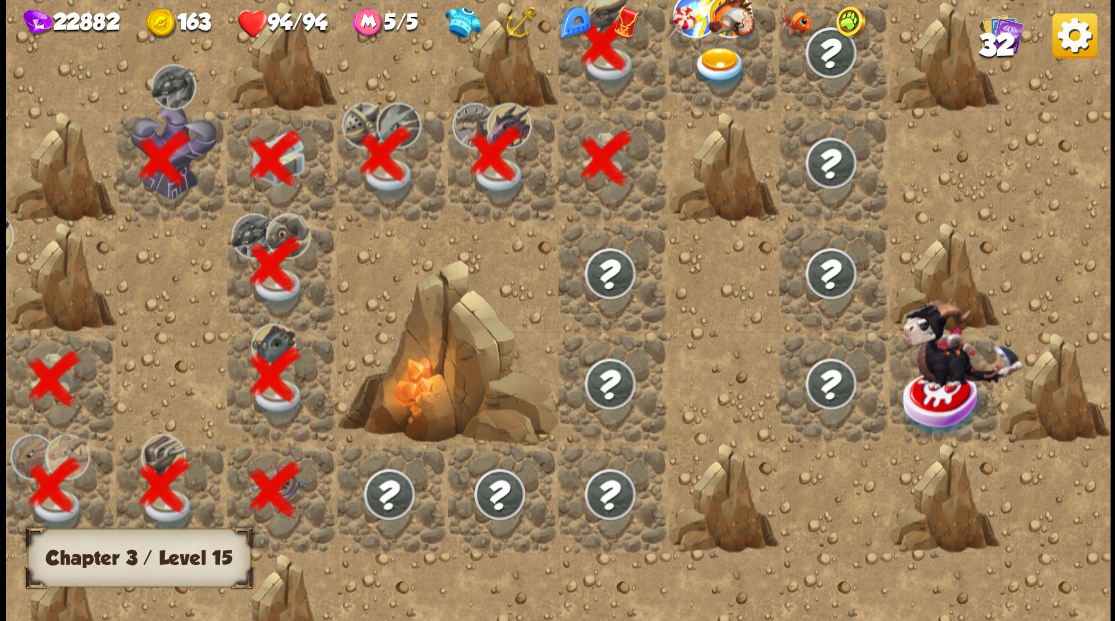 click at bounding box center (719, 68) 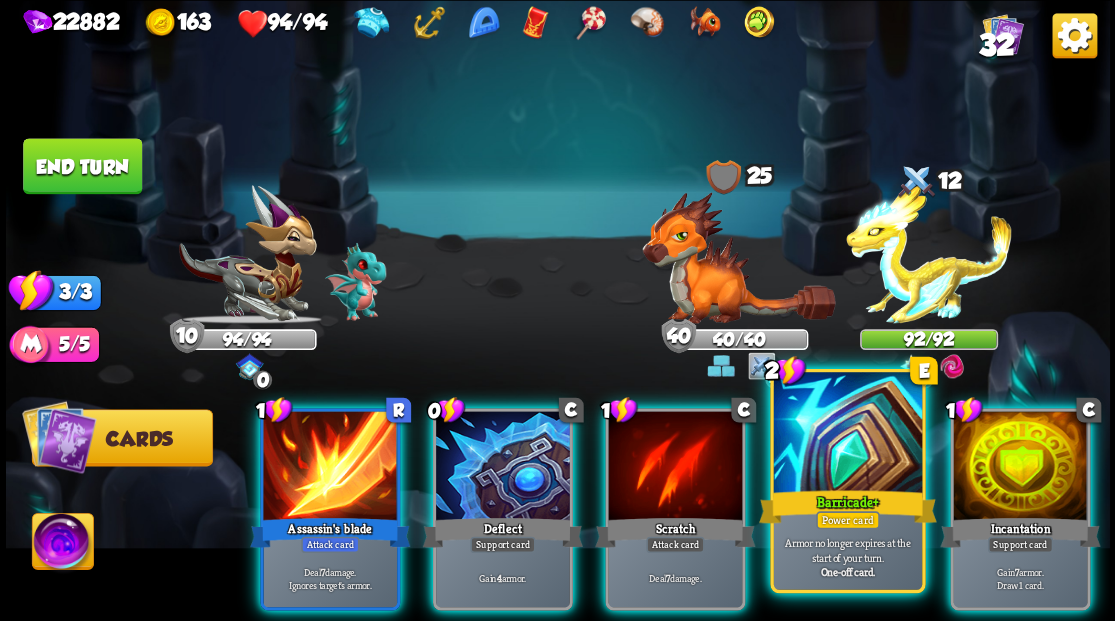 click at bounding box center [847, 434] 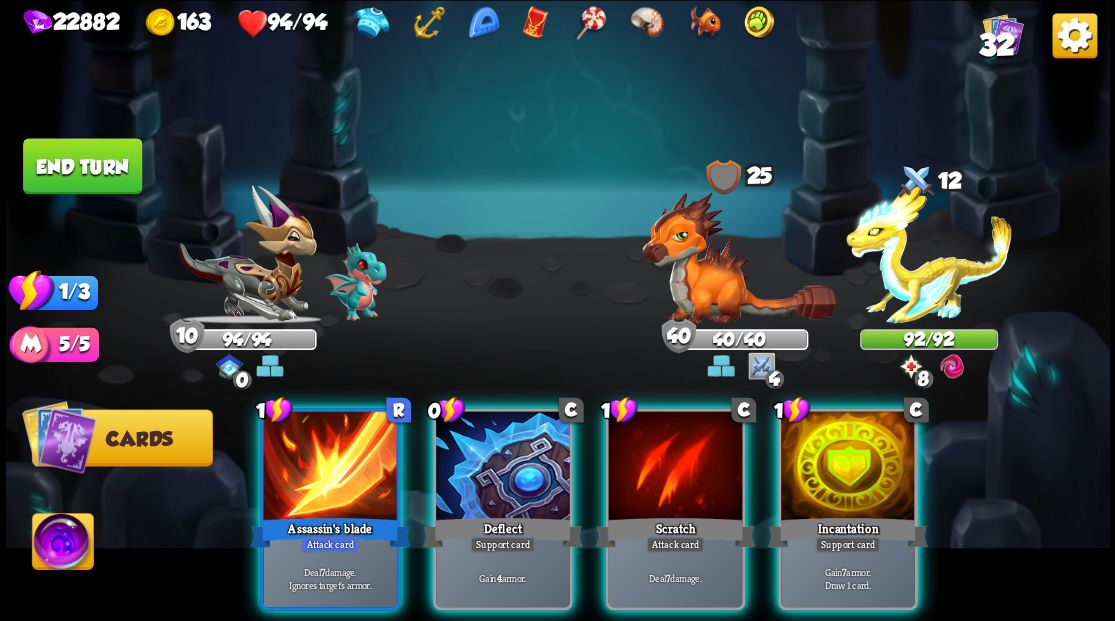 click at bounding box center [848, 467] 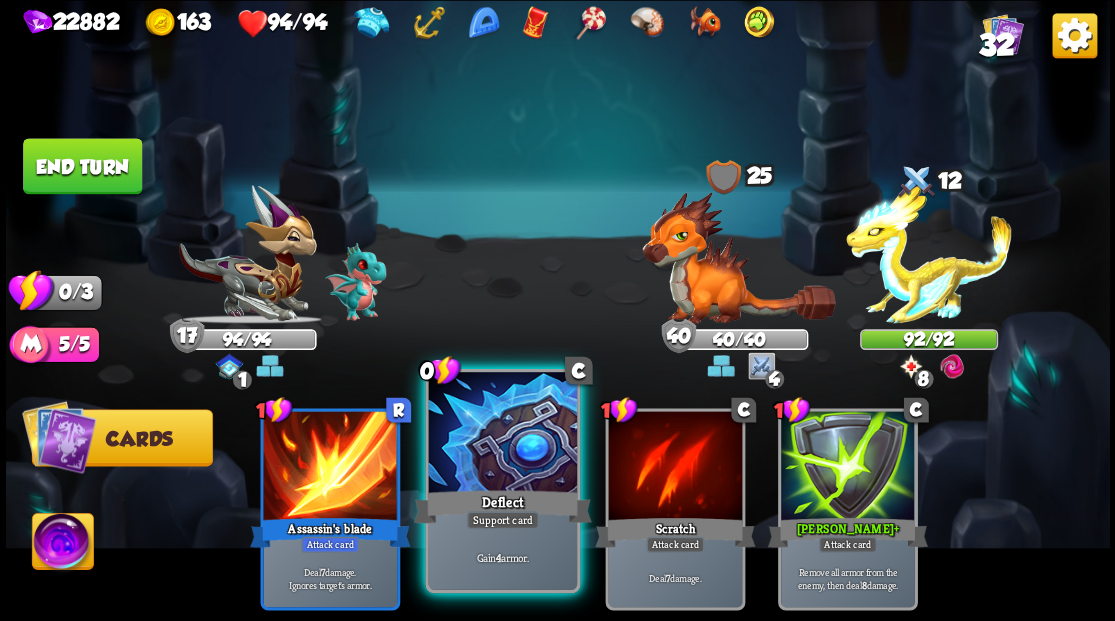 click at bounding box center (502, 434) 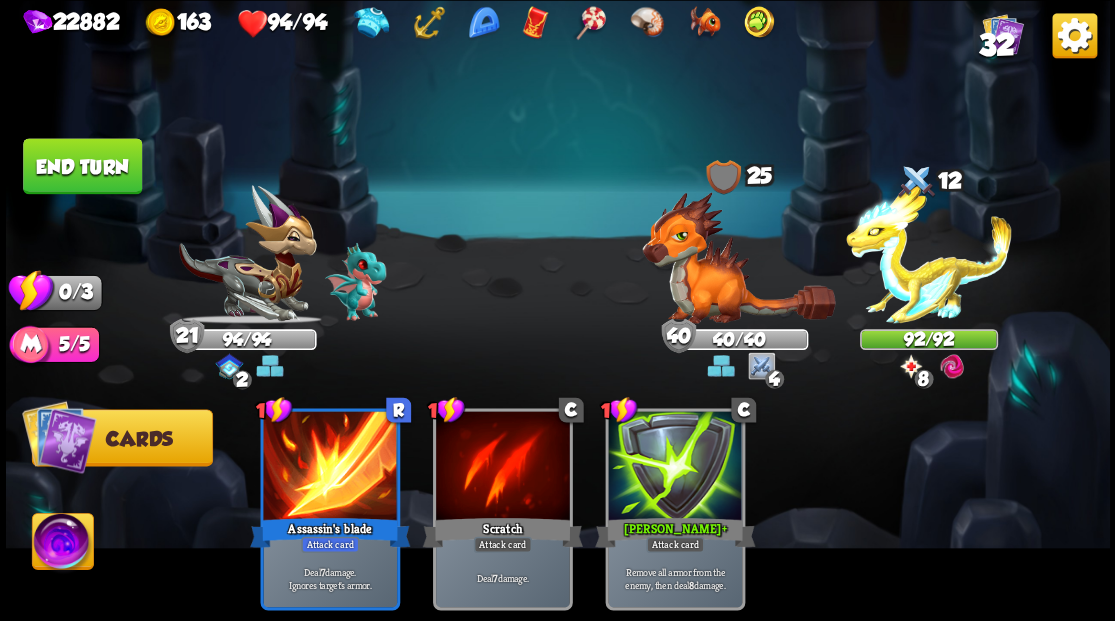 click on "End turn" at bounding box center [82, 166] 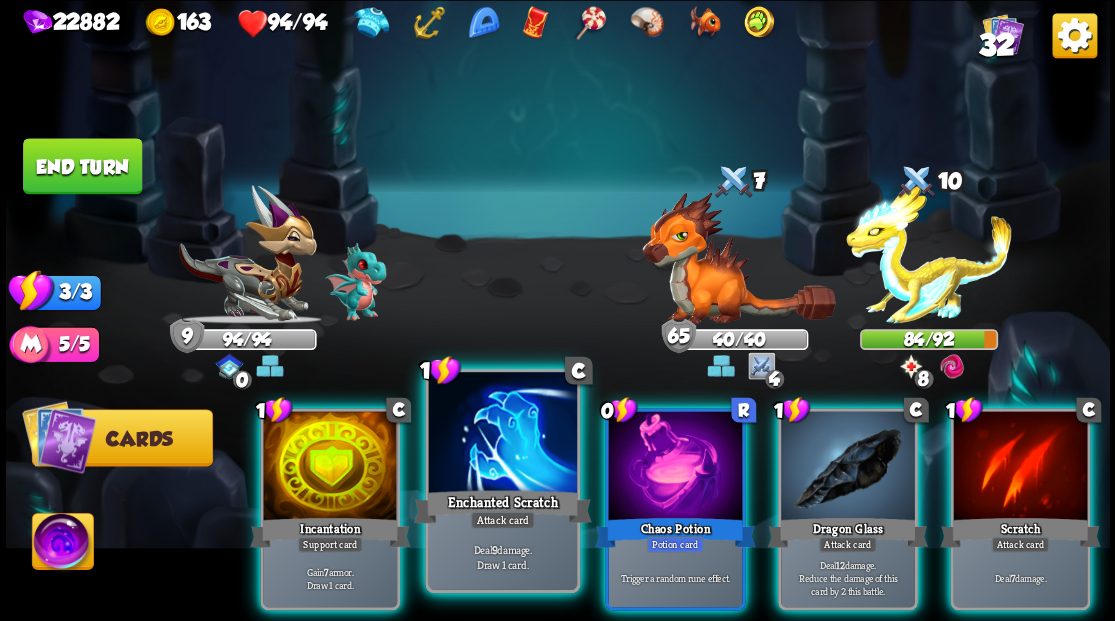 click at bounding box center (502, 434) 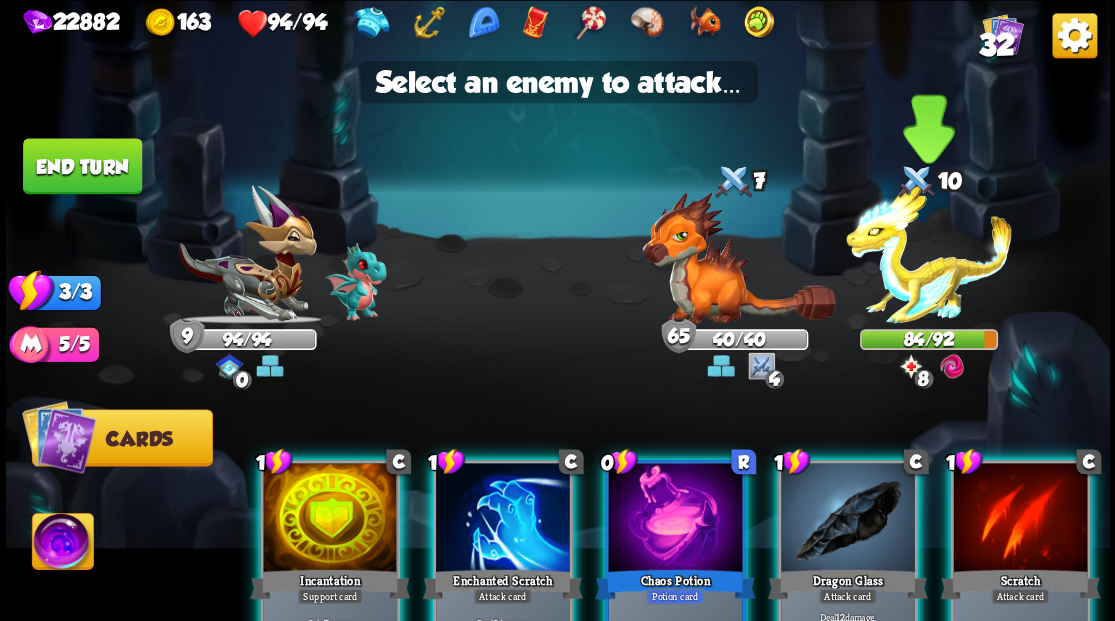 click at bounding box center (929, 254) 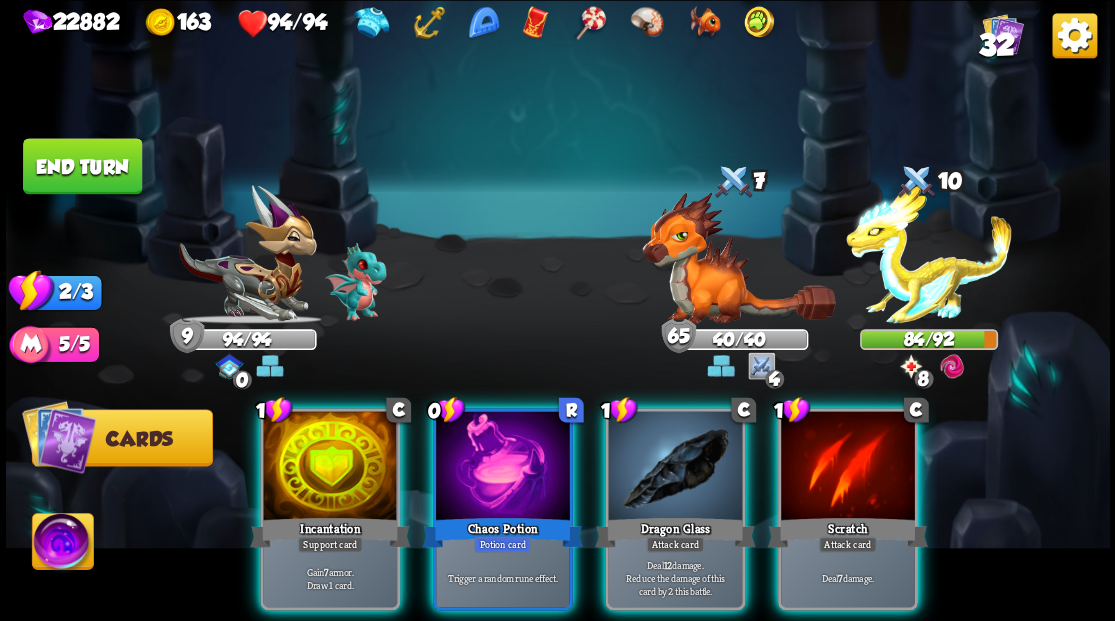 click at bounding box center [929, 254] 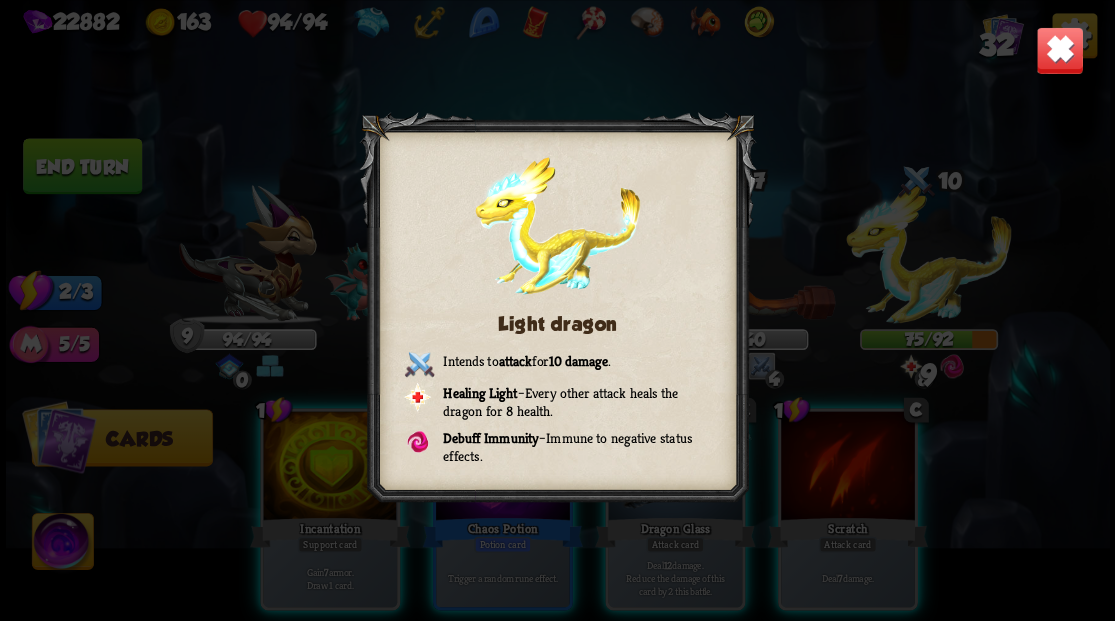 click at bounding box center [1059, 50] 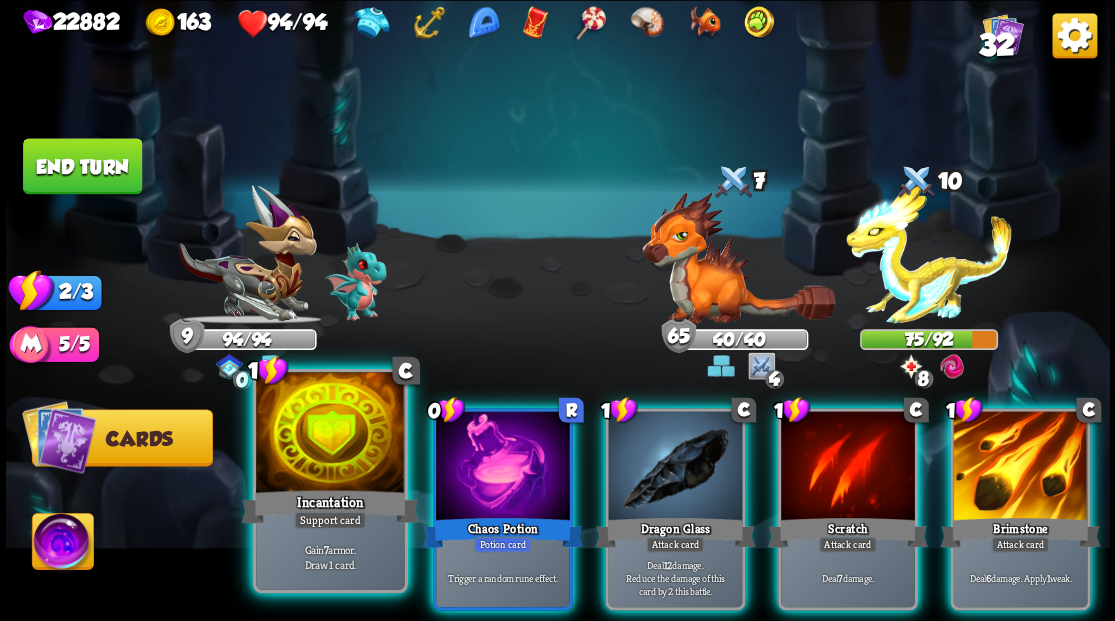 click at bounding box center (330, 434) 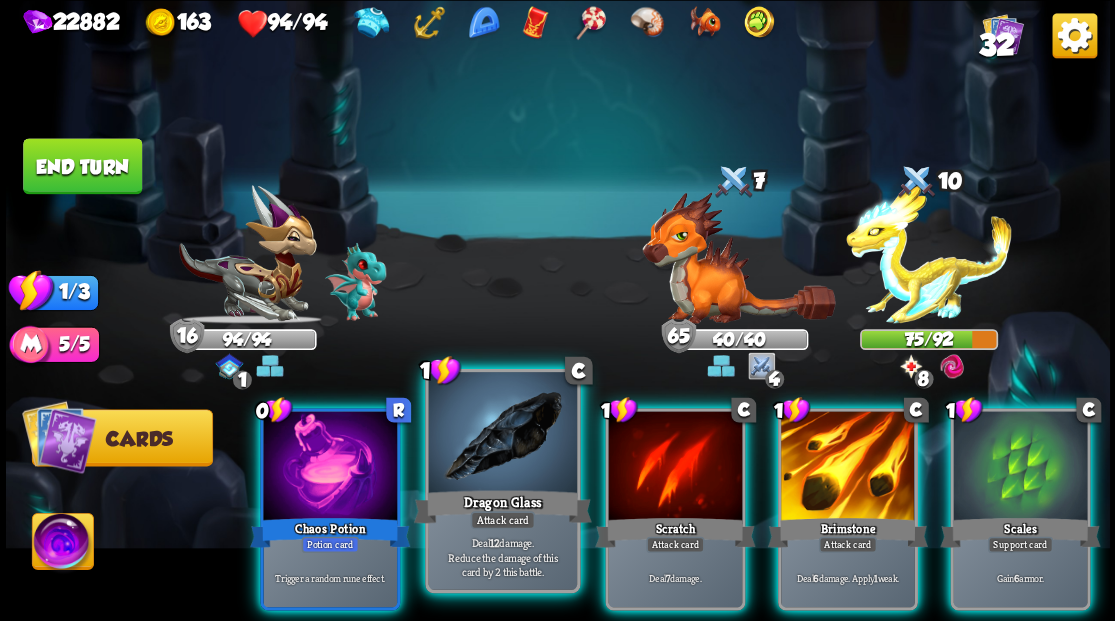 click at bounding box center [502, 434] 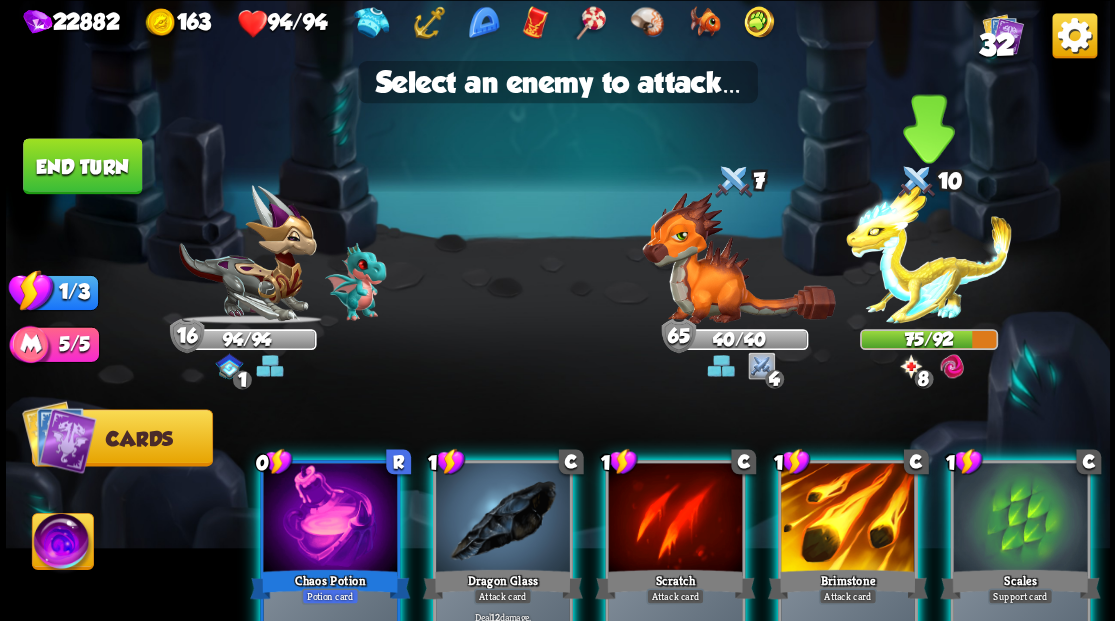 click at bounding box center (929, 254) 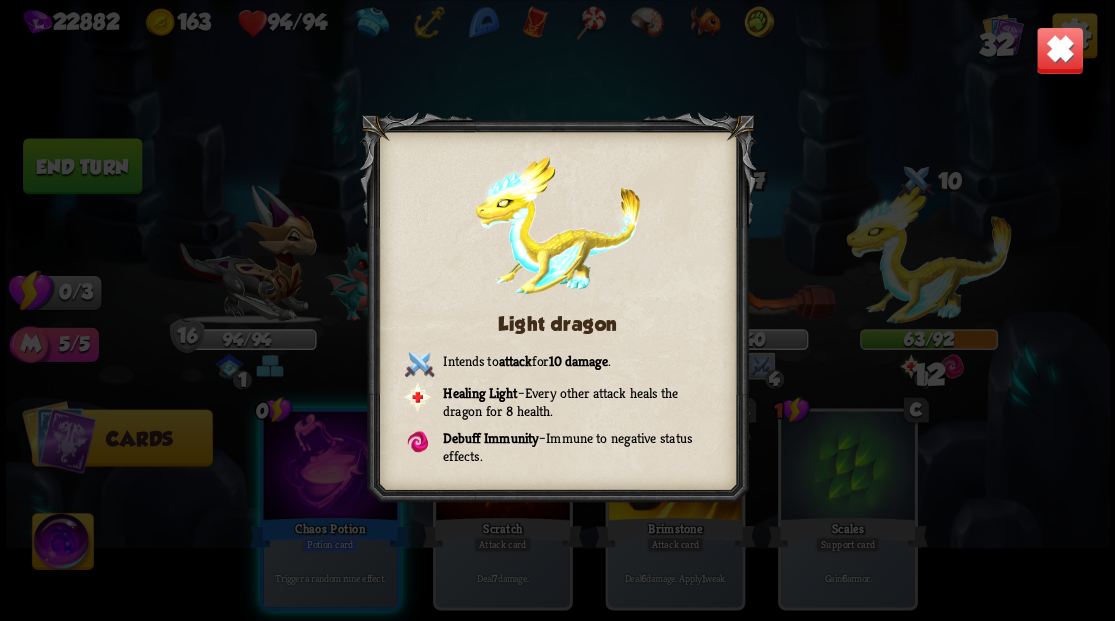 click at bounding box center (1059, 50) 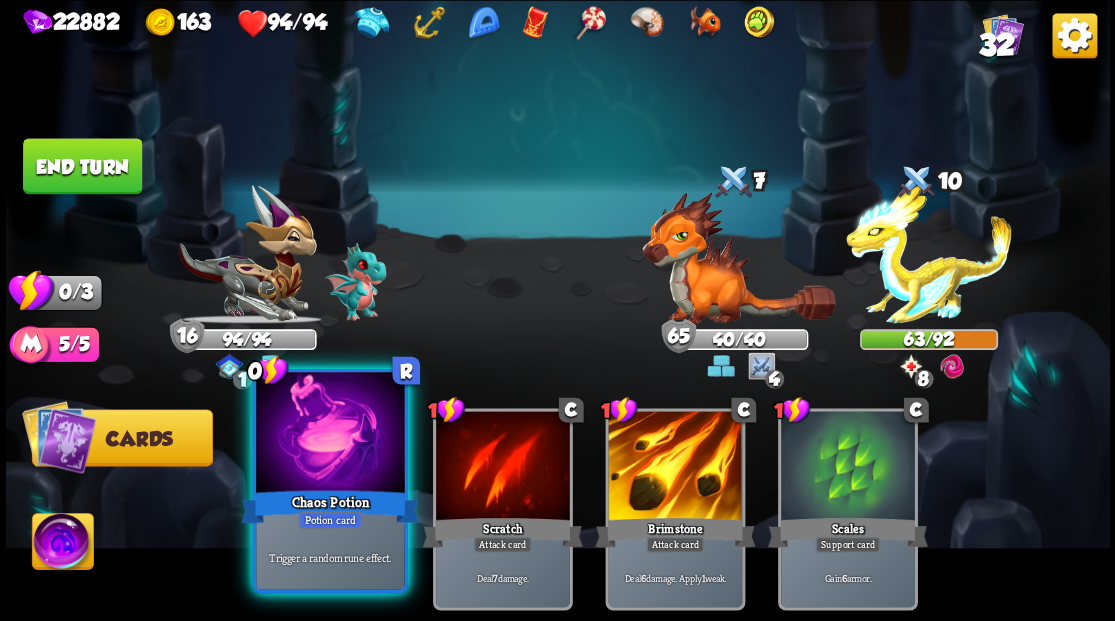click at bounding box center (330, 434) 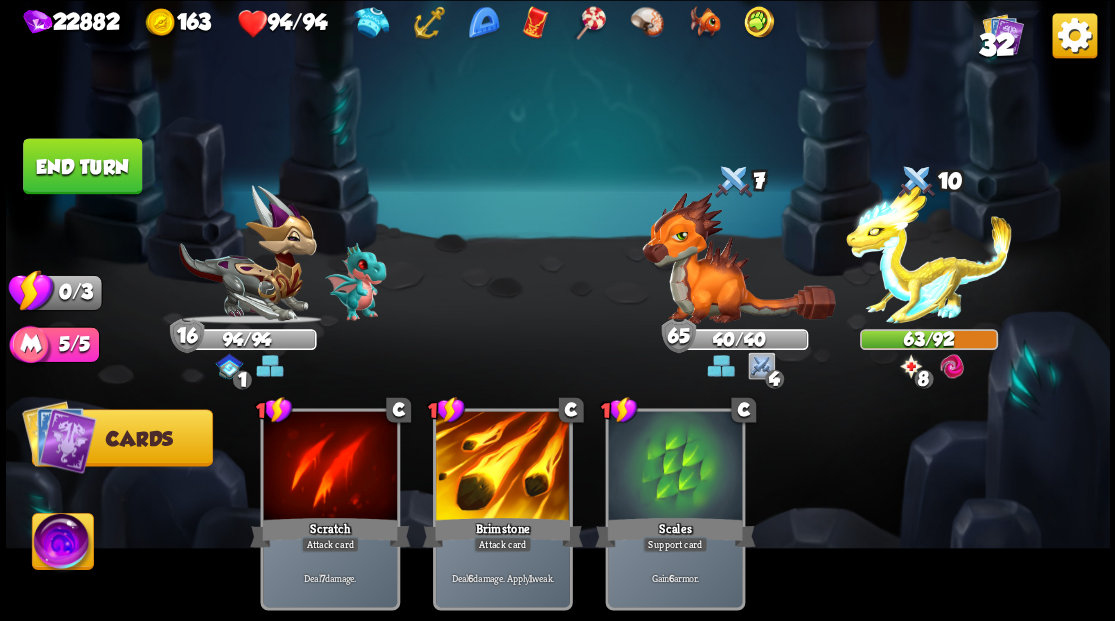 click on "End turn" at bounding box center (82, 166) 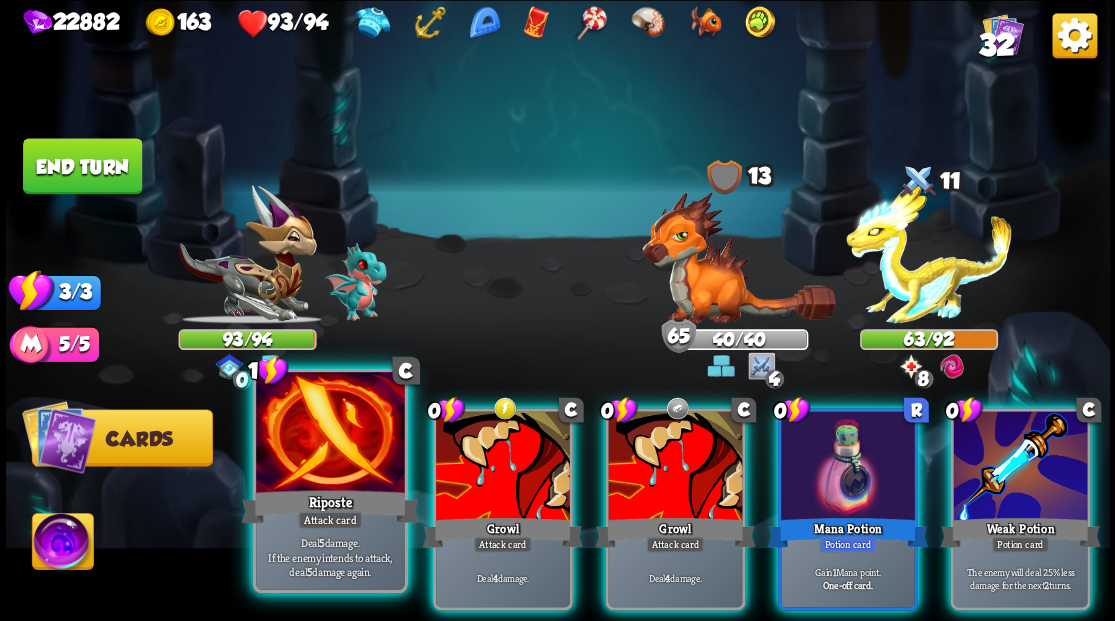 click at bounding box center [330, 434] 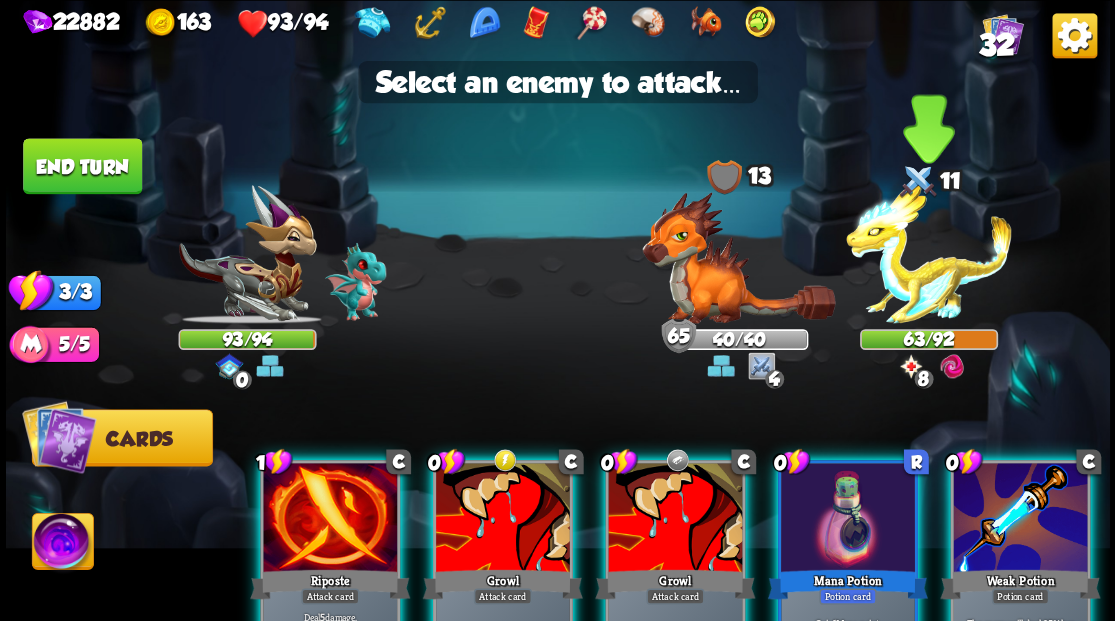 click at bounding box center (929, 254) 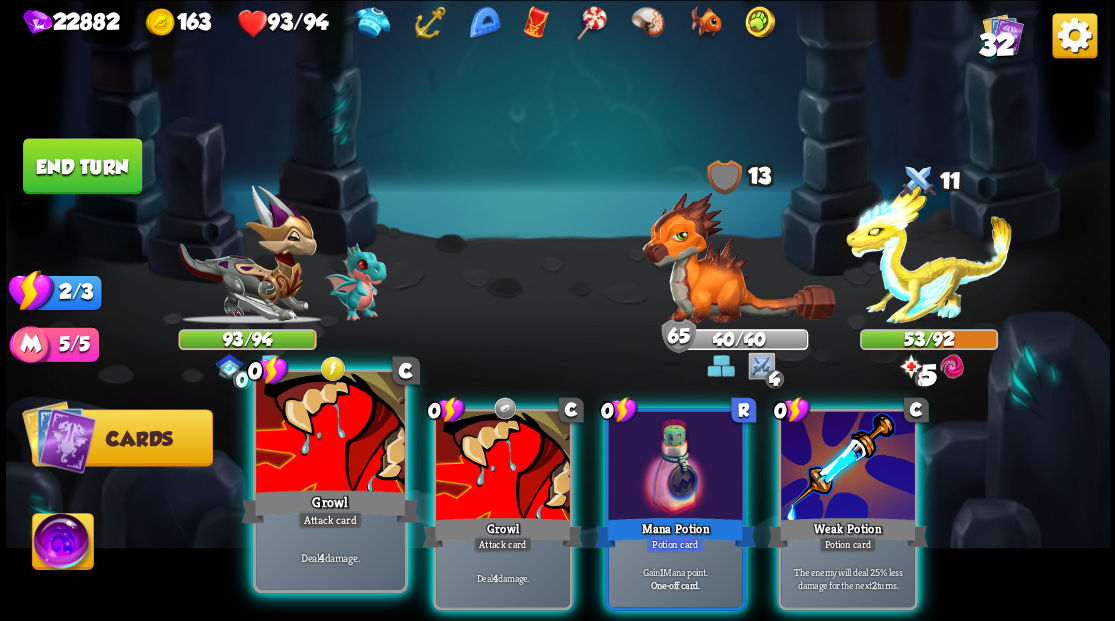 click at bounding box center [330, 434] 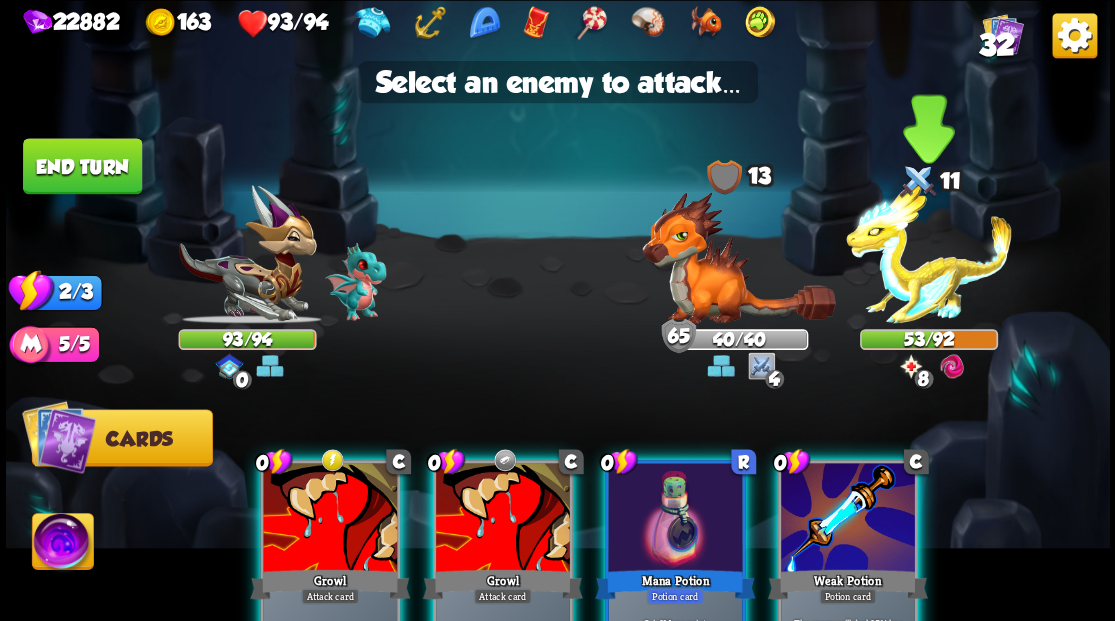 click at bounding box center (929, 254) 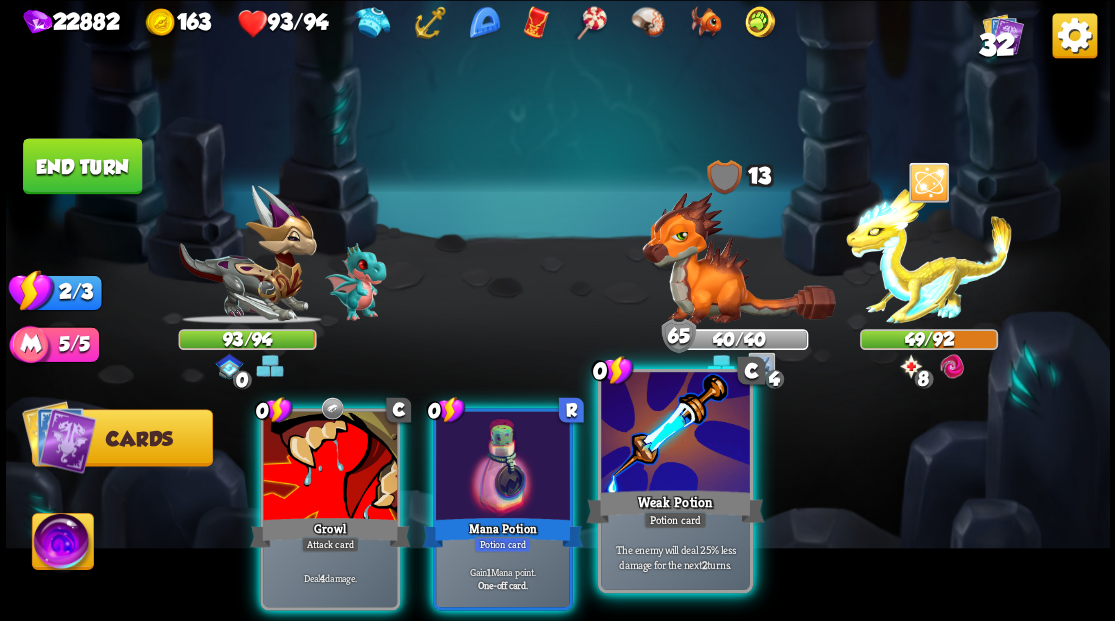 click at bounding box center [675, 434] 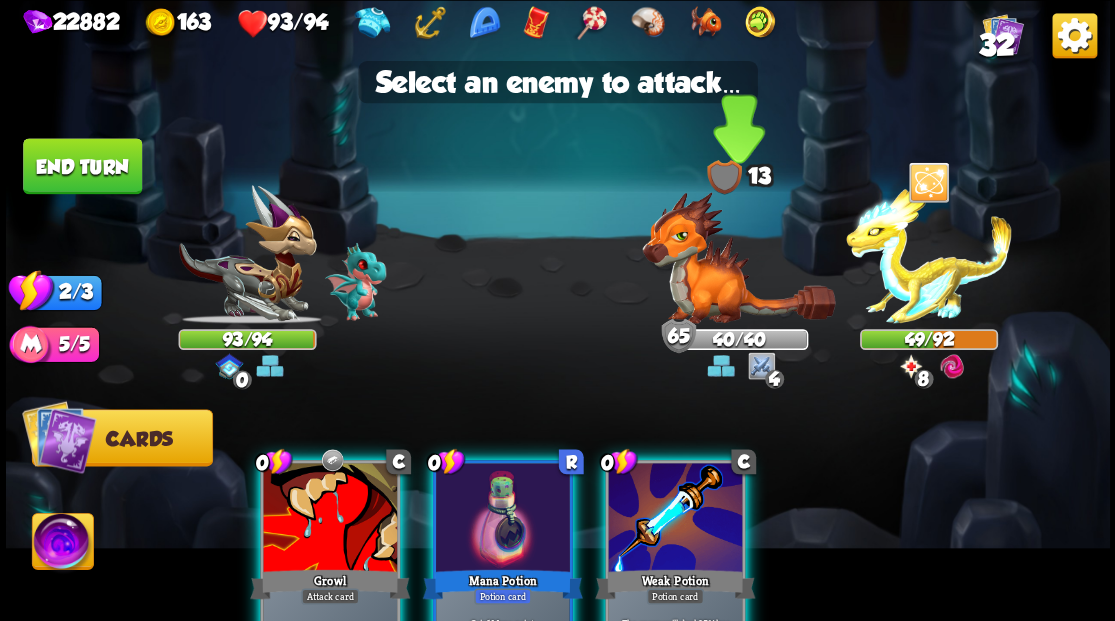 click at bounding box center [738, 257] 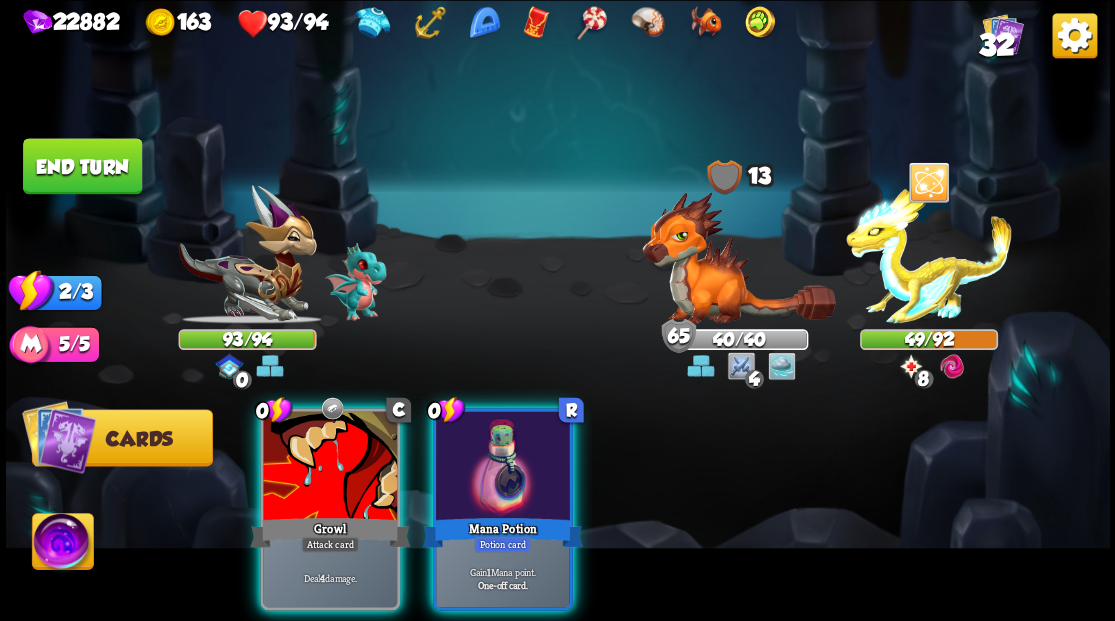 click at bounding box center (503, 467) 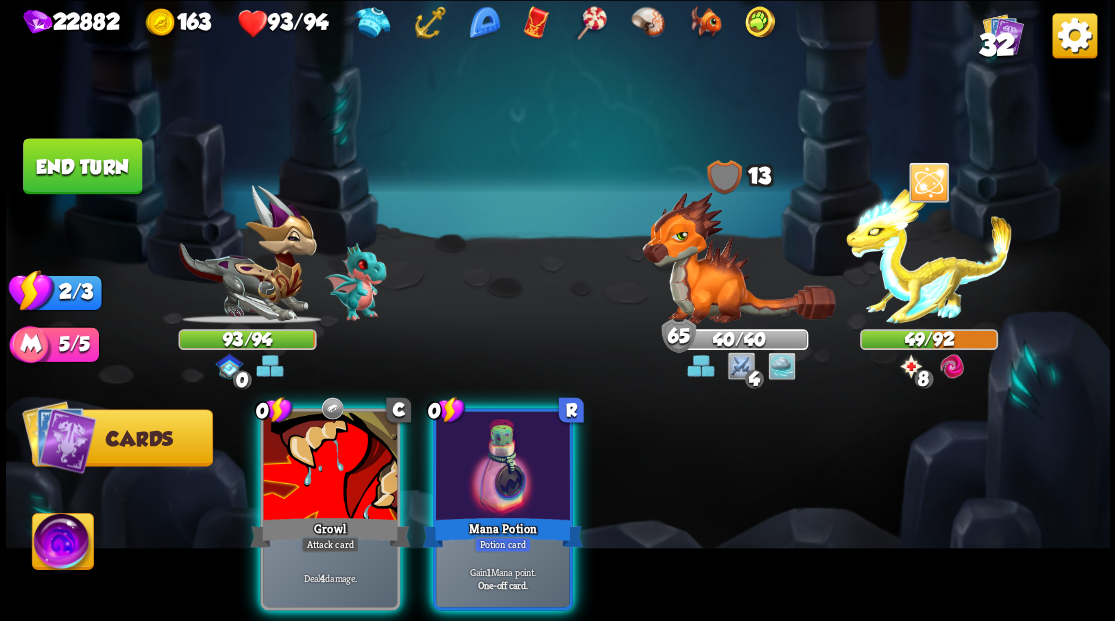 click on "0
C   Growl     Attack card   Deal  4  damage.
0
R   Mana Potion     Potion card   Gain  1  Mana point.   One-off card." at bounding box center [667, 483] 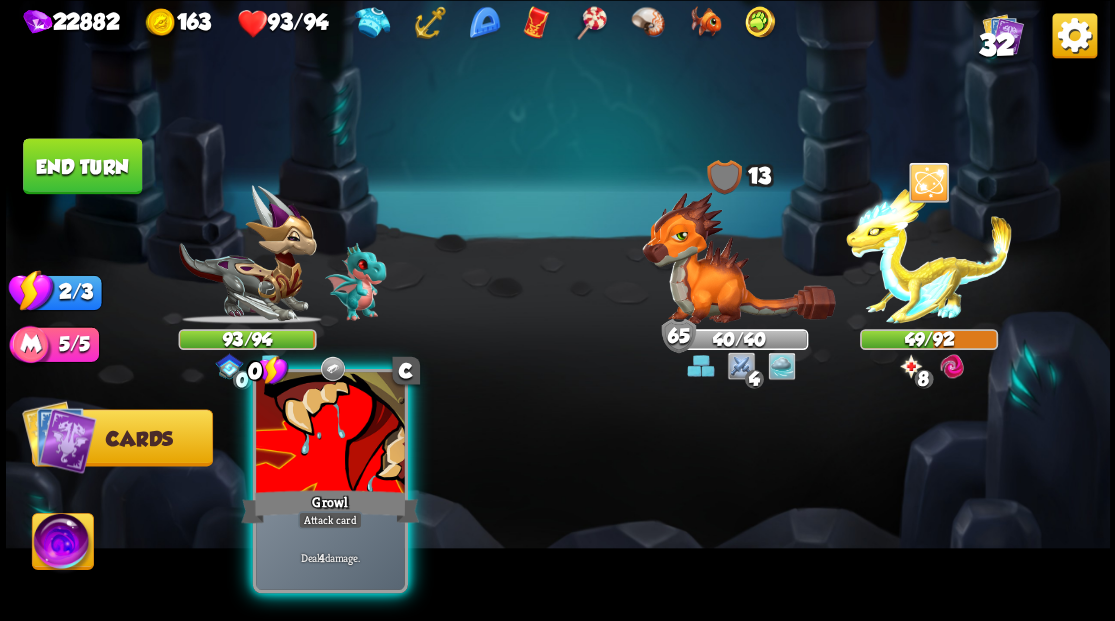 click at bounding box center (330, 434) 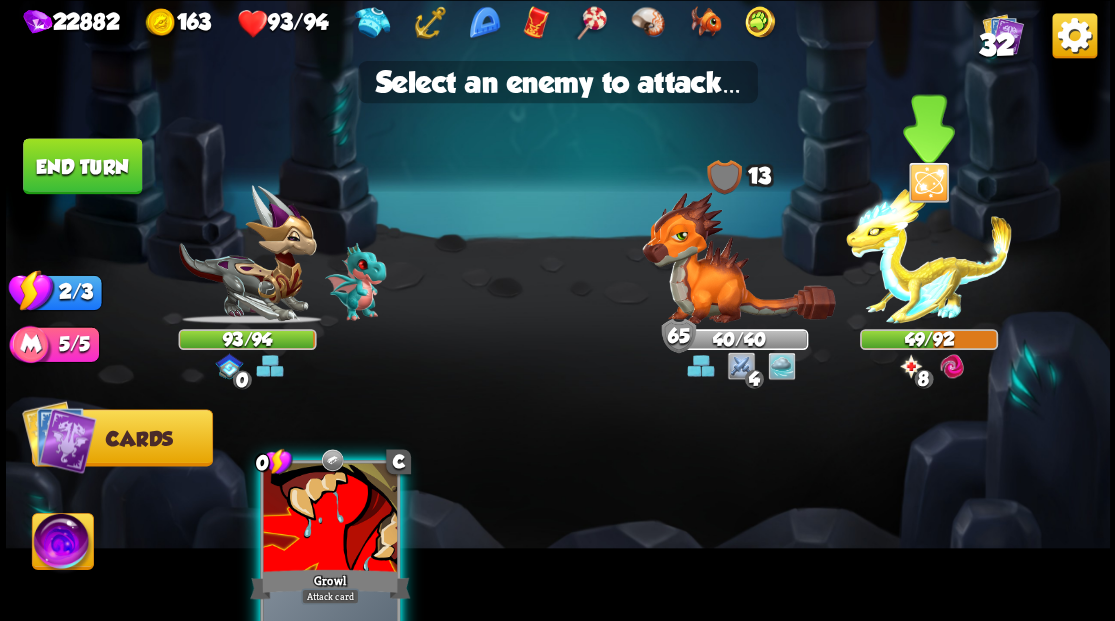 click at bounding box center (929, 254) 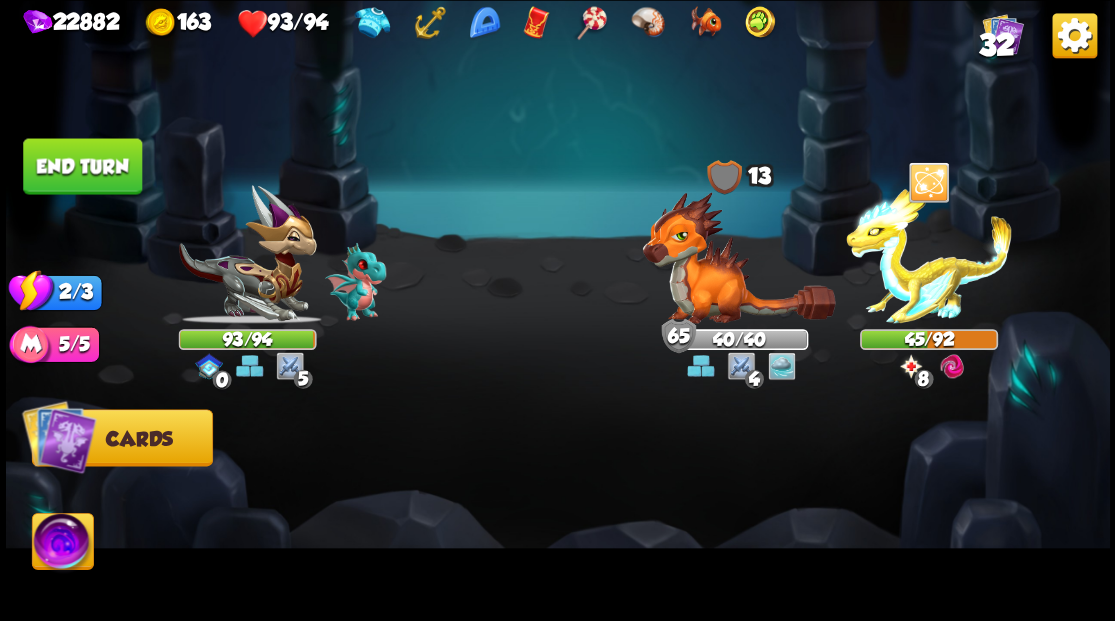 click on "End turn" at bounding box center (82, 166) 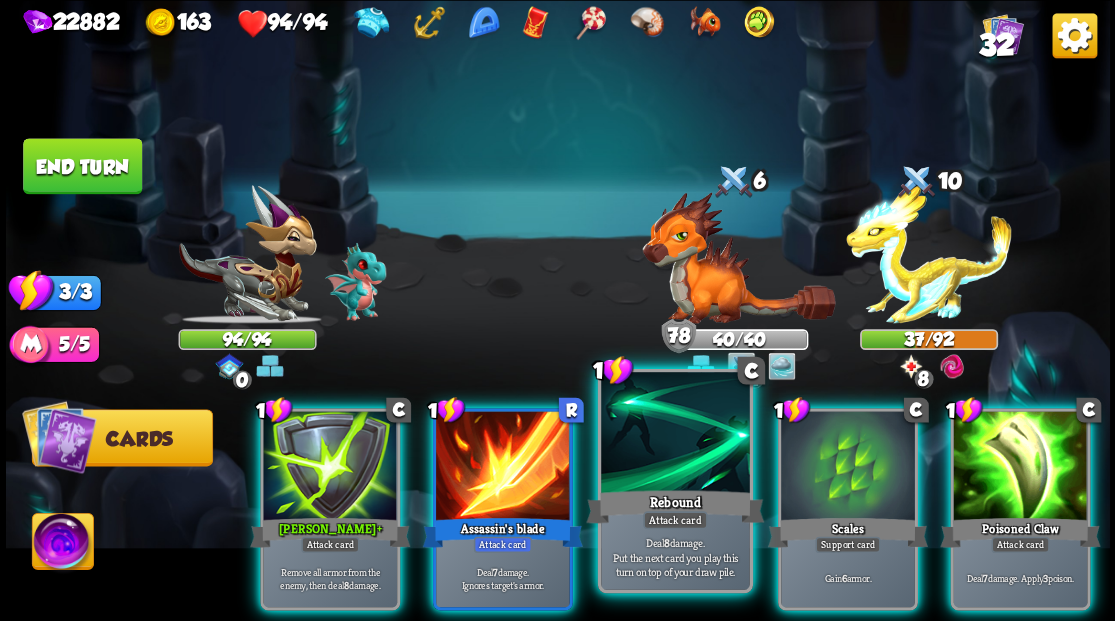 click at bounding box center [675, 434] 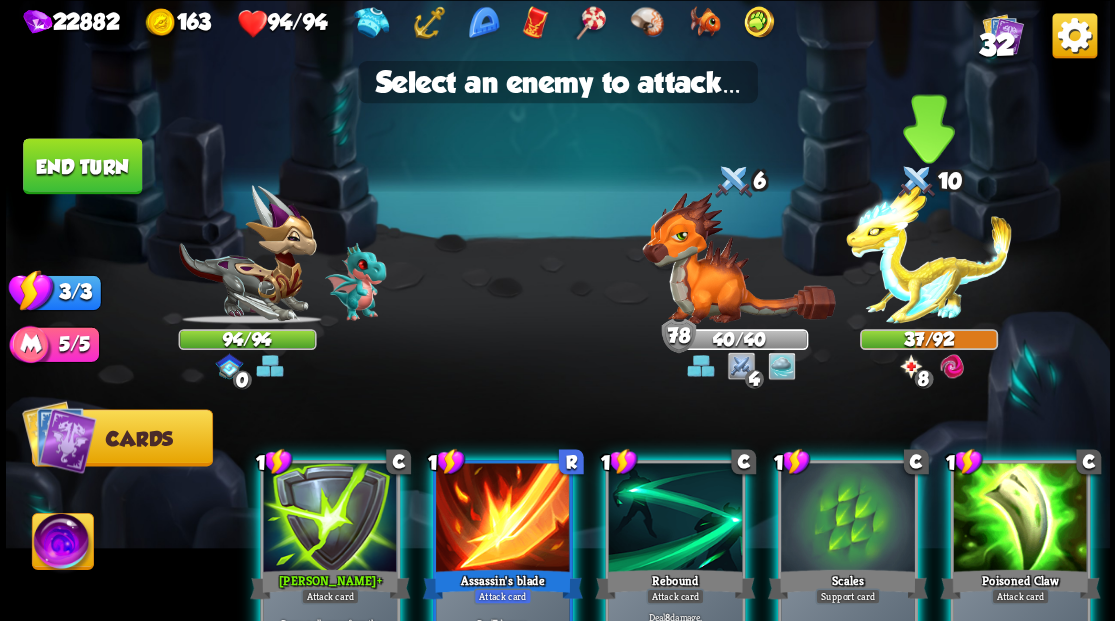 click at bounding box center [929, 254] 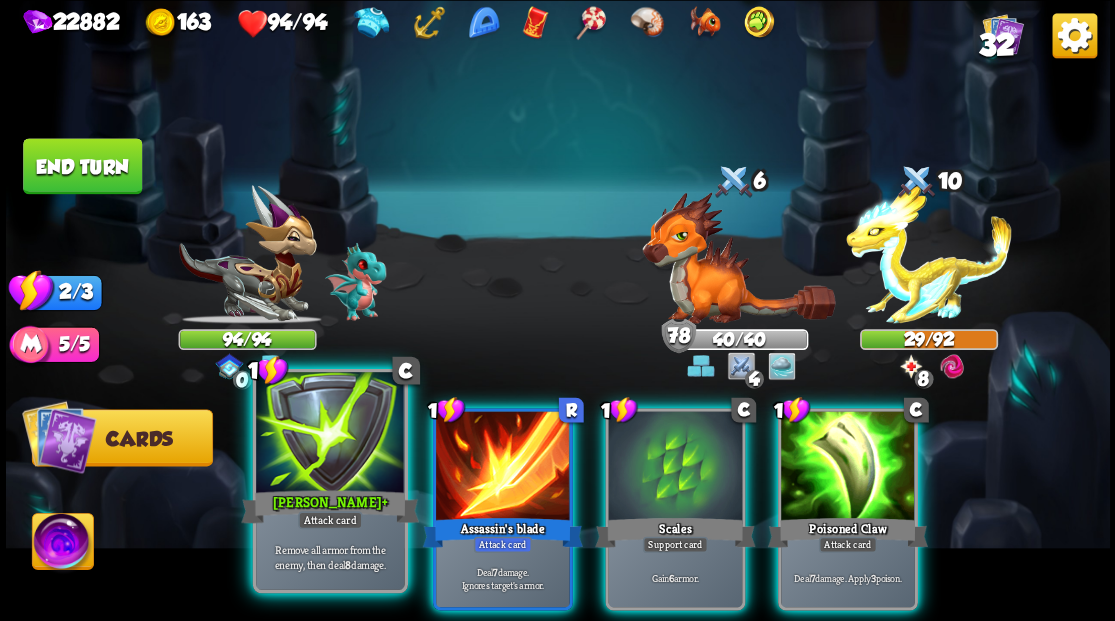 click at bounding box center [330, 434] 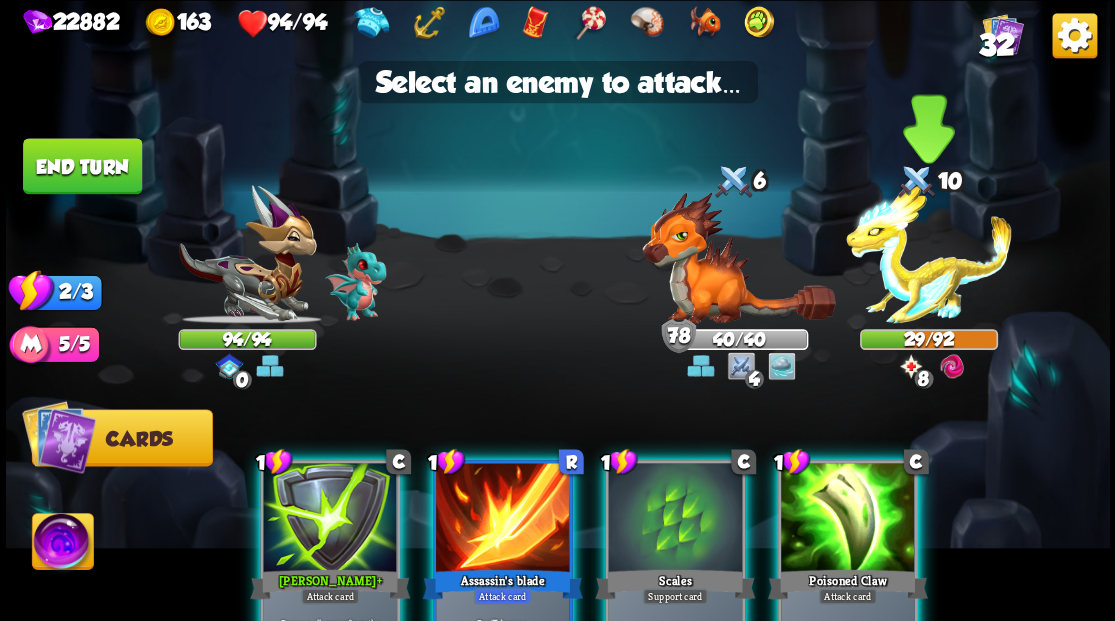 click at bounding box center (929, 254) 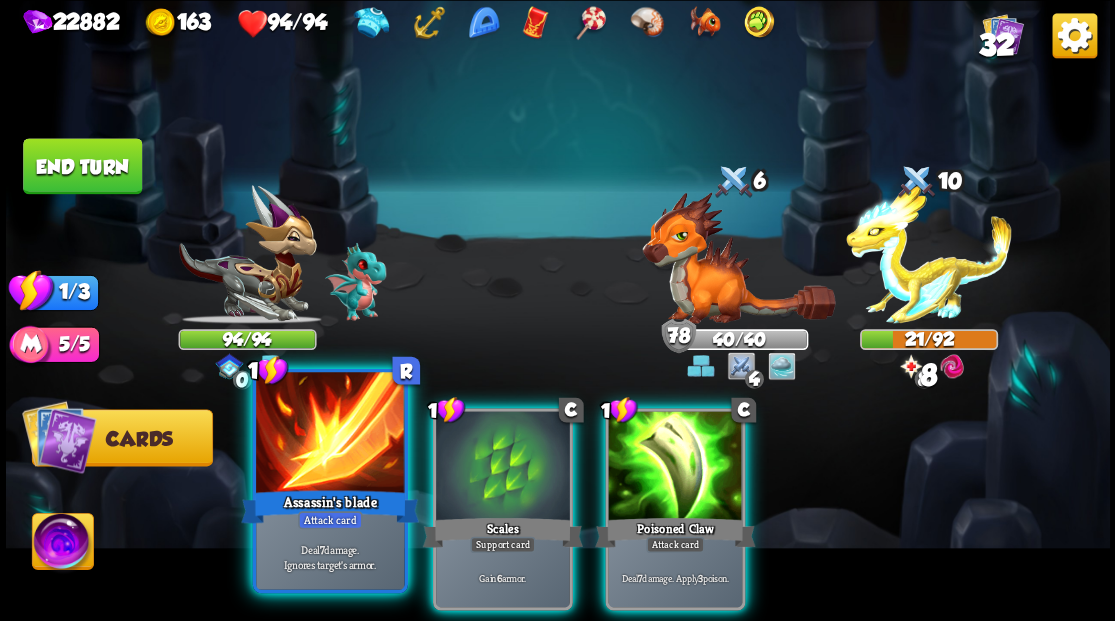 click at bounding box center (330, 434) 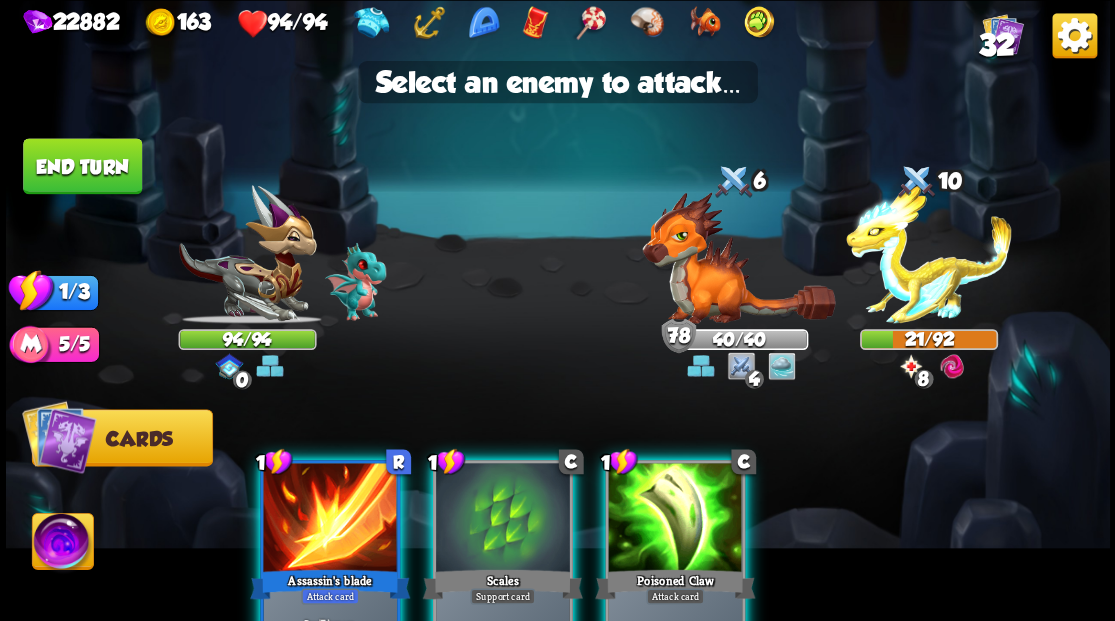 click at bounding box center [330, 519] 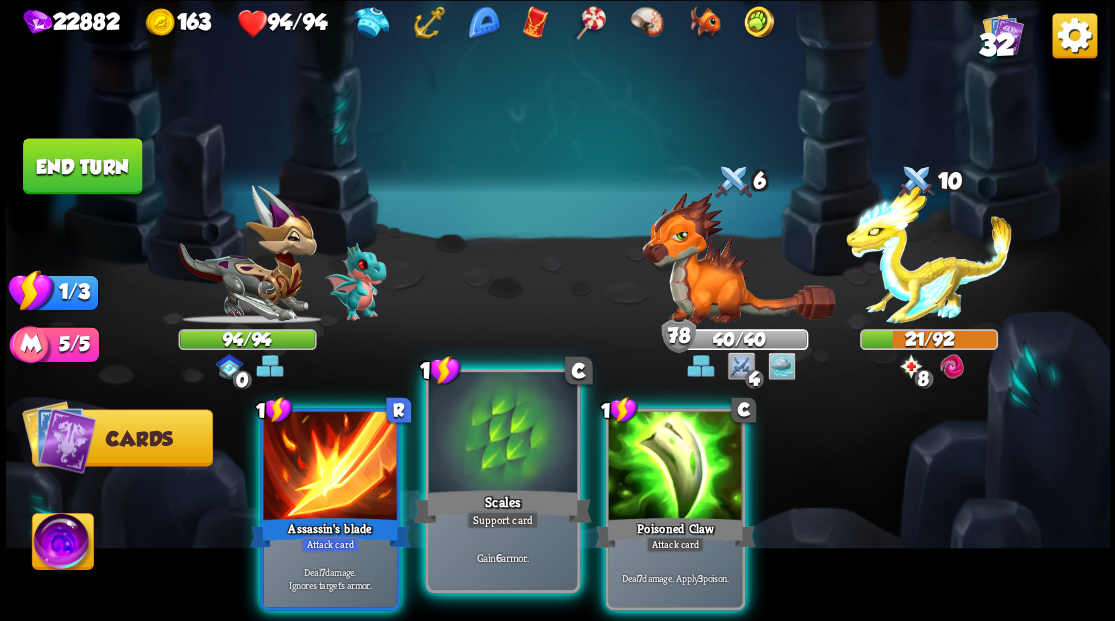 click at bounding box center (502, 434) 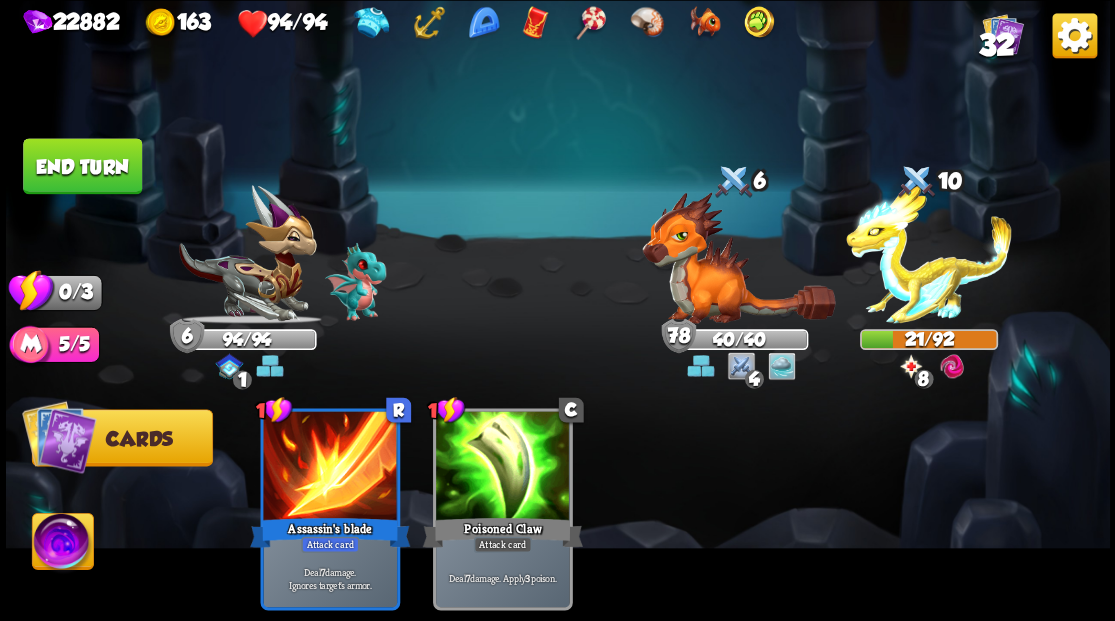 click on "End turn" at bounding box center [82, 166] 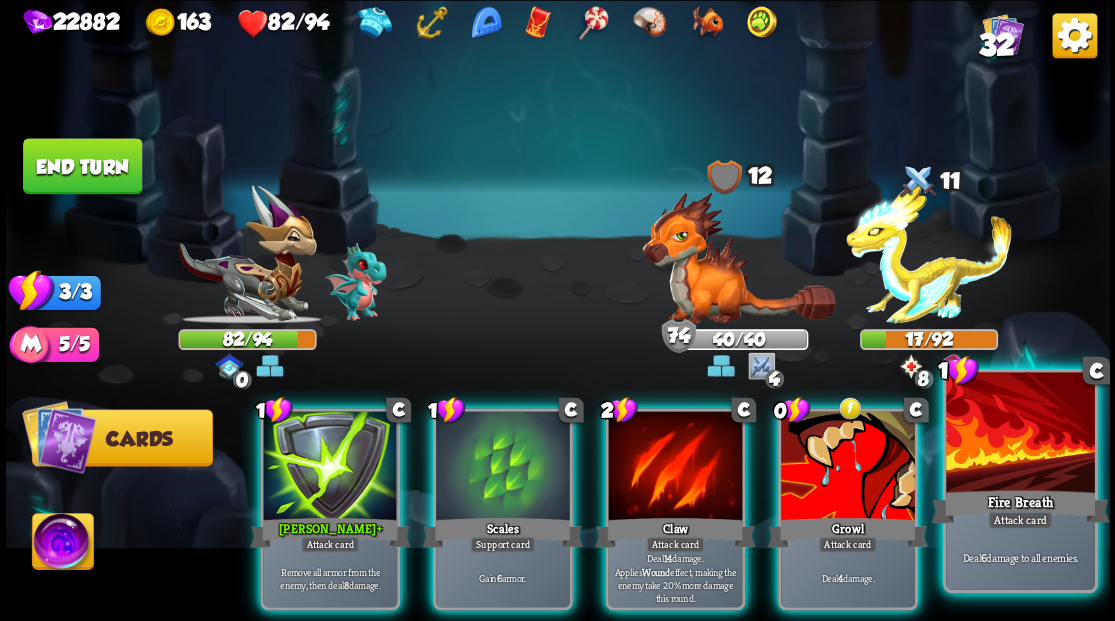 click at bounding box center [1020, 434] 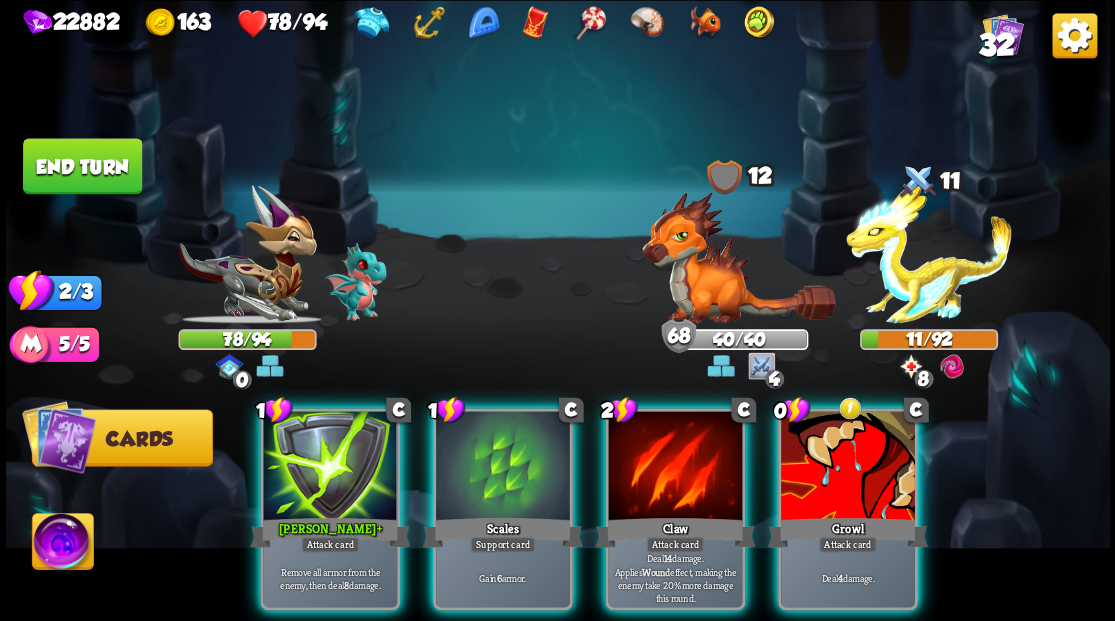 click at bounding box center [738, 257] 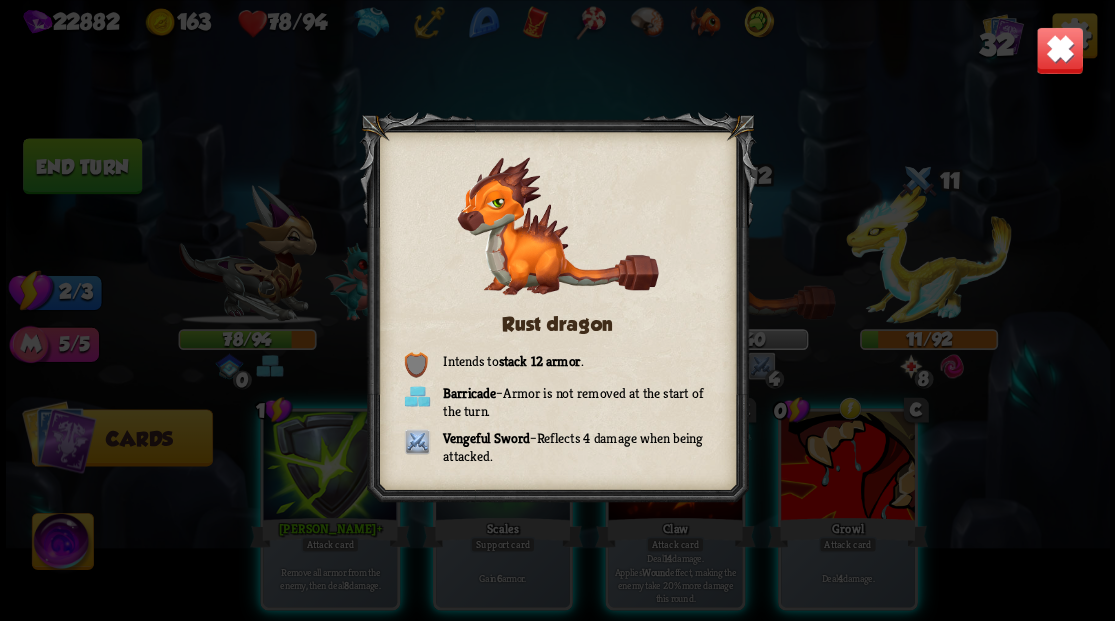 click at bounding box center [557, 311] 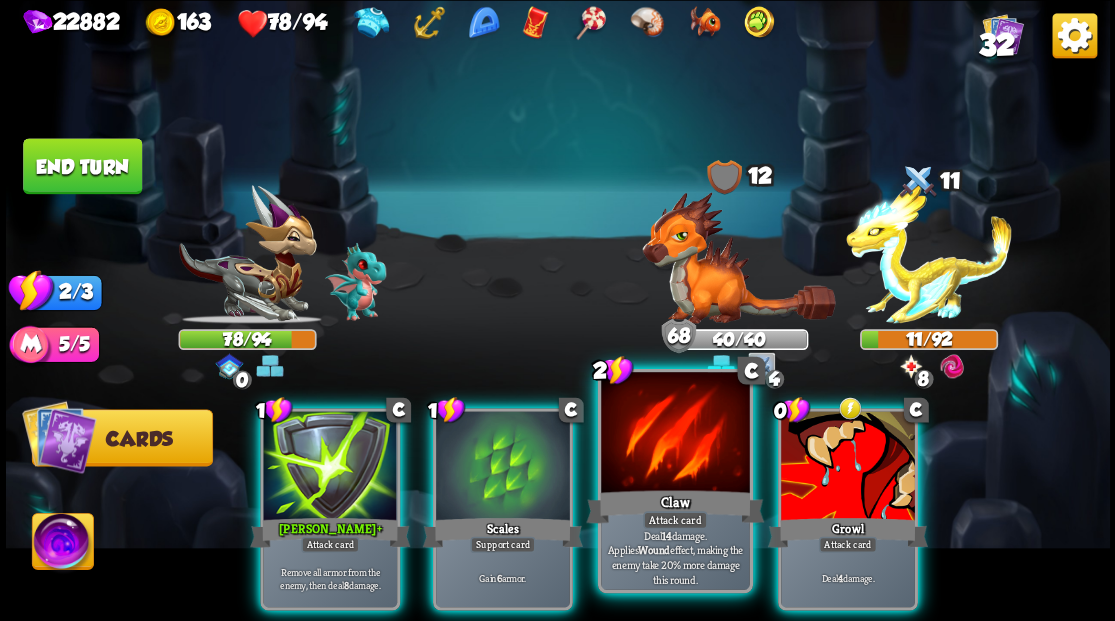 click at bounding box center (675, 434) 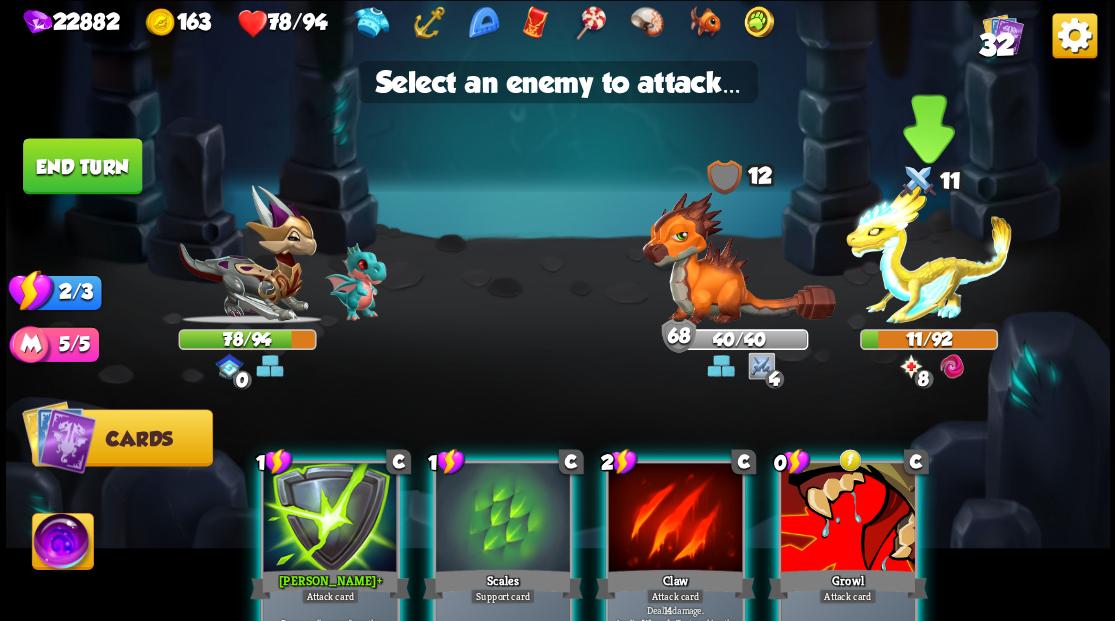 click at bounding box center (929, 254) 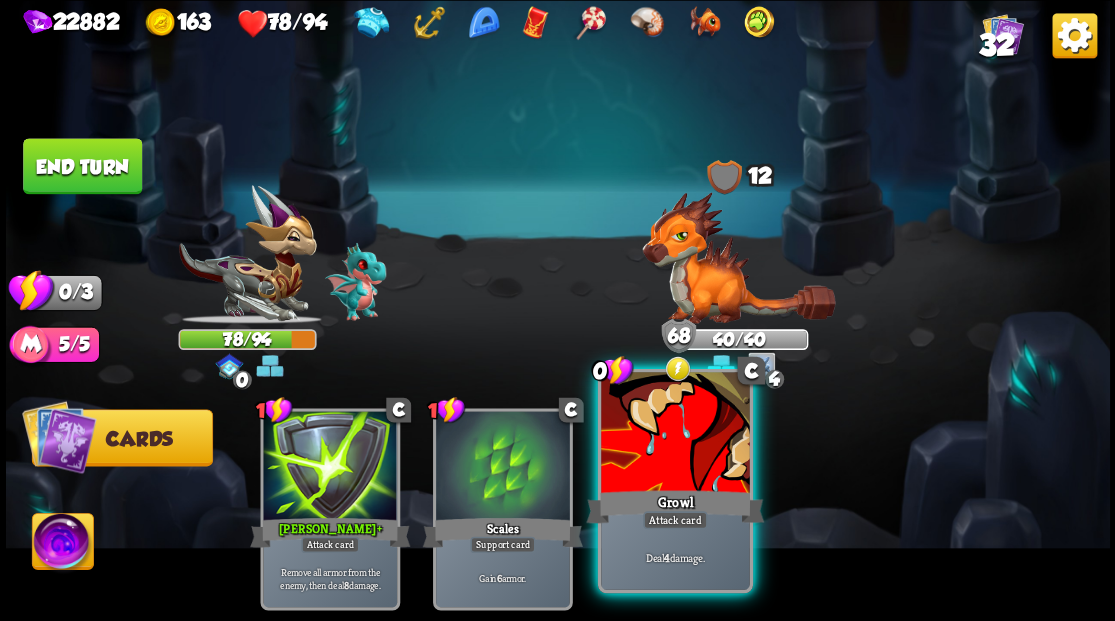 click at bounding box center (675, 434) 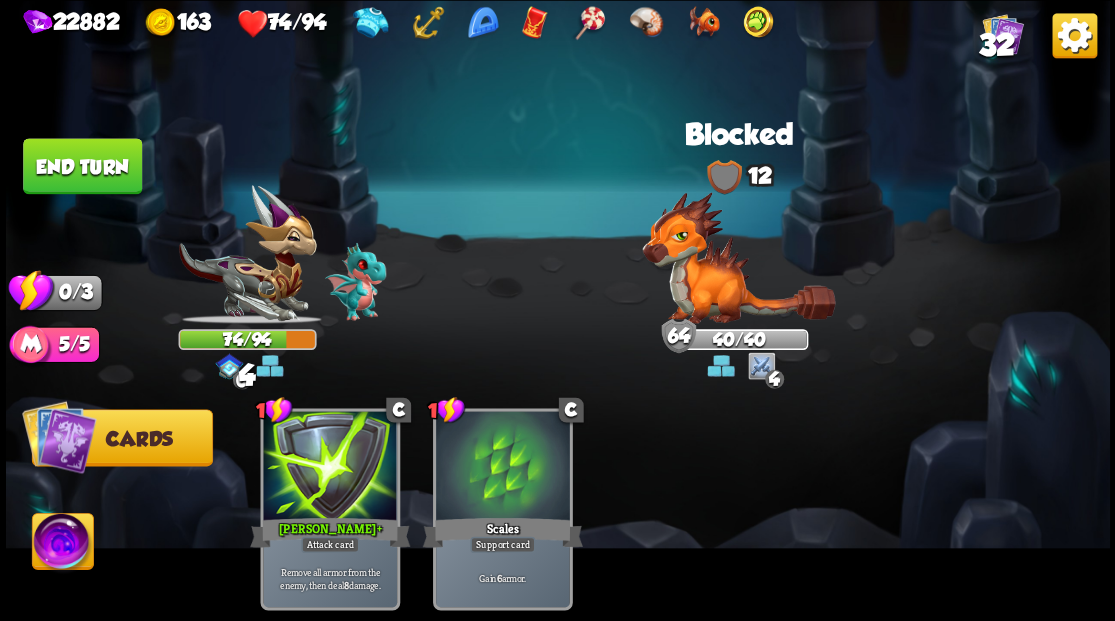 drag, startPoint x: 74, startPoint y: 174, endPoint x: 82, endPoint y: 187, distance: 15.264338 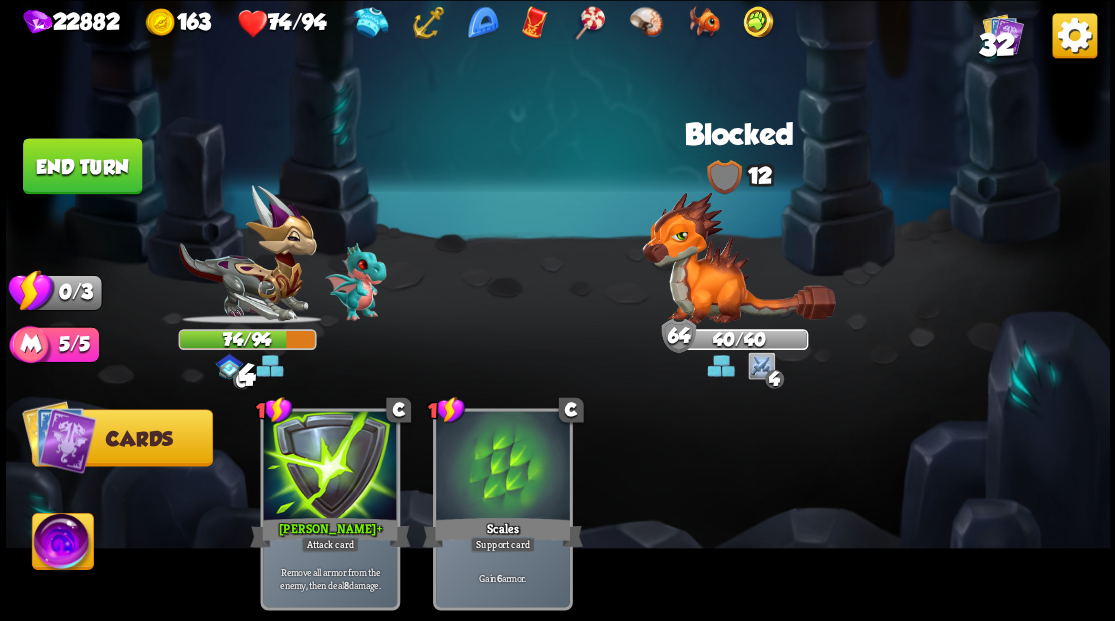 click on "End turn" at bounding box center (82, 166) 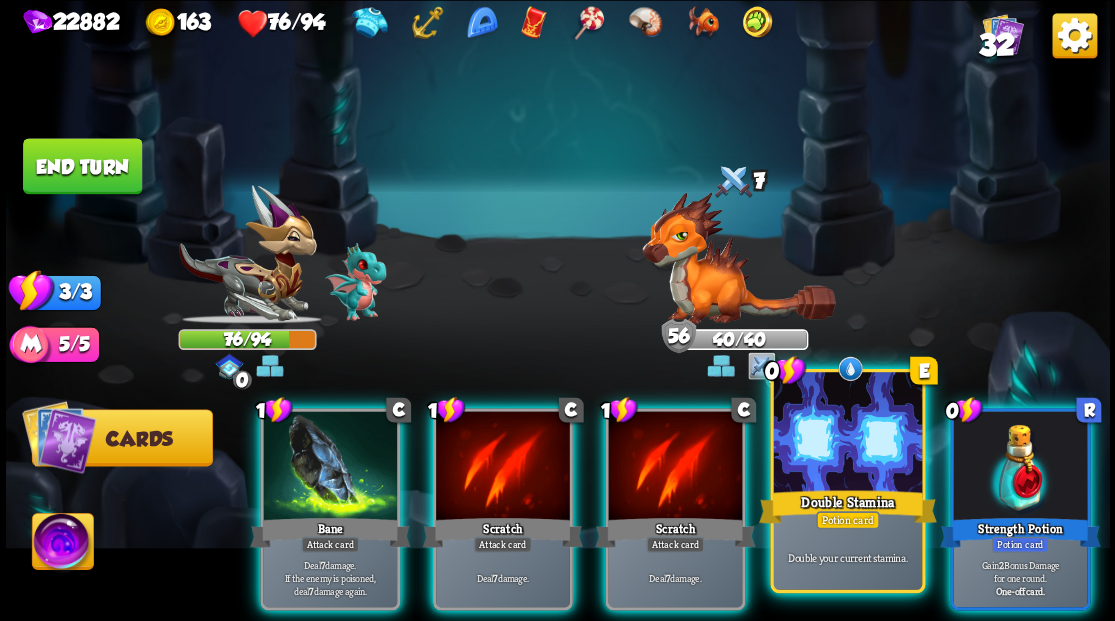 click at bounding box center [847, 434] 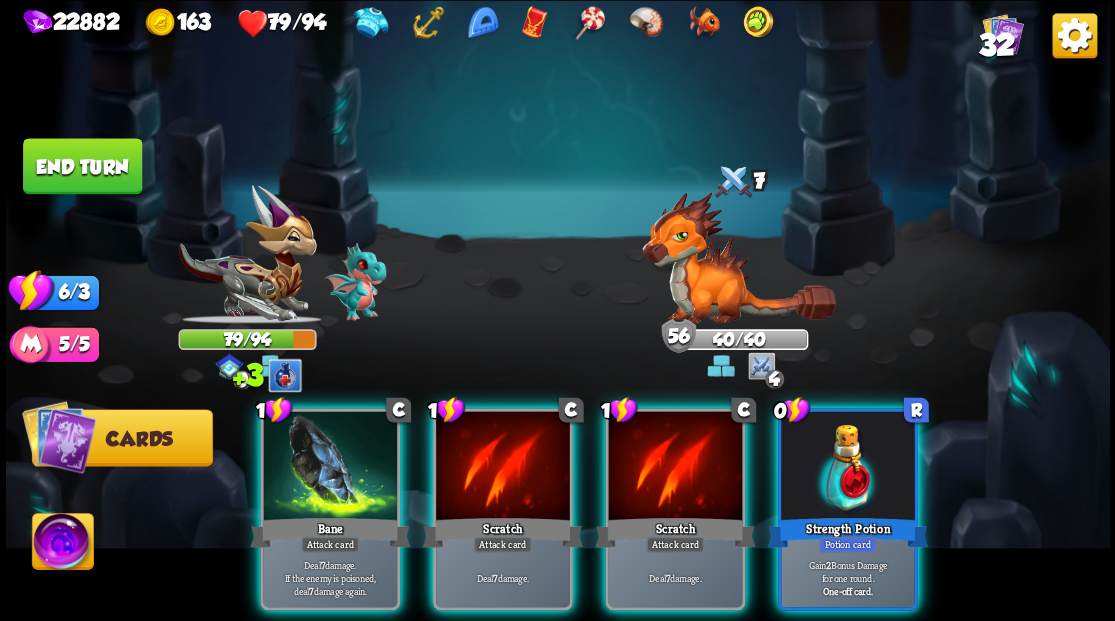 click at bounding box center [848, 467] 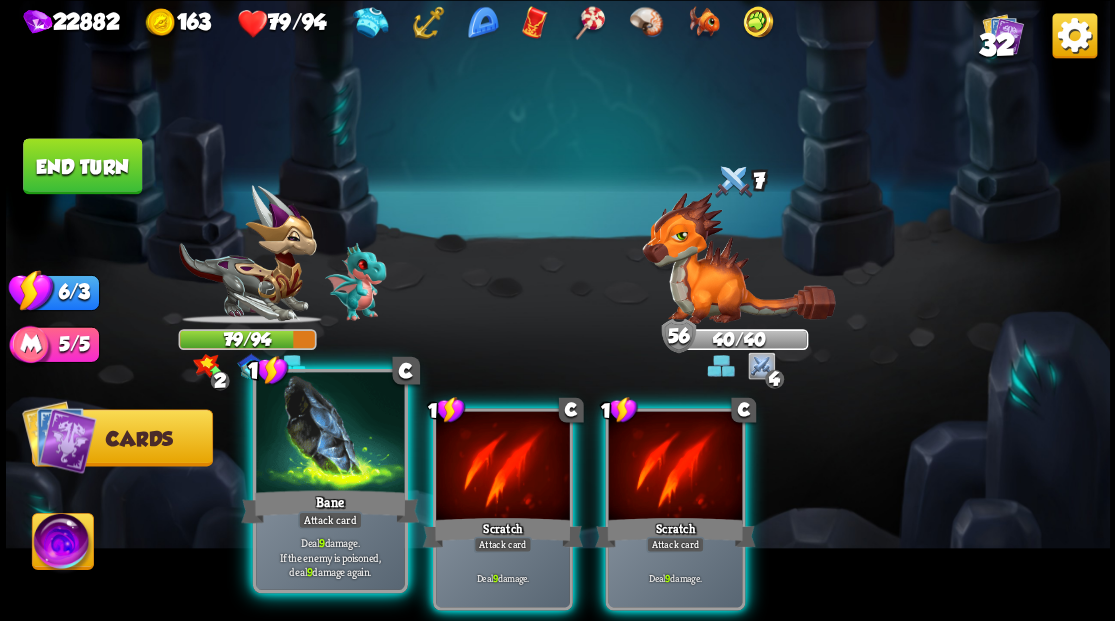 click at bounding box center (330, 434) 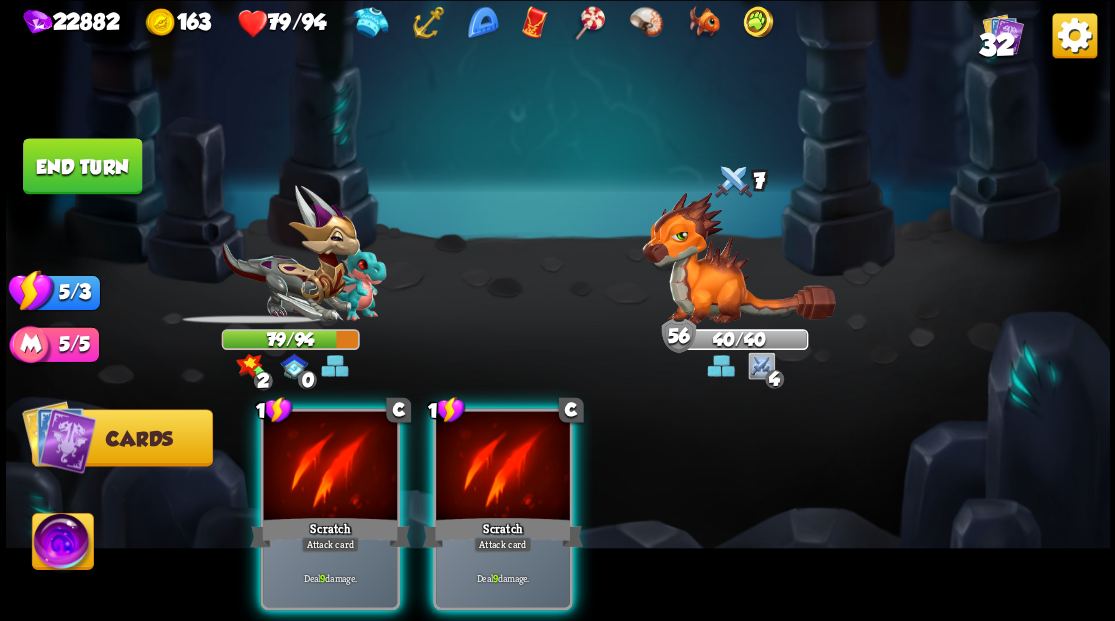 click at bounding box center [330, 467] 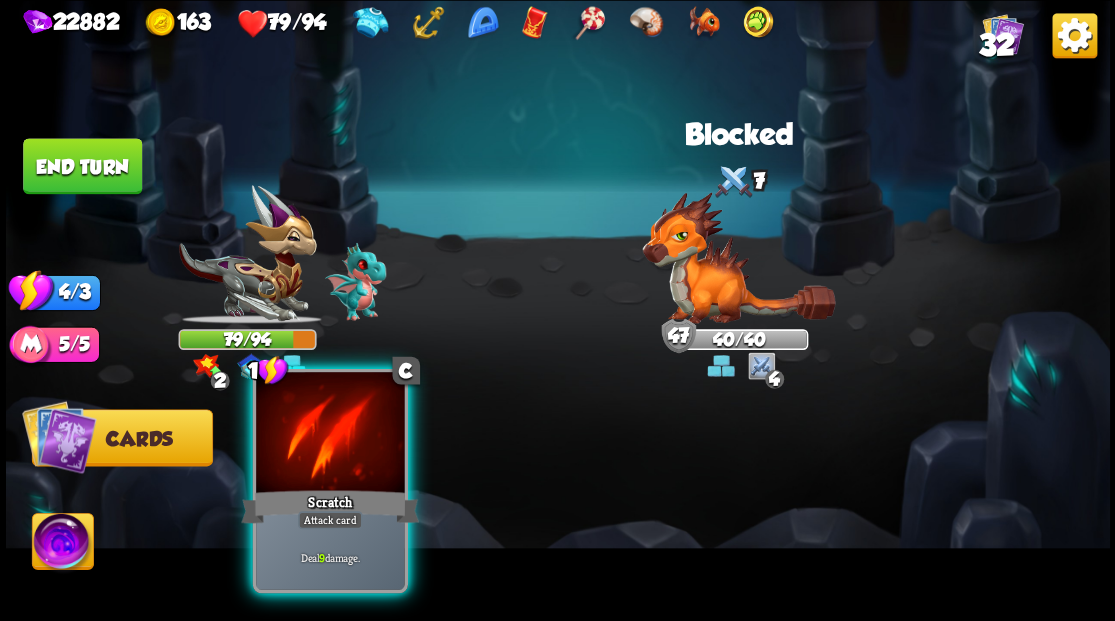 click at bounding box center (330, 434) 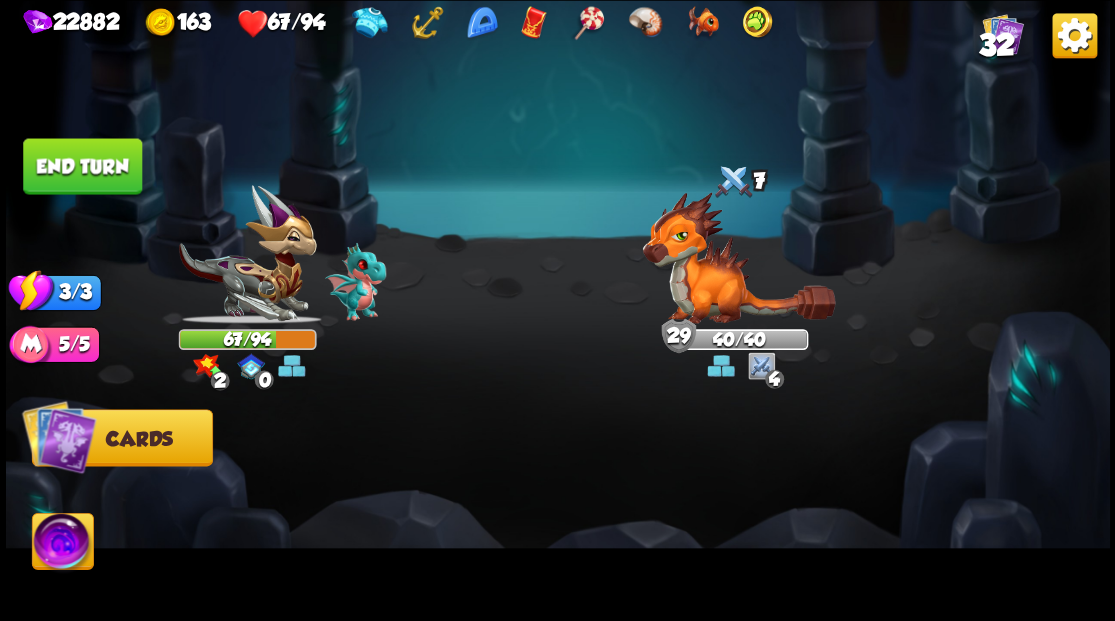 click on "End turn" at bounding box center (82, 166) 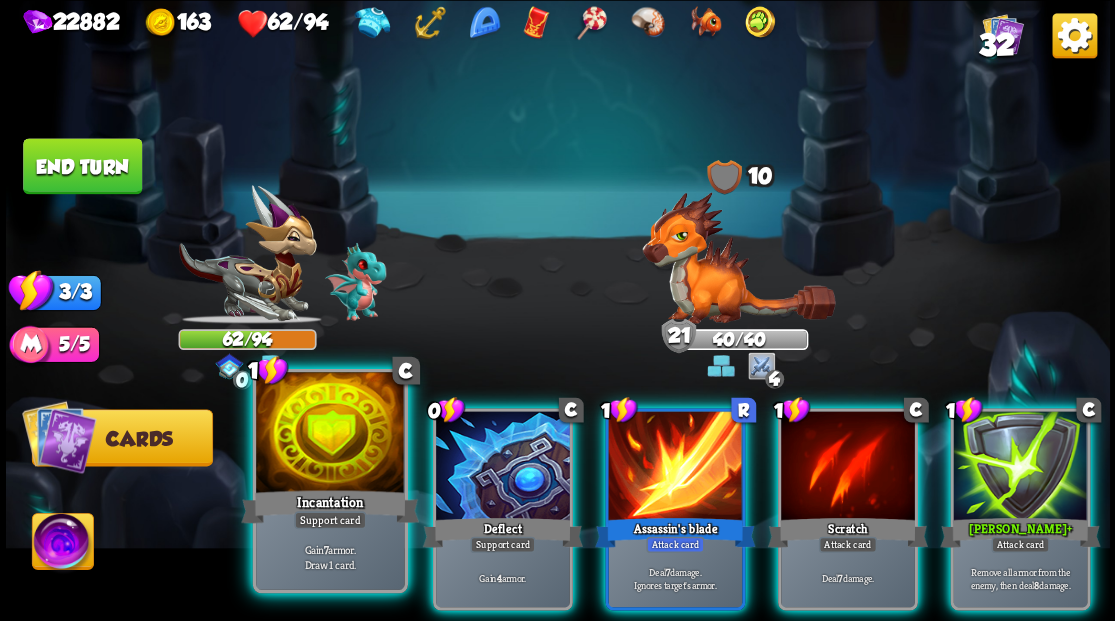 click at bounding box center (330, 434) 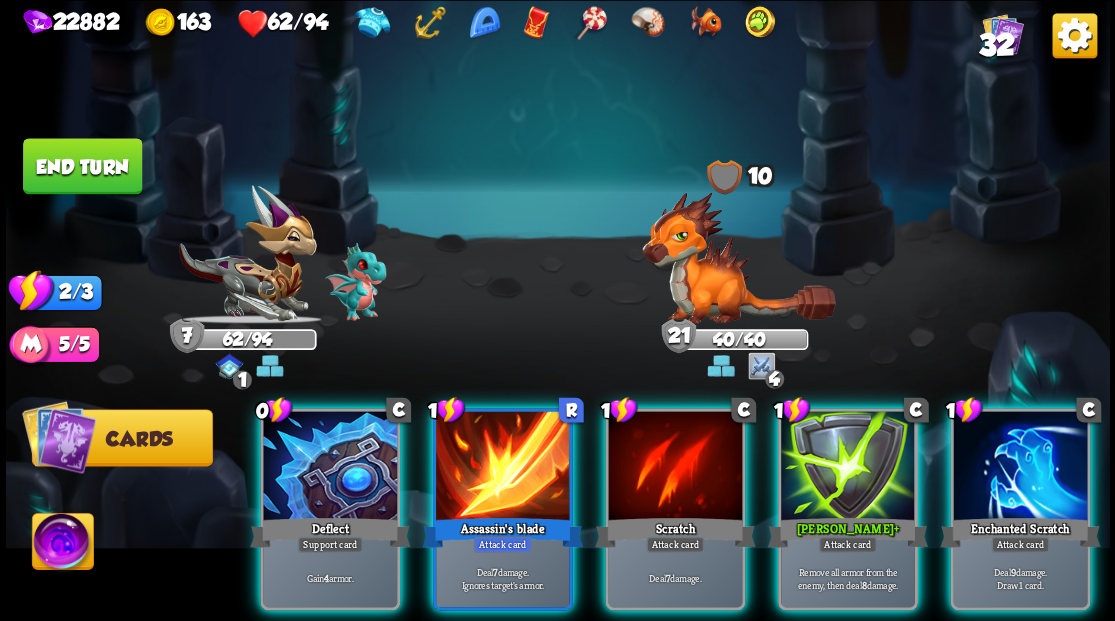 click at bounding box center [330, 467] 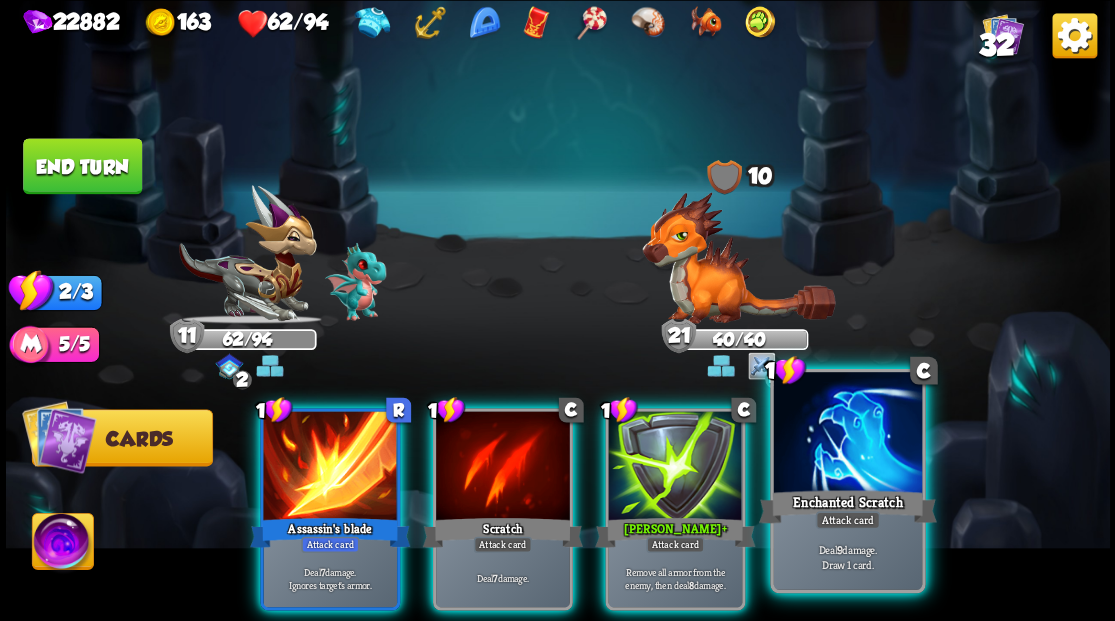 click at bounding box center (847, 434) 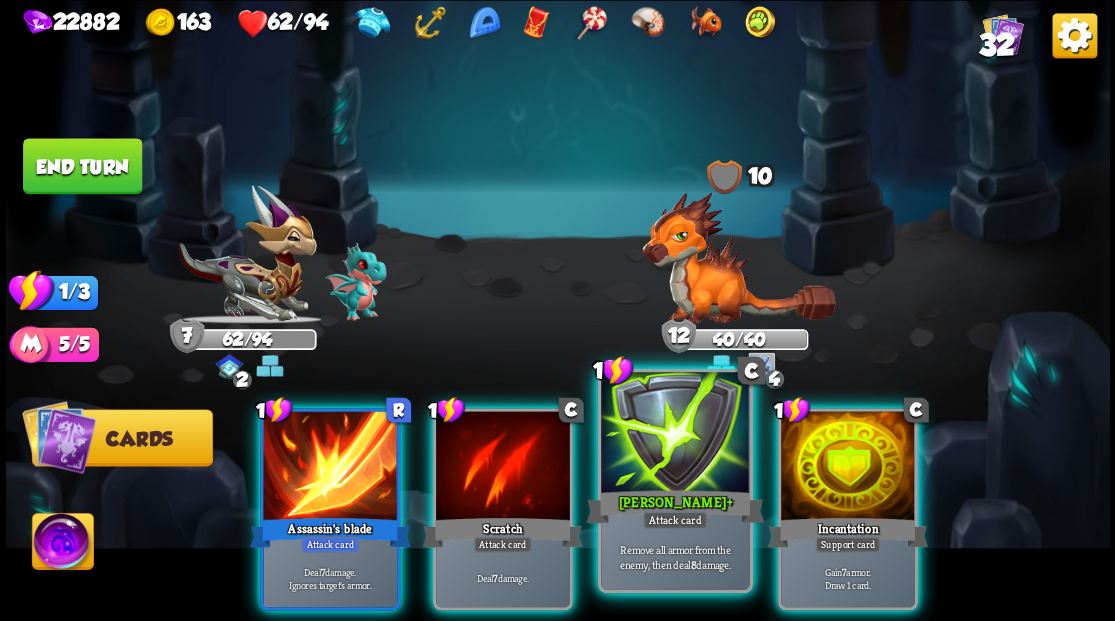 click at bounding box center [675, 434] 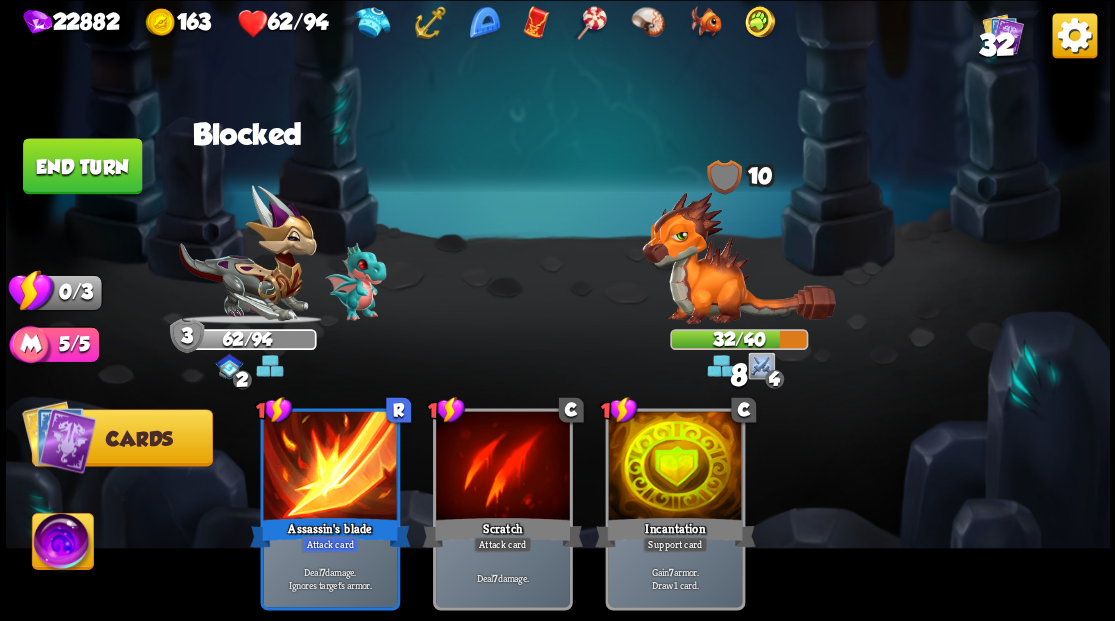 click on "End turn" at bounding box center (82, 166) 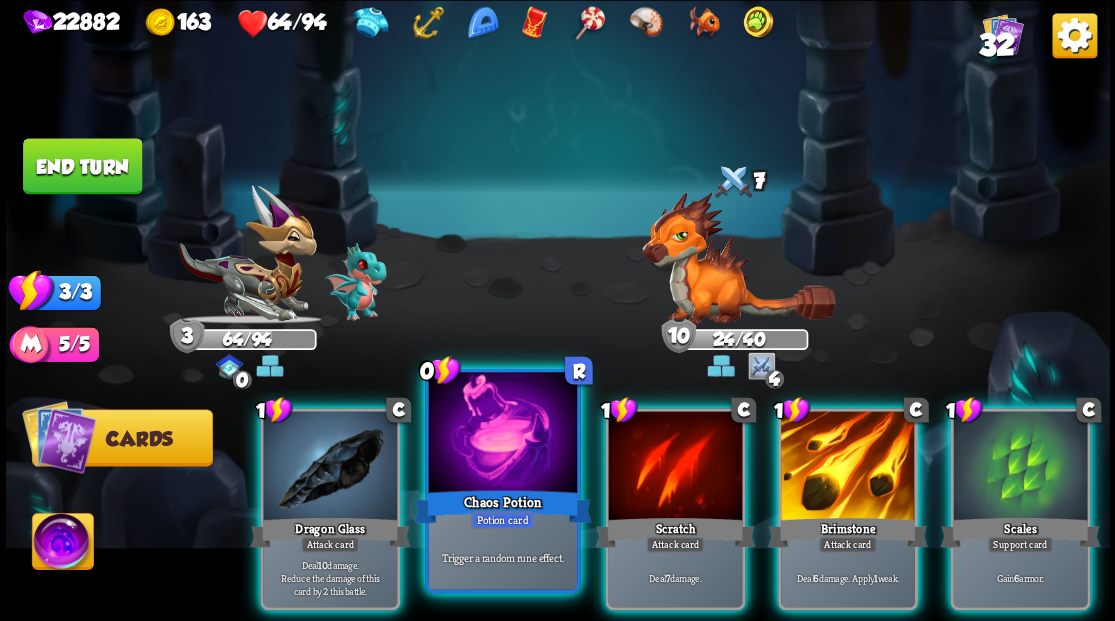click at bounding box center (502, 434) 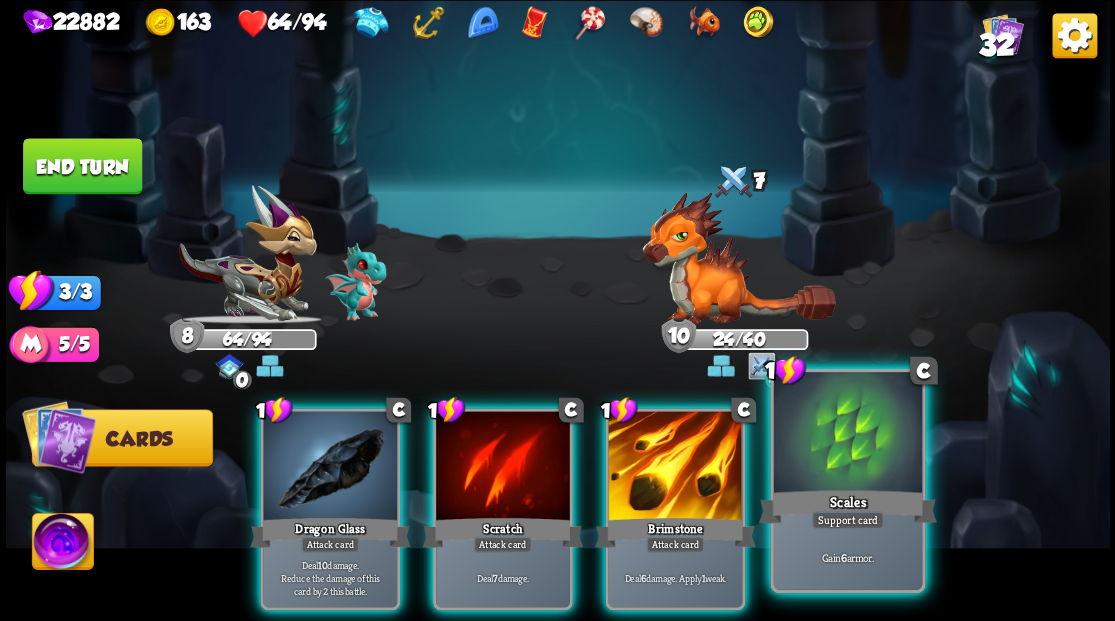click at bounding box center [847, 434] 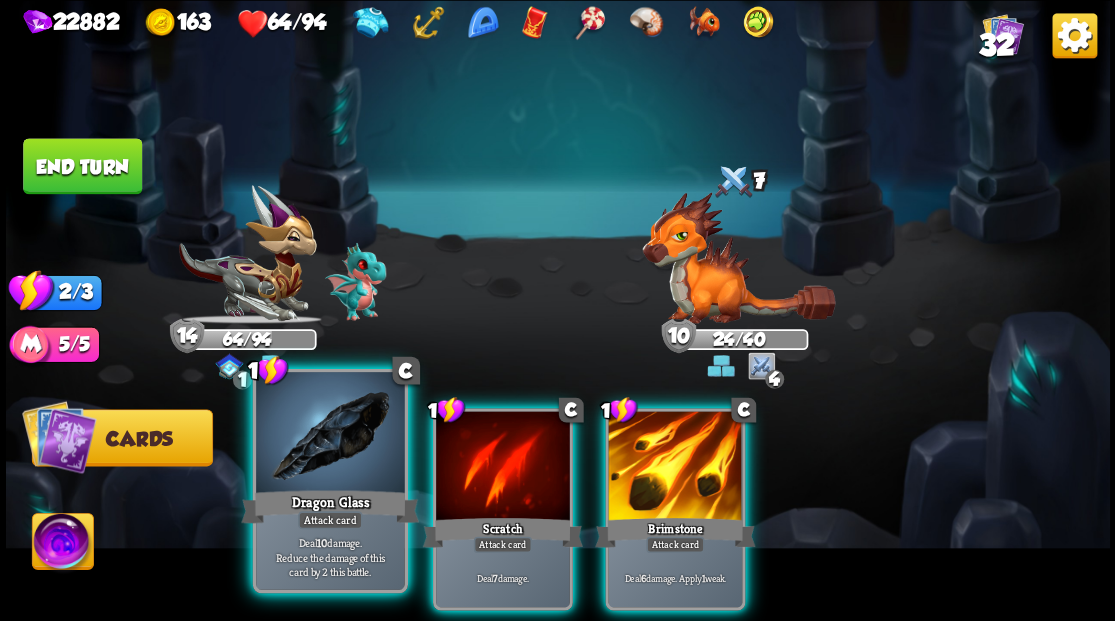 click at bounding box center (330, 434) 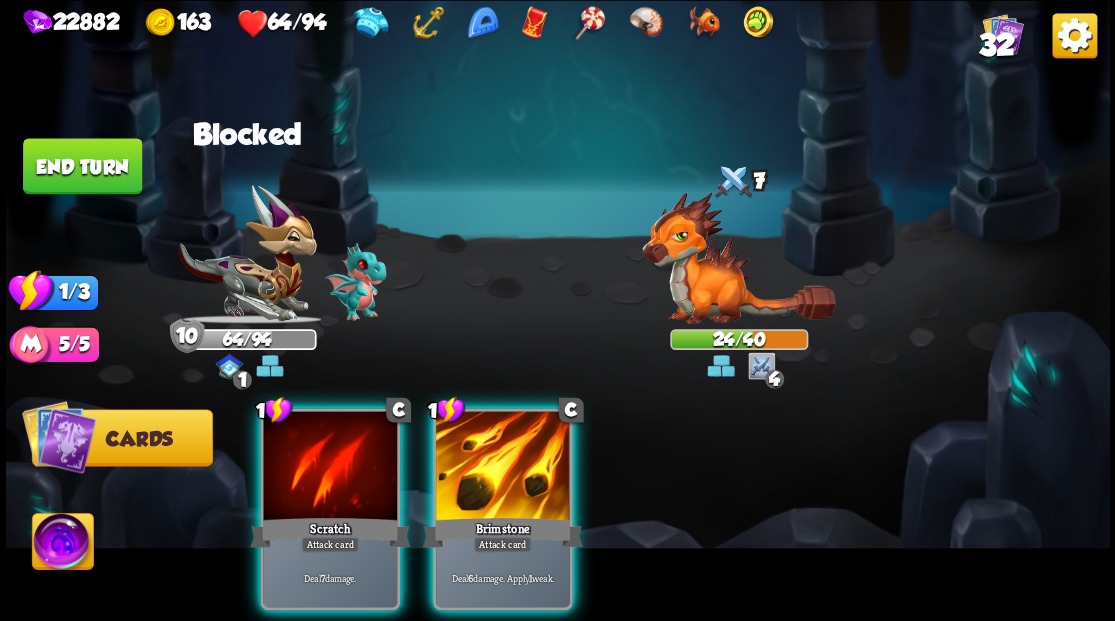 click at bounding box center [503, 467] 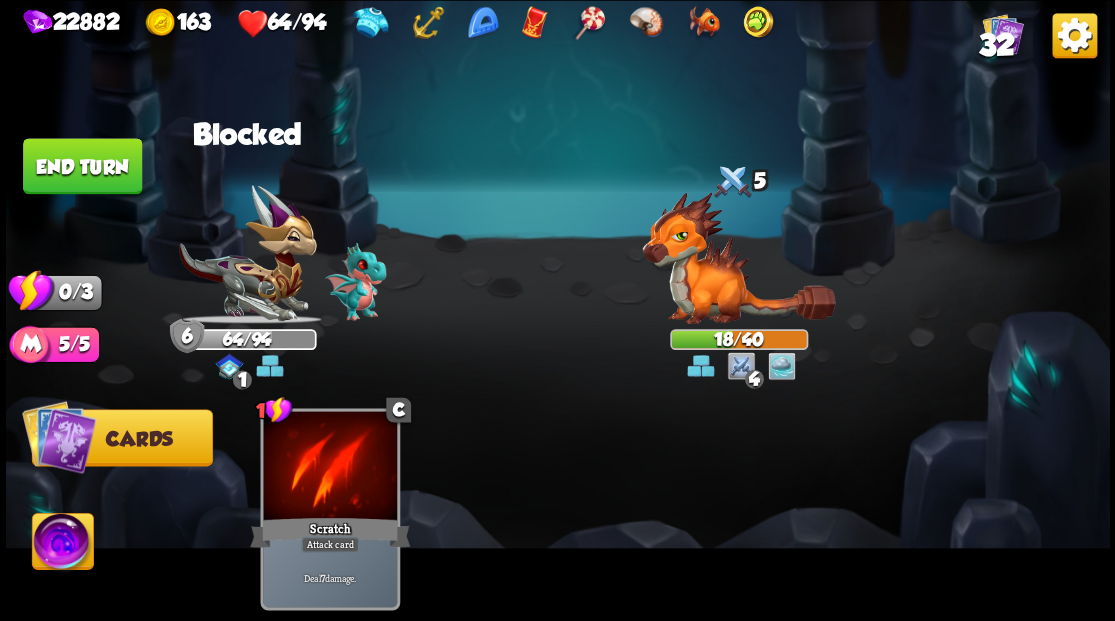 click on "End turn" at bounding box center (82, 166) 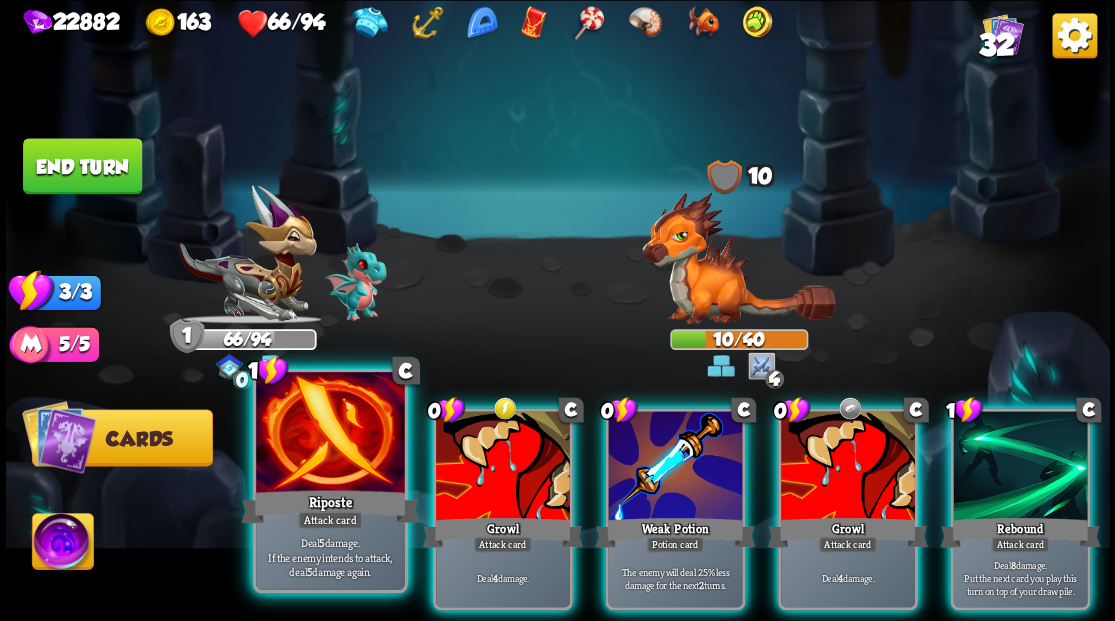 click at bounding box center [330, 434] 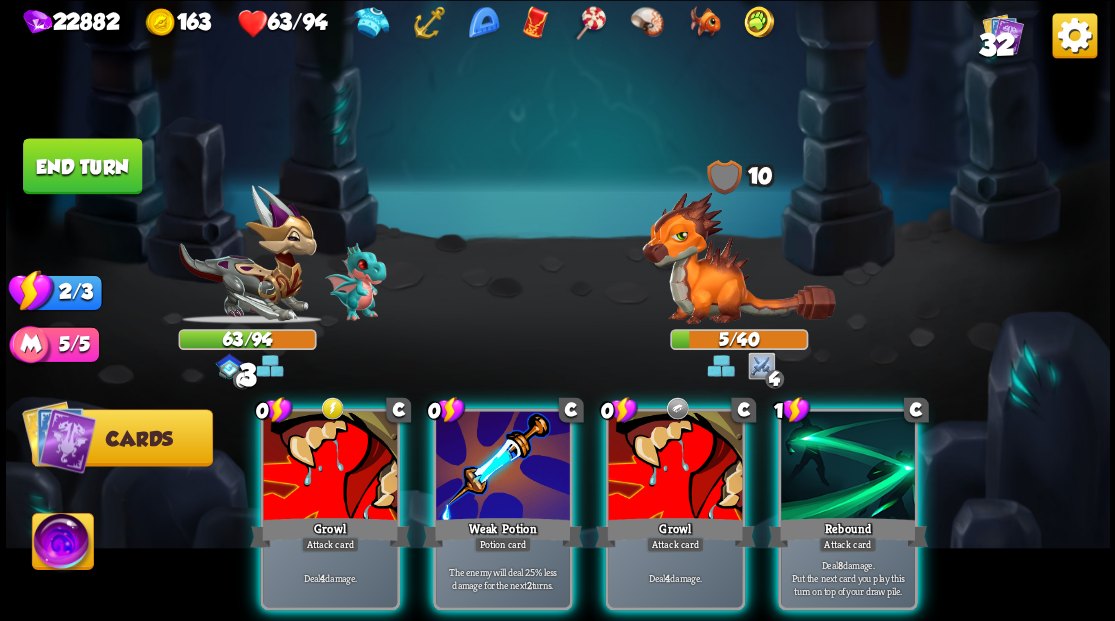 click at bounding box center [330, 467] 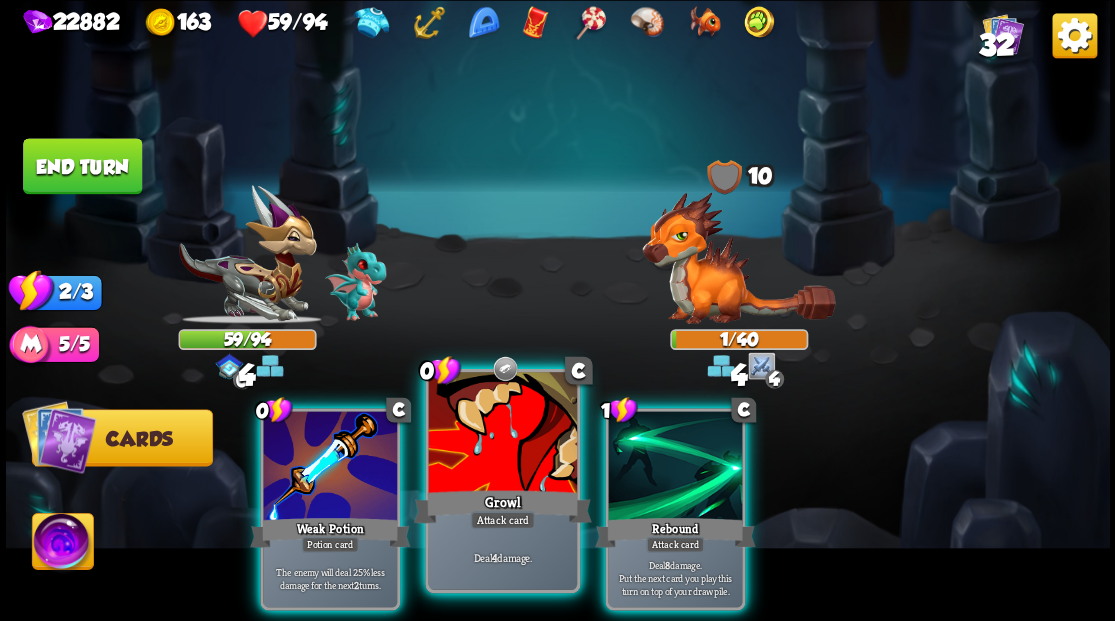click at bounding box center [502, 434] 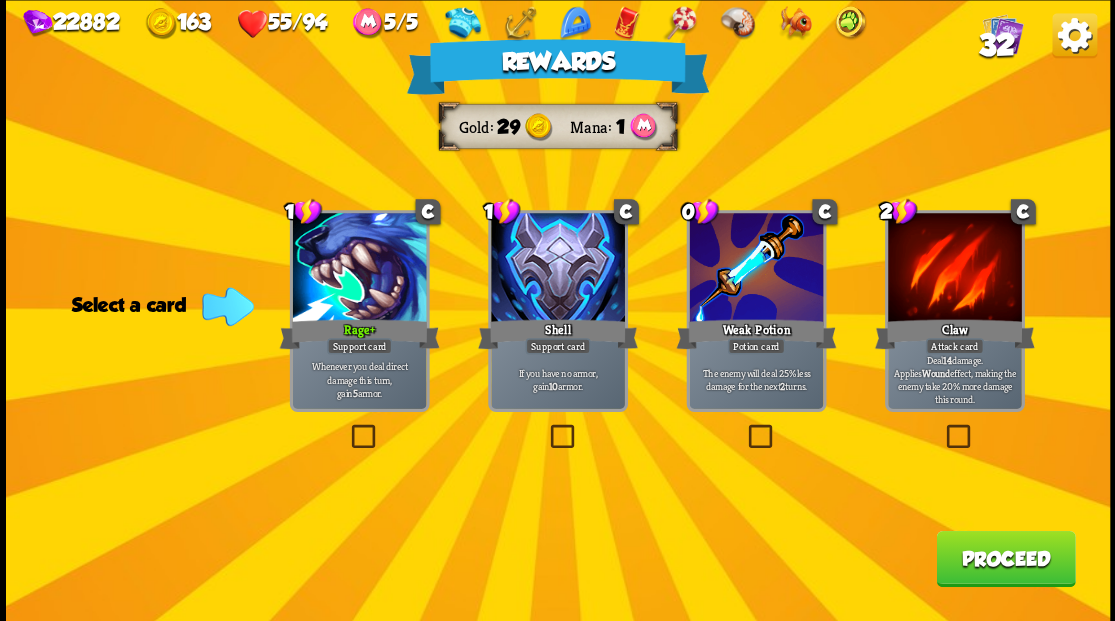 click on "Proceed" at bounding box center [1005, 558] 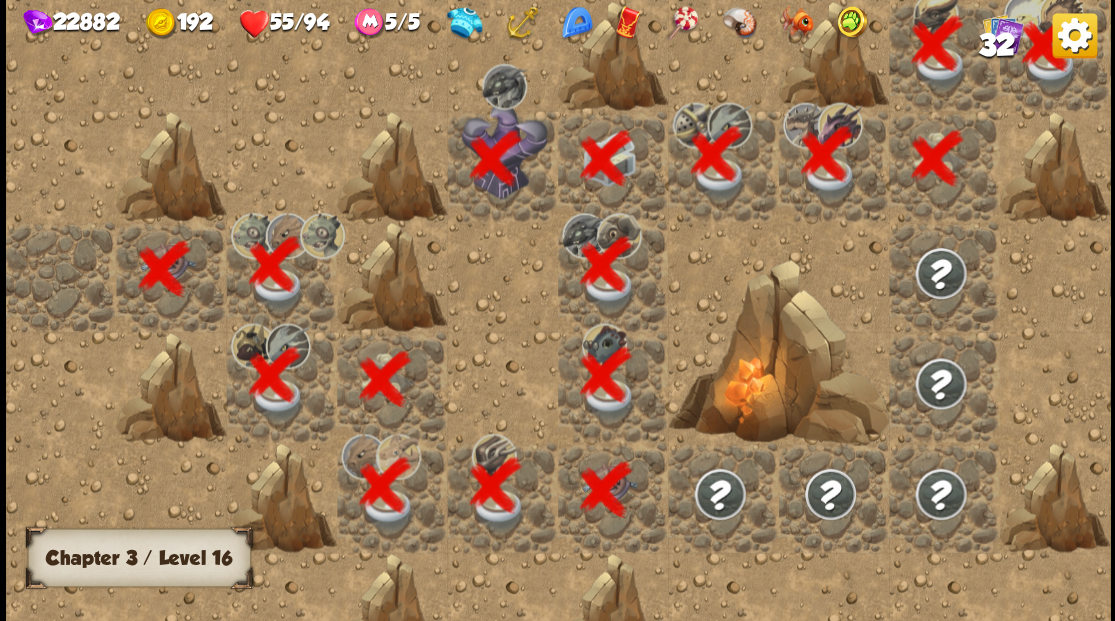 scroll, scrollTop: 0, scrollLeft: 384, axis: horizontal 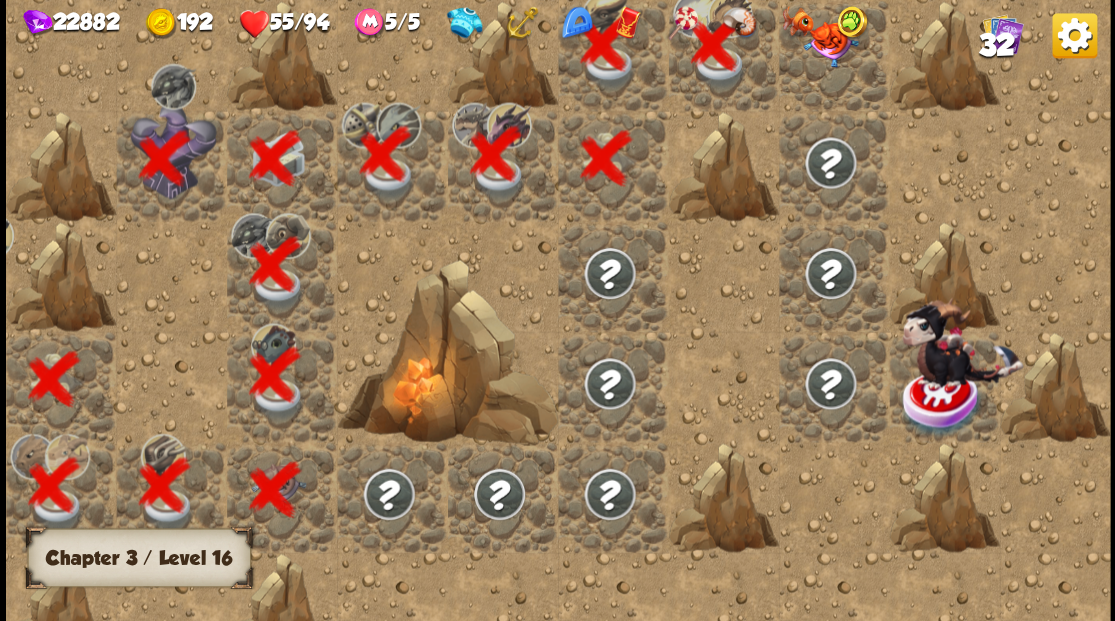 click at bounding box center (829, 44) 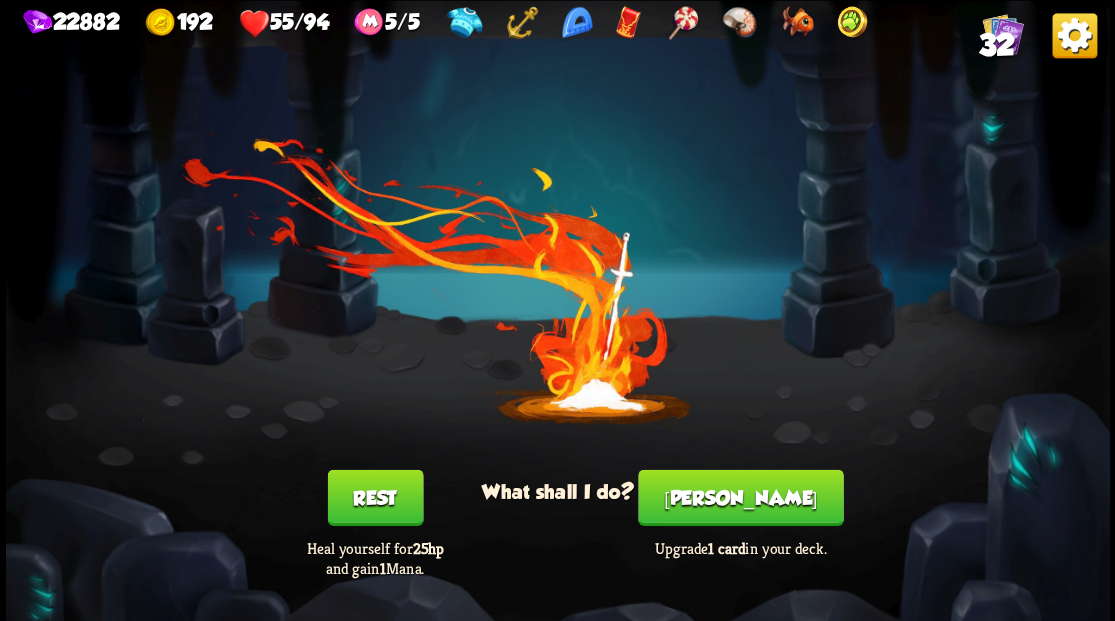 click on "[PERSON_NAME]" at bounding box center (740, 497) 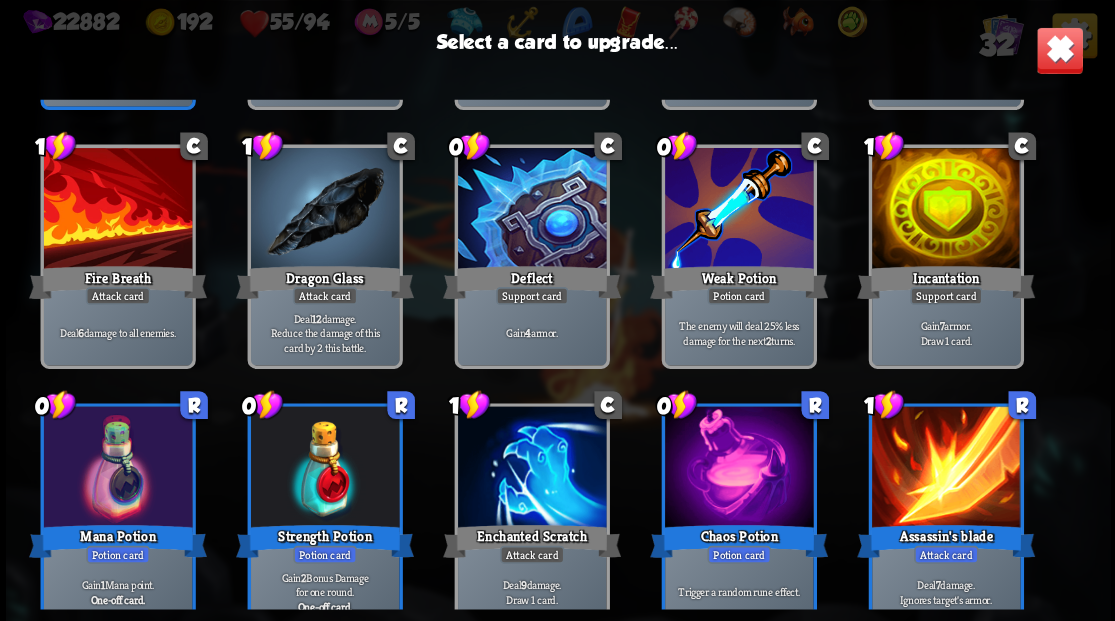 scroll, scrollTop: 929, scrollLeft: 0, axis: vertical 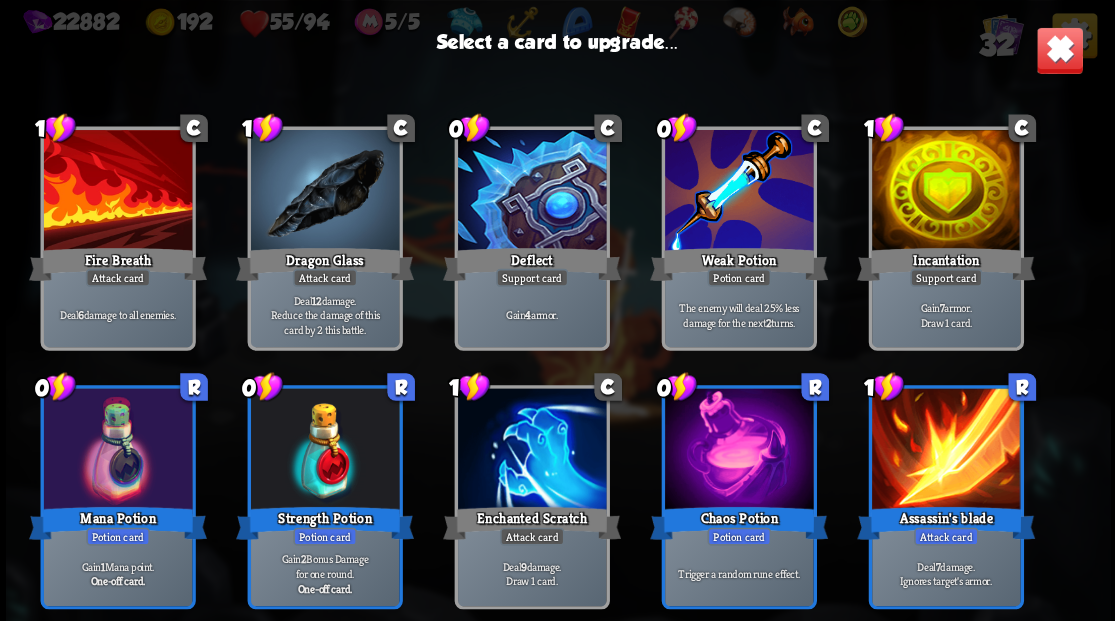 click at bounding box center [324, 450] 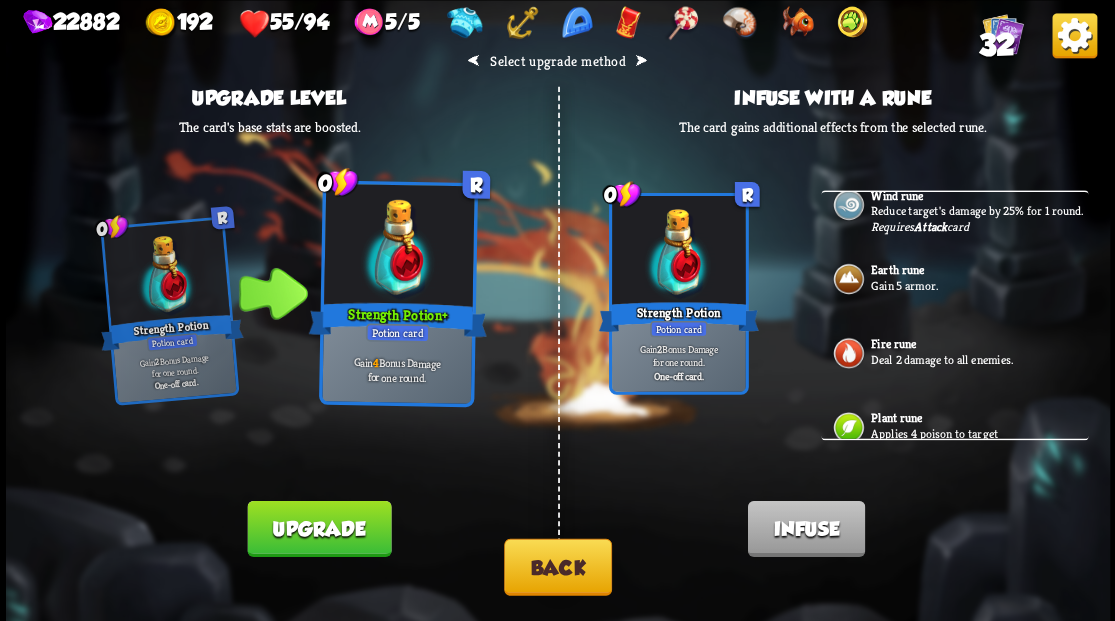 scroll, scrollTop: 522, scrollLeft: 0, axis: vertical 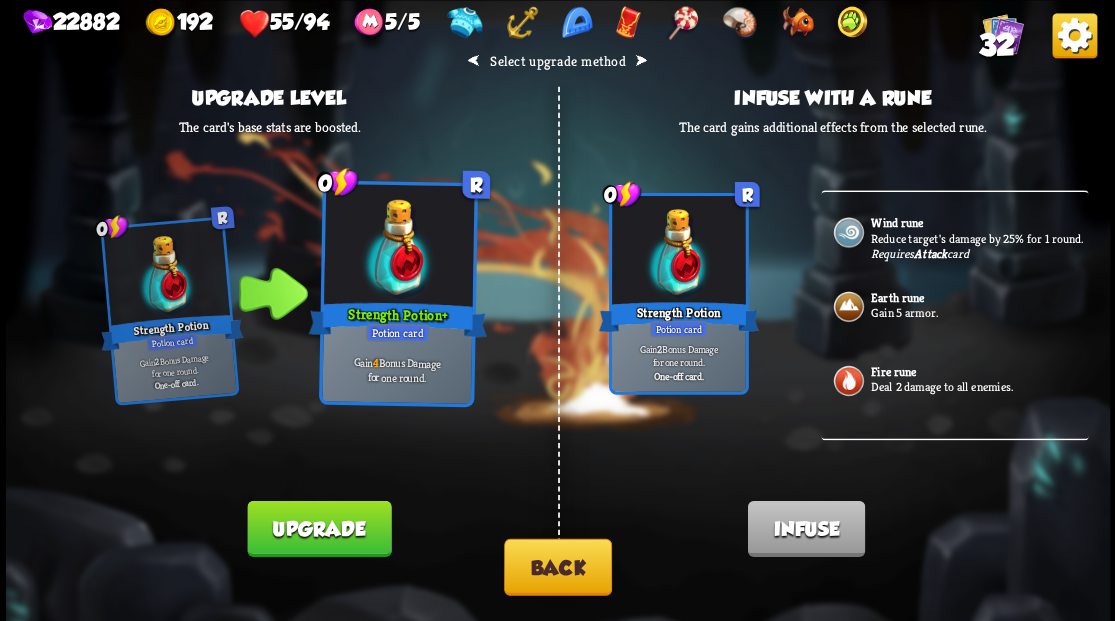 click on "Gain 5 armor." at bounding box center [977, 312] 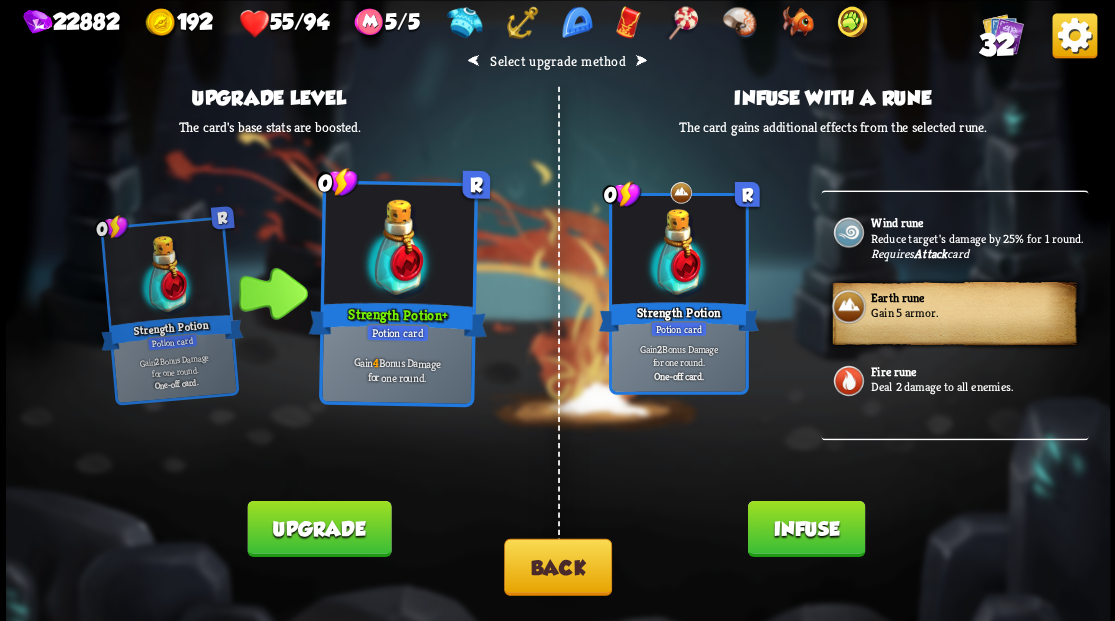 click on "Infuse" at bounding box center [805, 528] 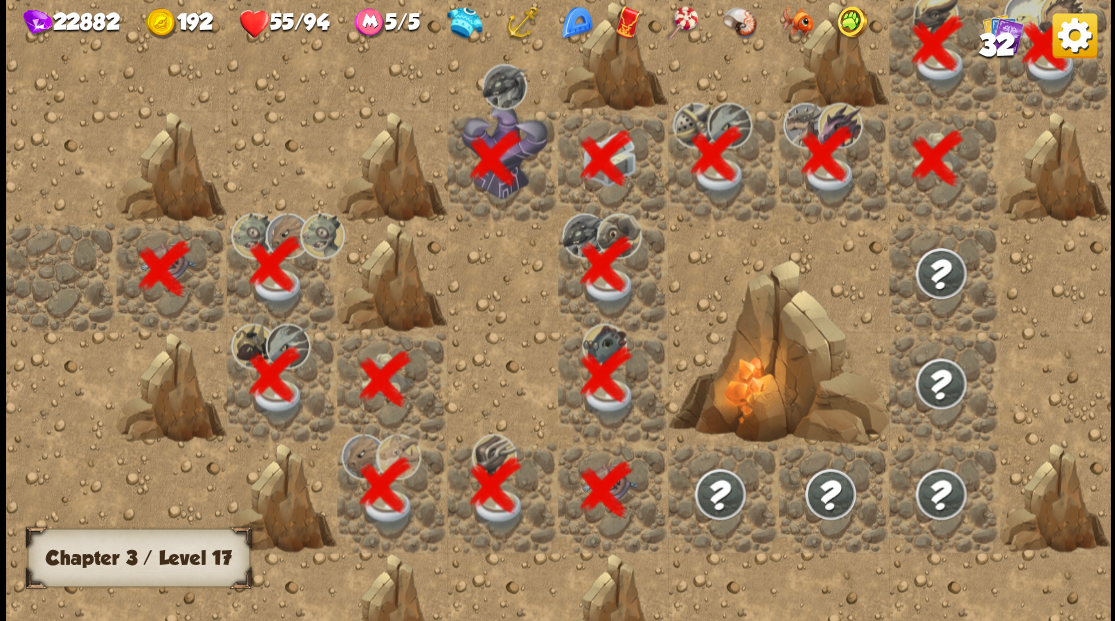 scroll, scrollTop: 0, scrollLeft: 384, axis: horizontal 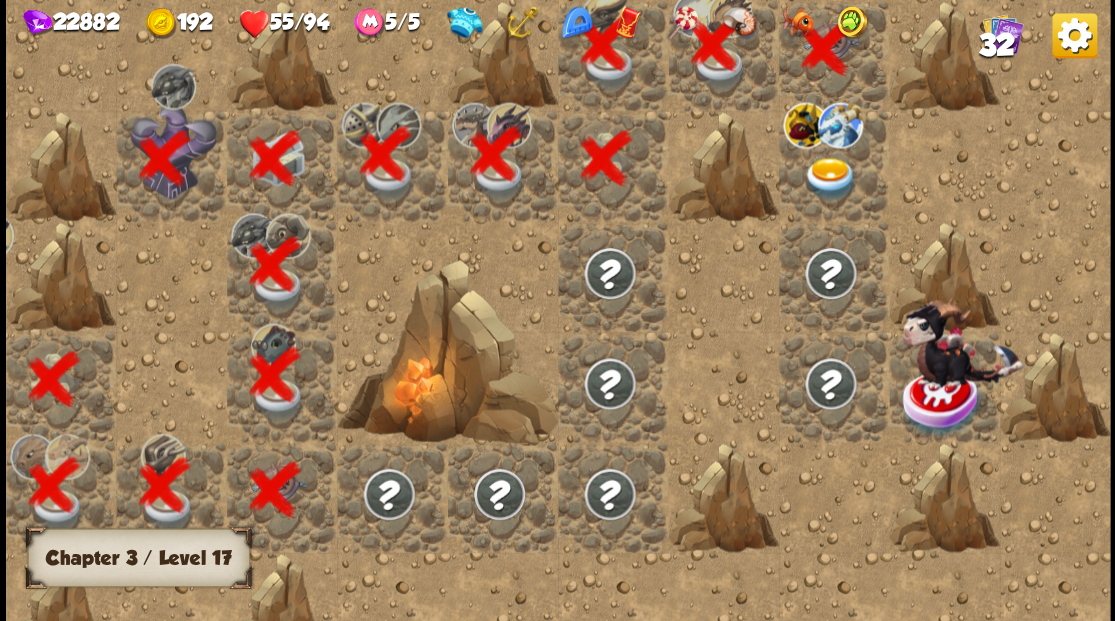click at bounding box center (829, 178) 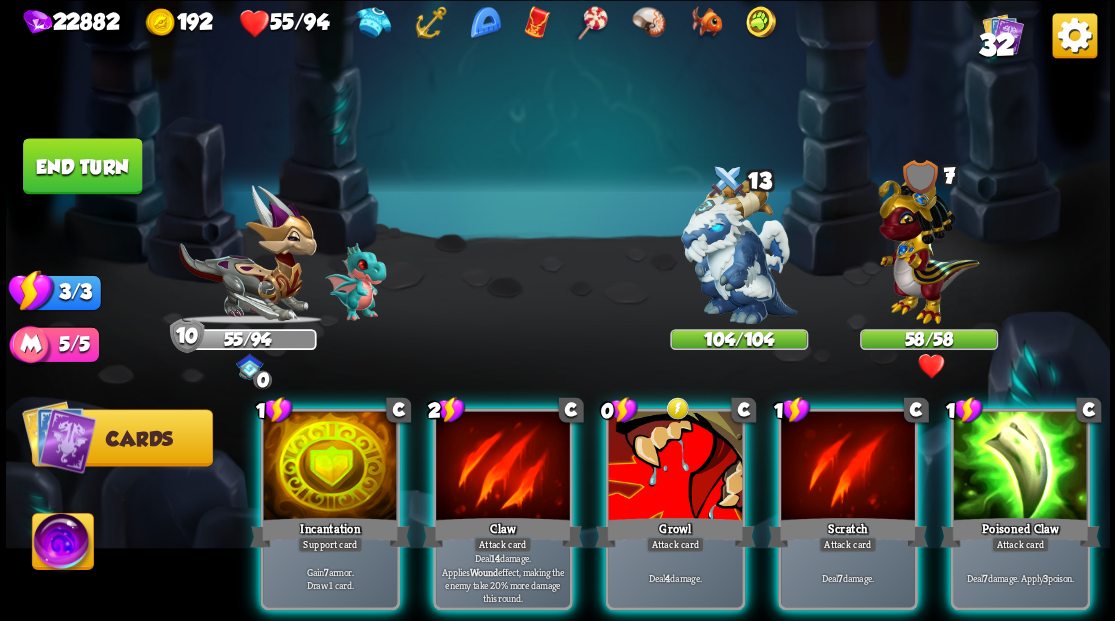 click at bounding box center [928, 244] 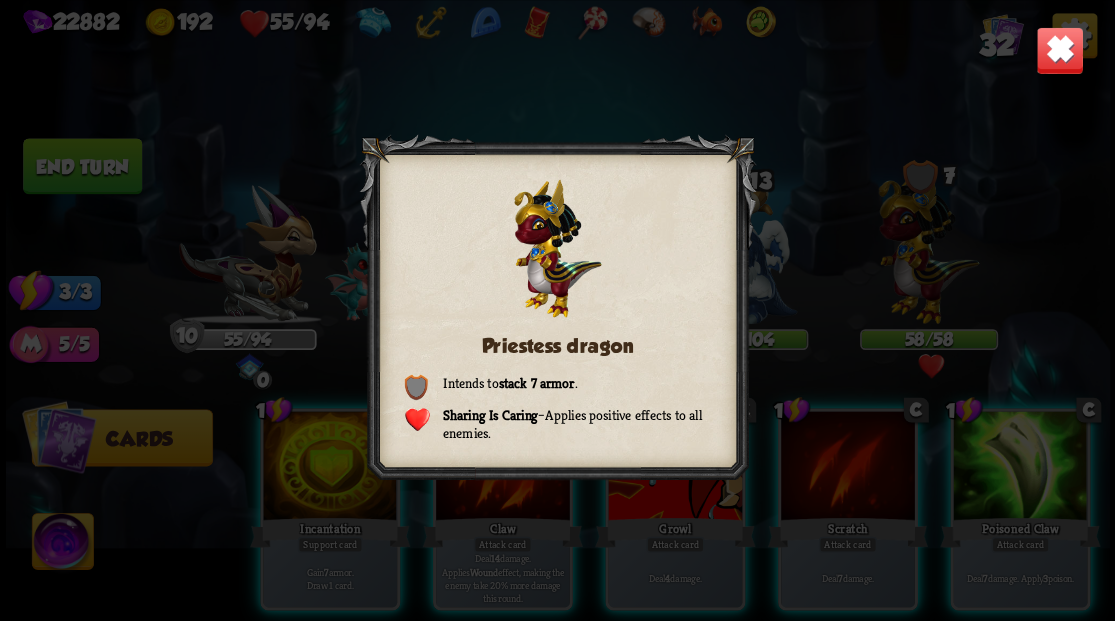 click at bounding box center (1059, 50) 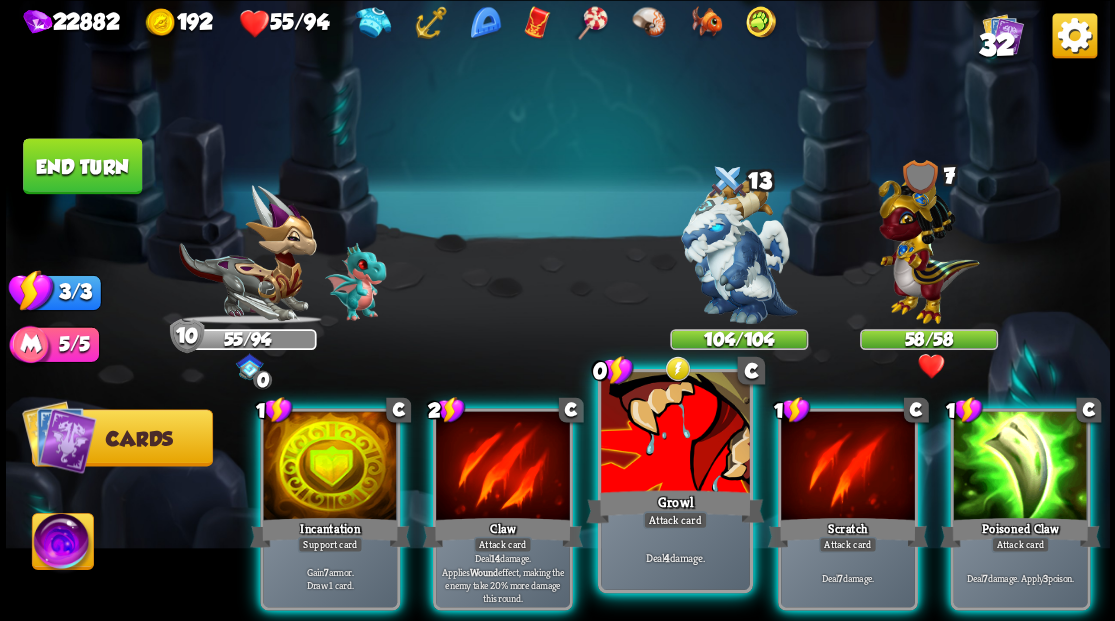 click at bounding box center (675, 434) 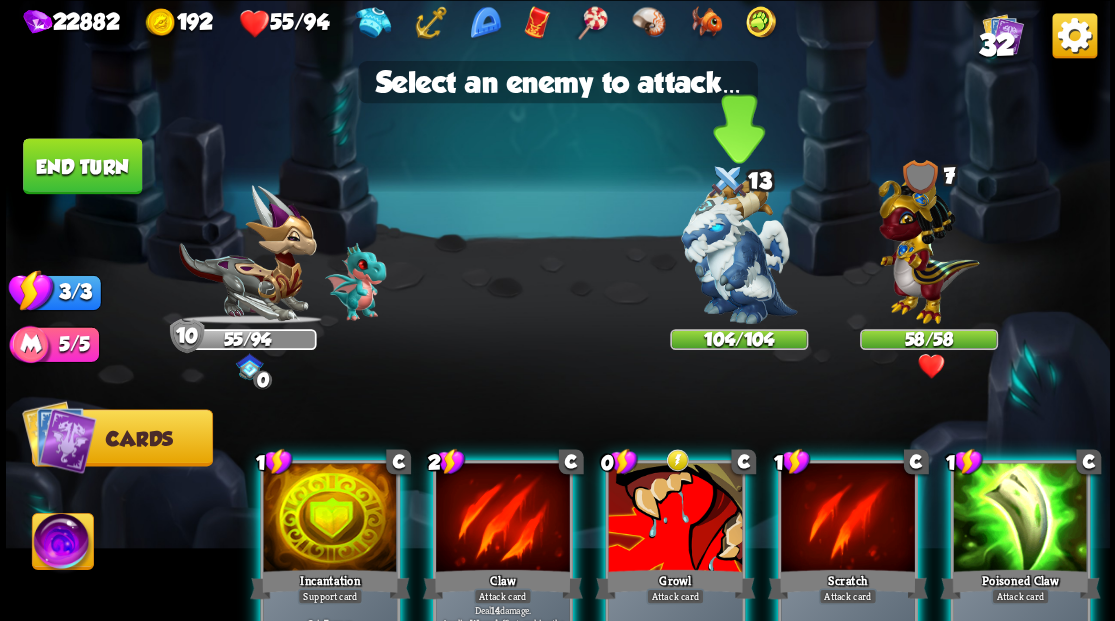 click at bounding box center (739, 251) 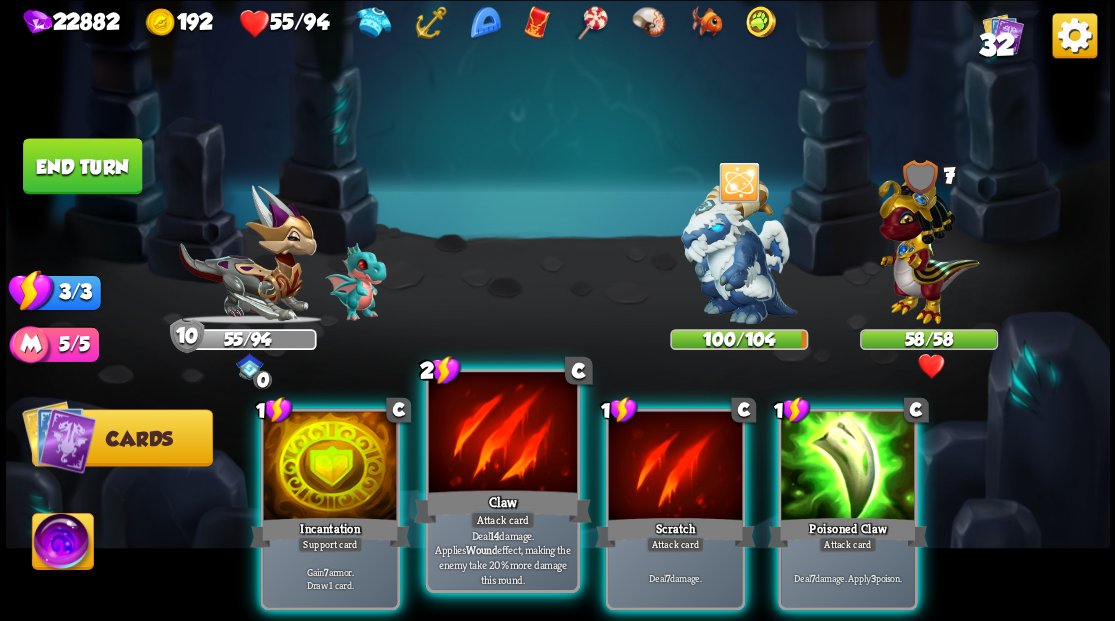 click at bounding box center (502, 434) 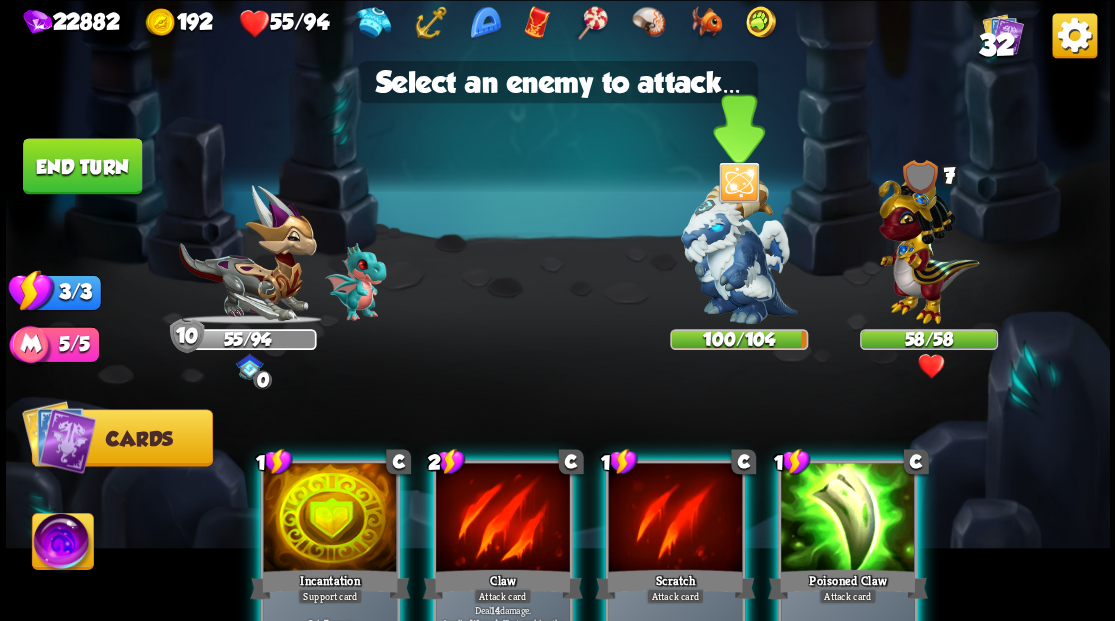 click at bounding box center [739, 251] 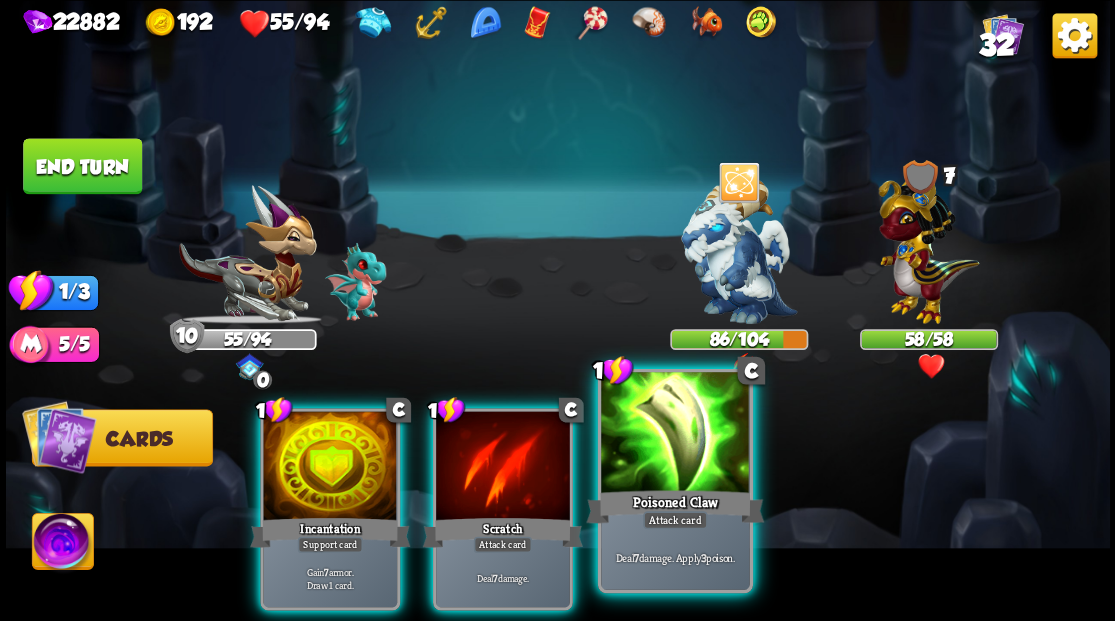 click at bounding box center [675, 434] 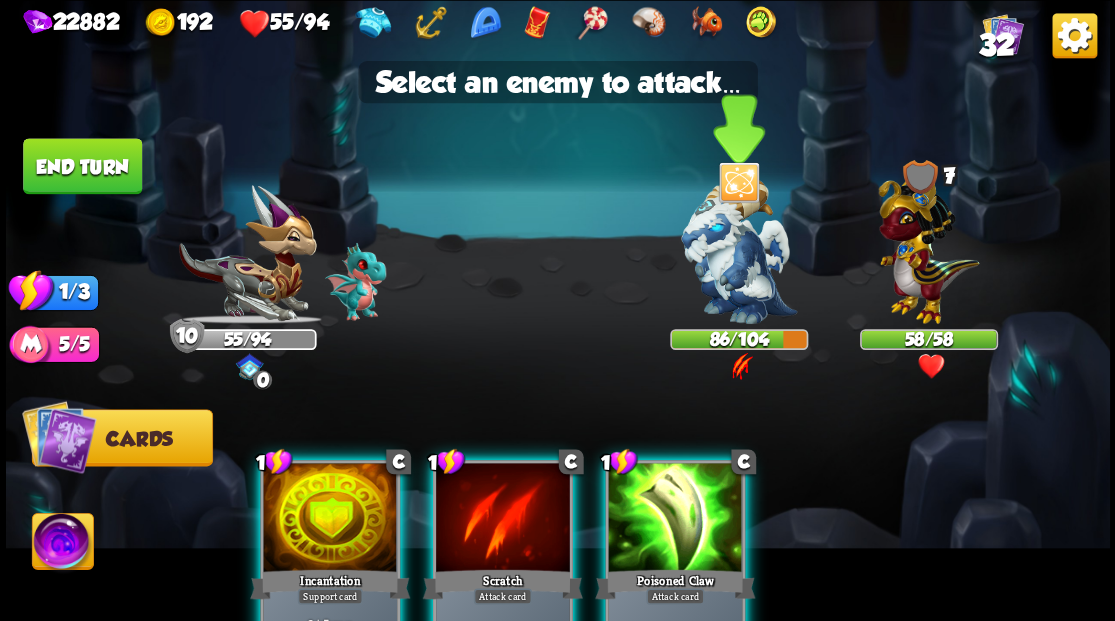 click at bounding box center [739, 251] 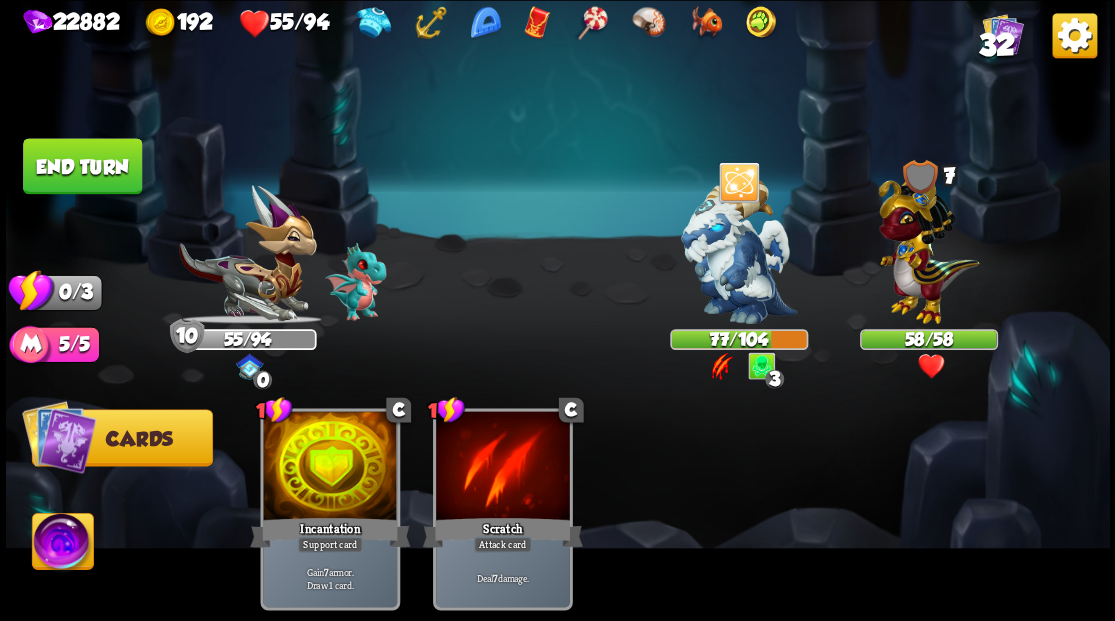 click on "End turn" at bounding box center [82, 166] 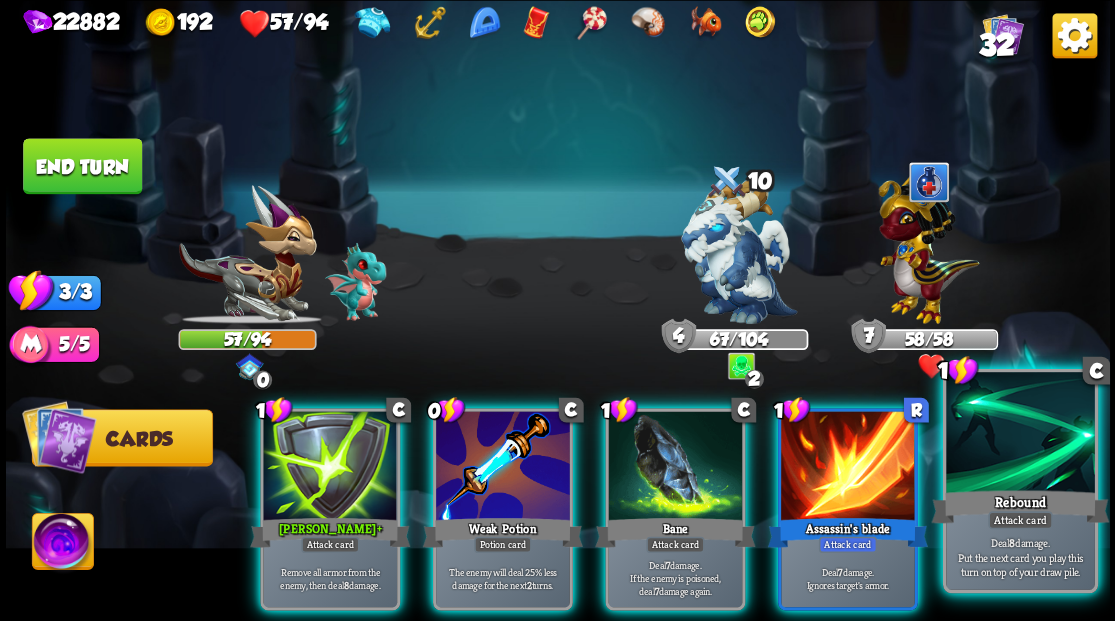 click at bounding box center (1020, 434) 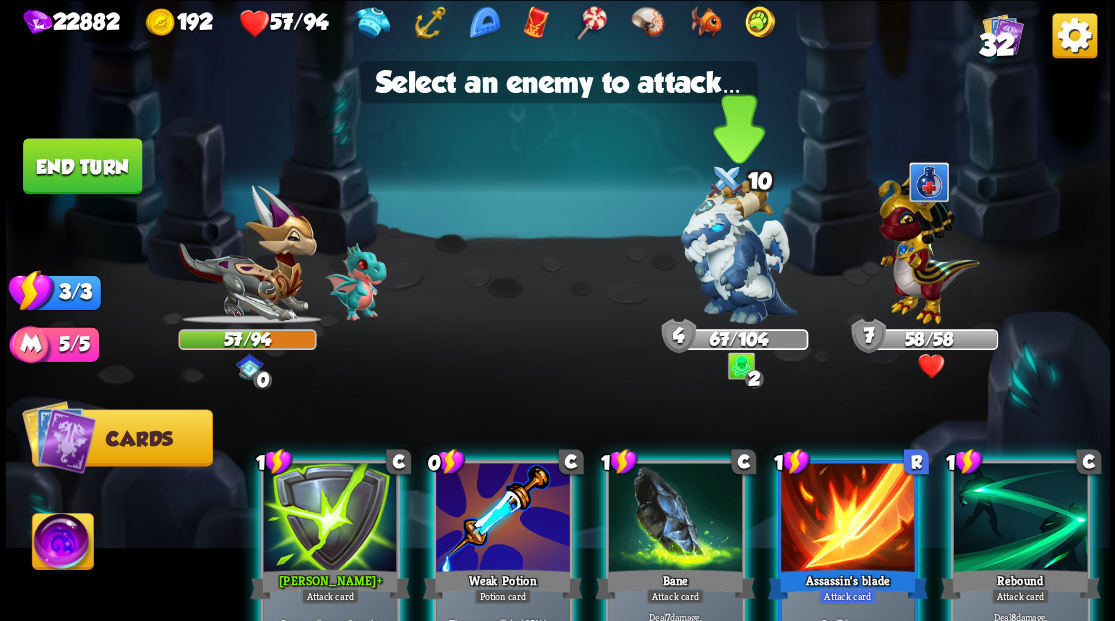 click at bounding box center [739, 251] 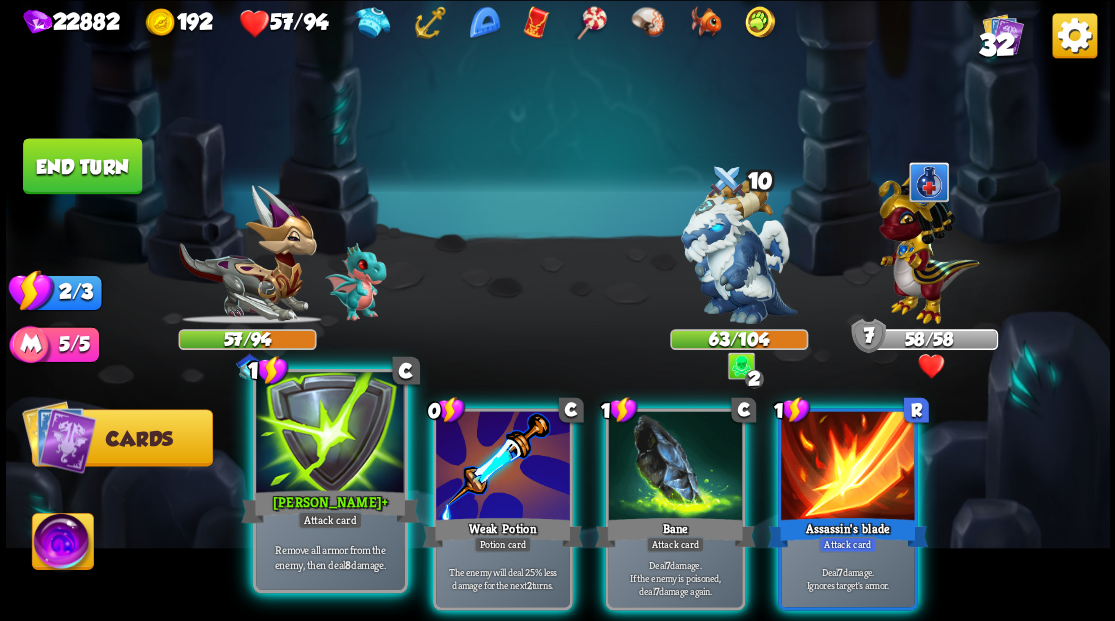 click at bounding box center (330, 434) 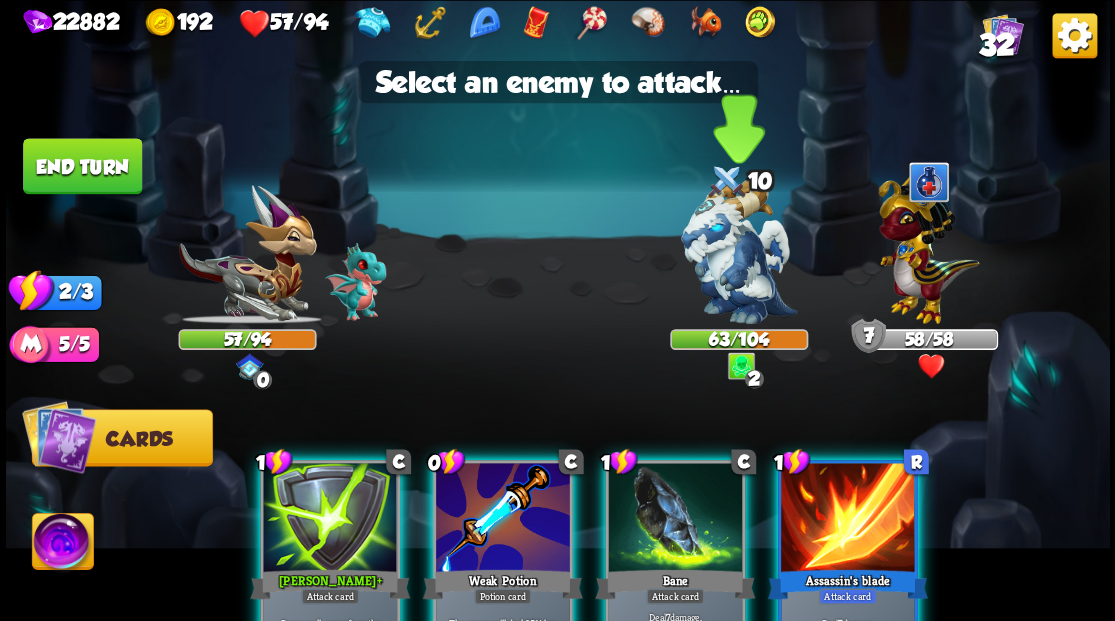click at bounding box center [739, 251] 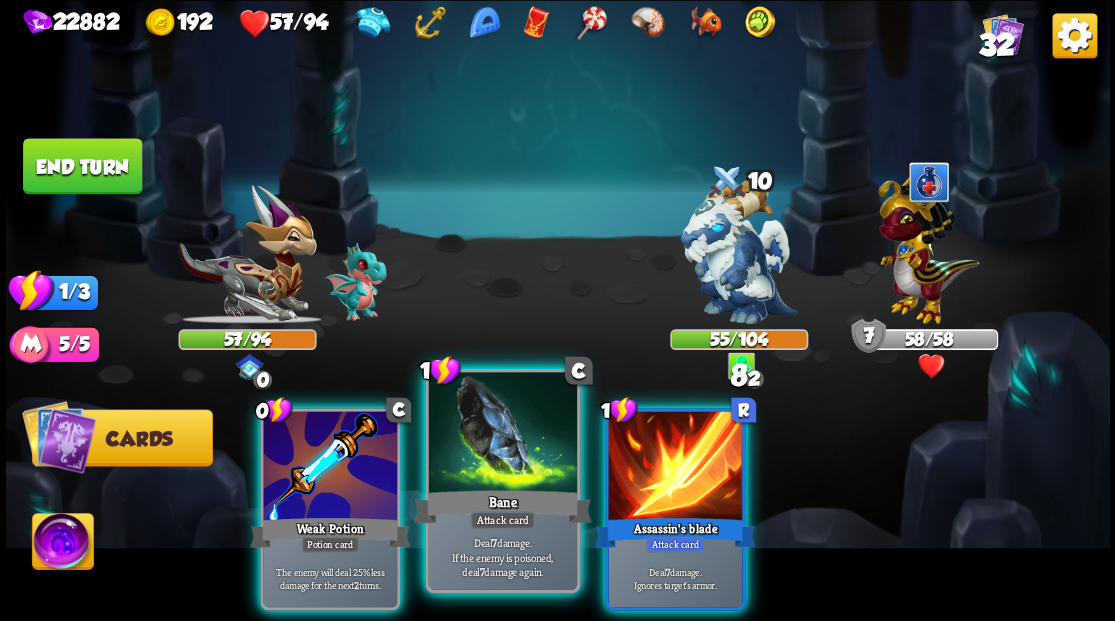 click at bounding box center [502, 434] 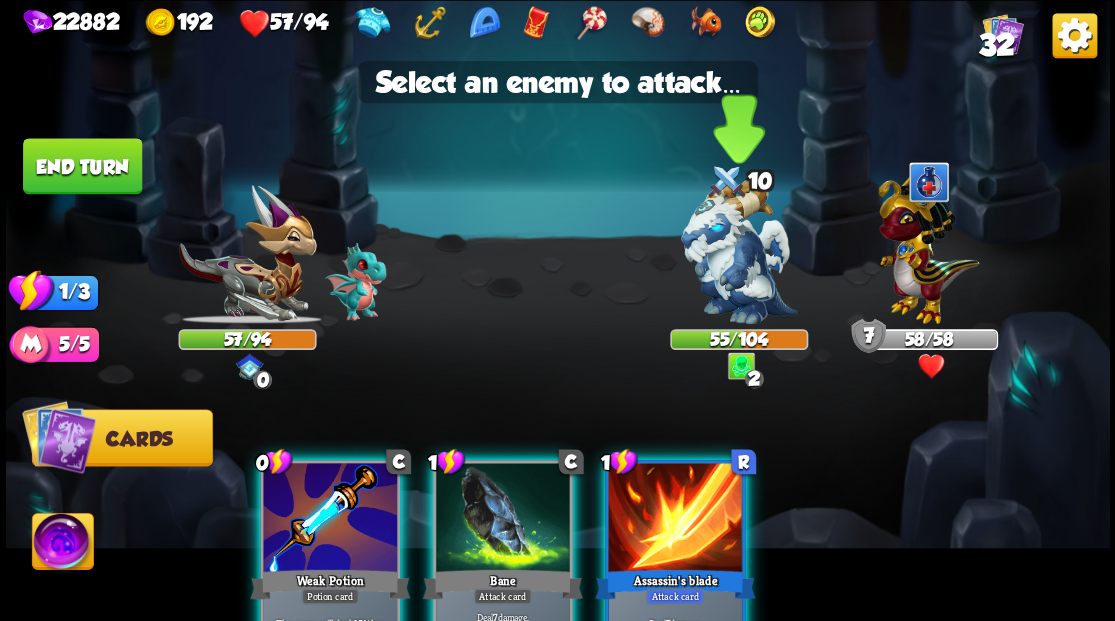 click at bounding box center (739, 251) 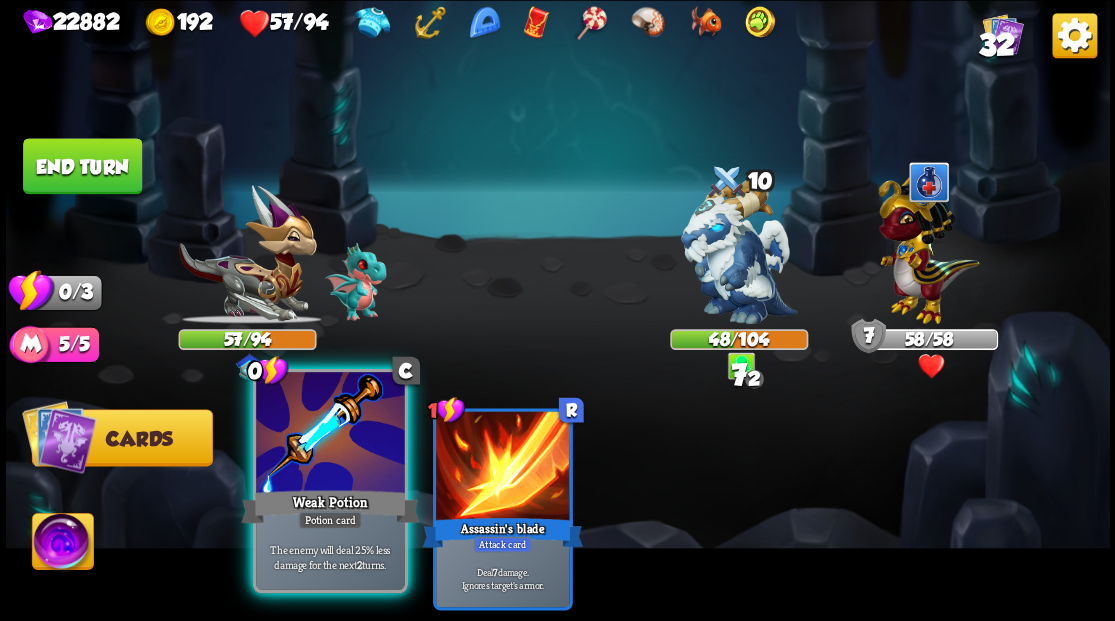 click at bounding box center (330, 434) 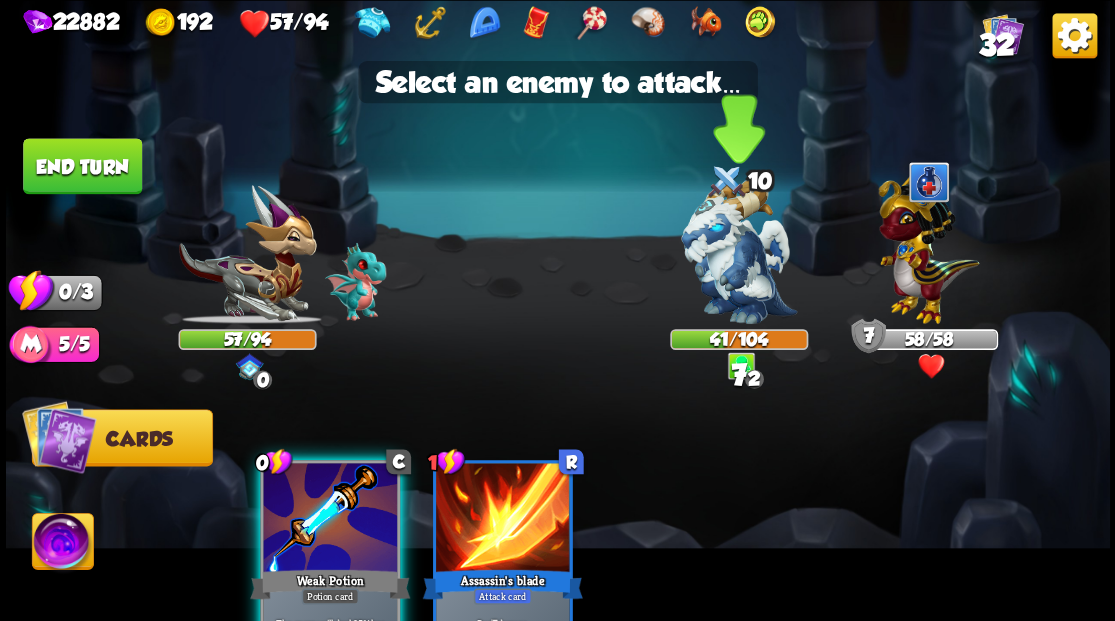 click at bounding box center (739, 251) 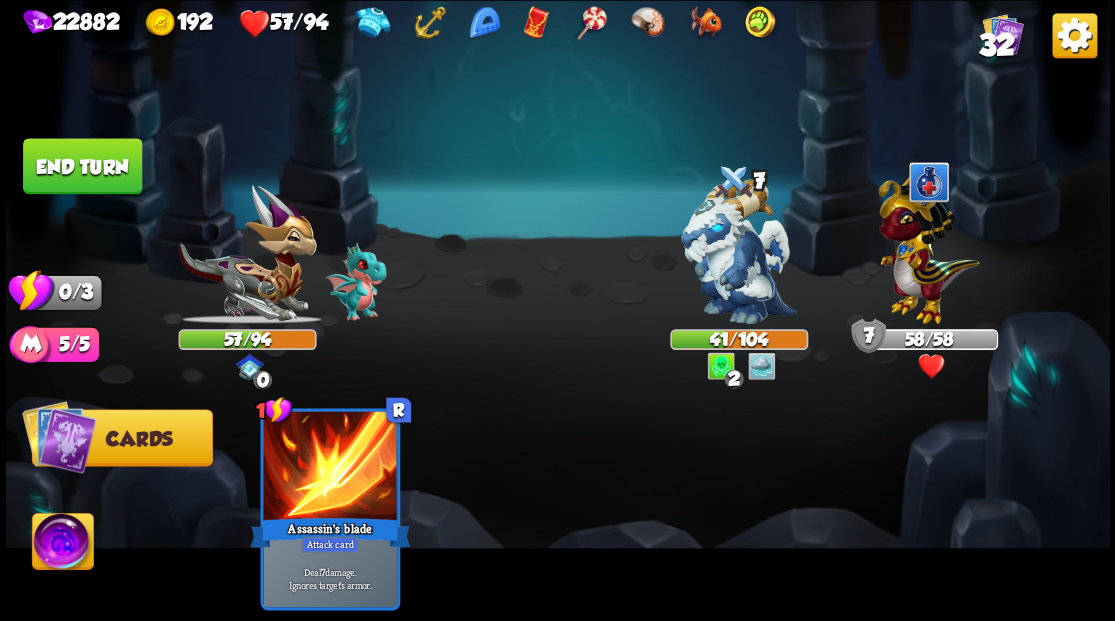 click on "End turn" at bounding box center [82, 166] 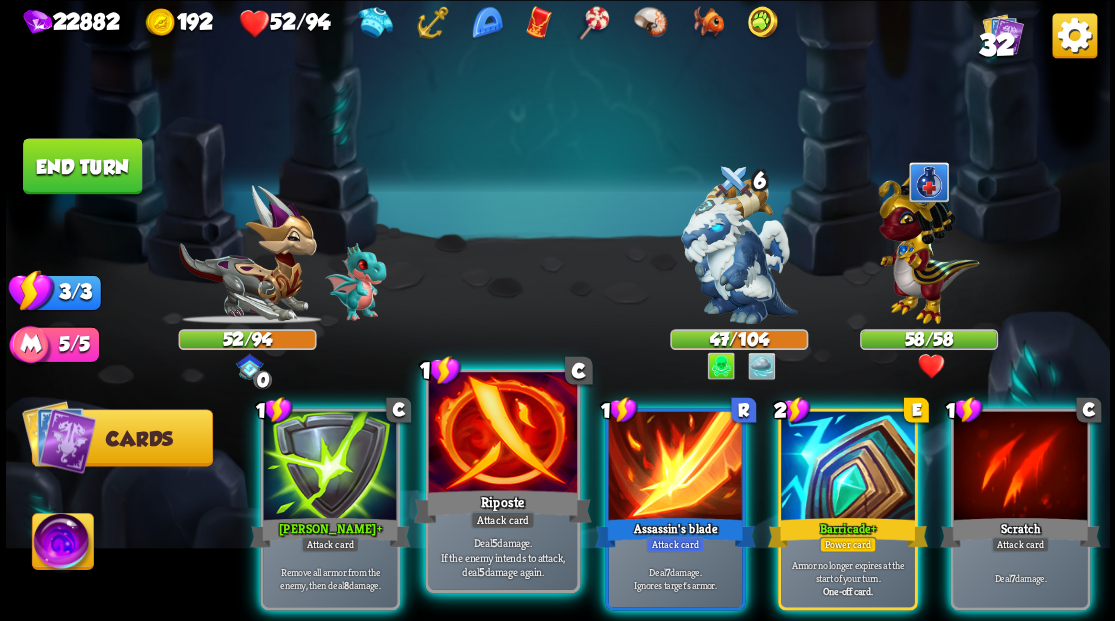 click at bounding box center [502, 434] 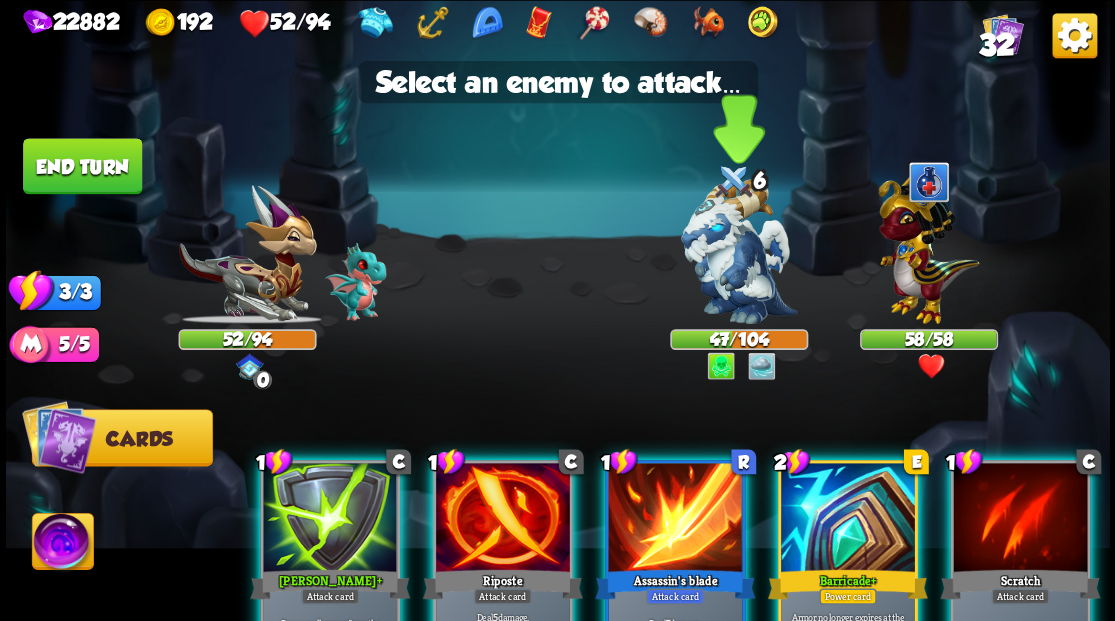 click at bounding box center [739, 251] 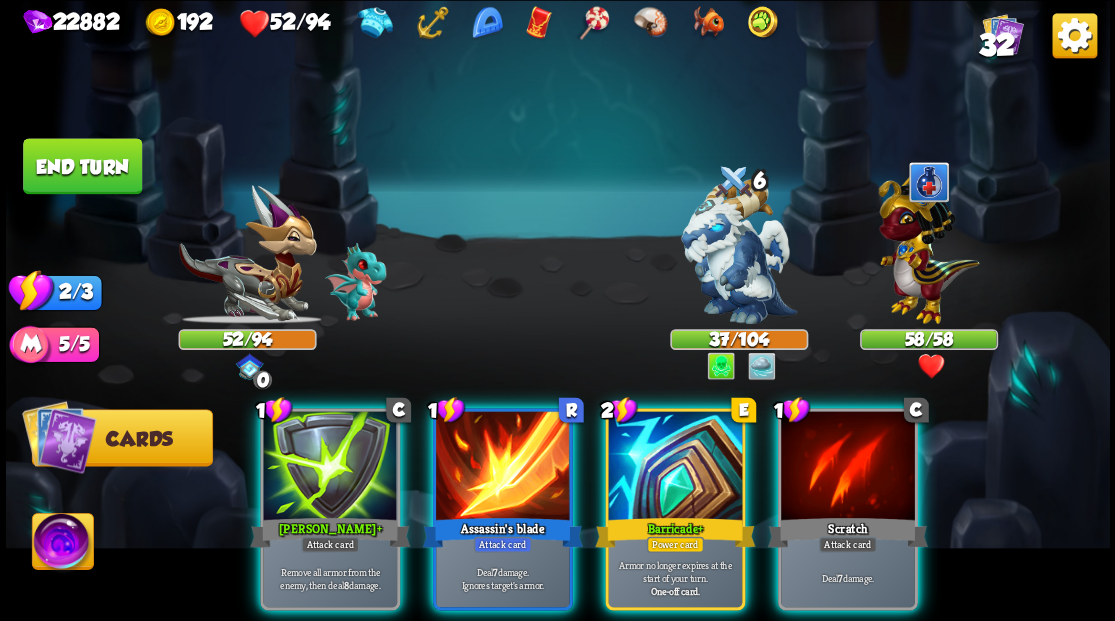 click at bounding box center [928, 244] 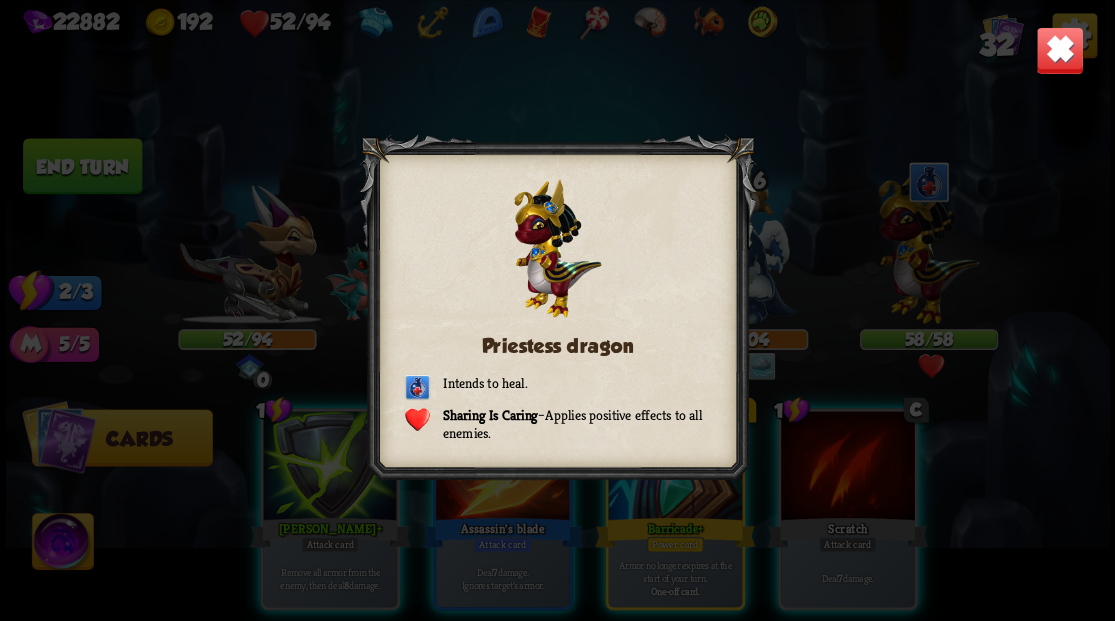 click at bounding box center (1059, 50) 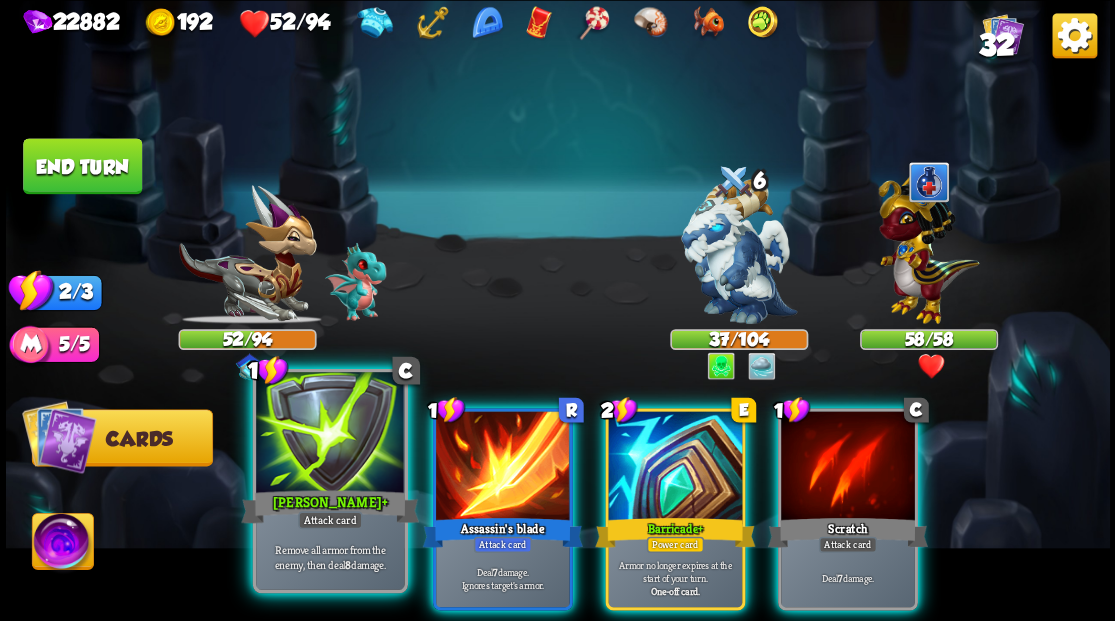 click at bounding box center (330, 434) 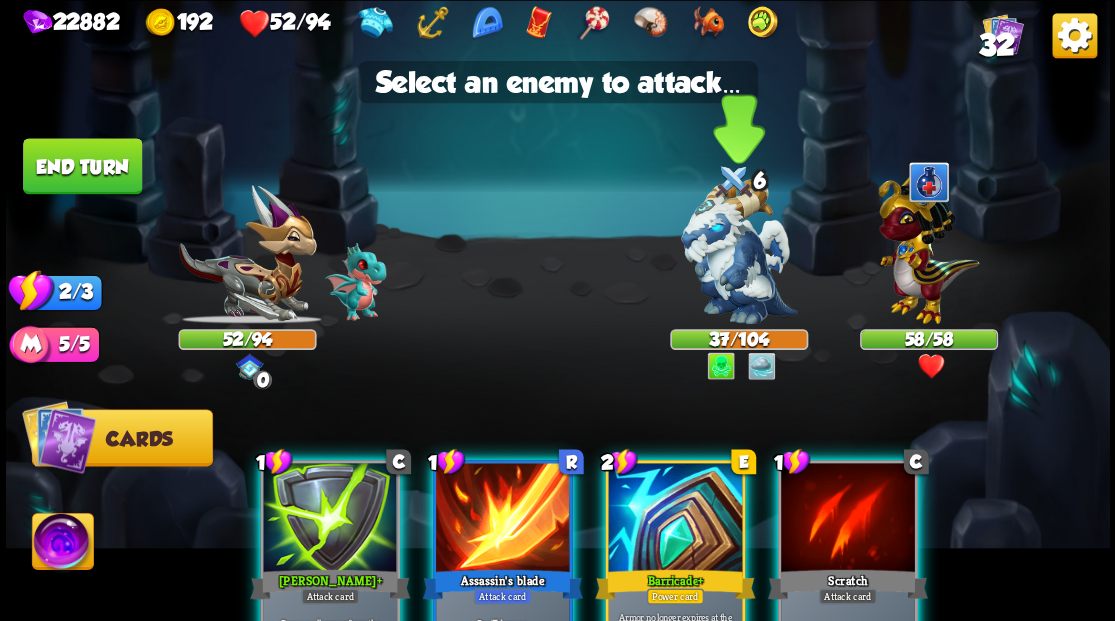 click at bounding box center (739, 251) 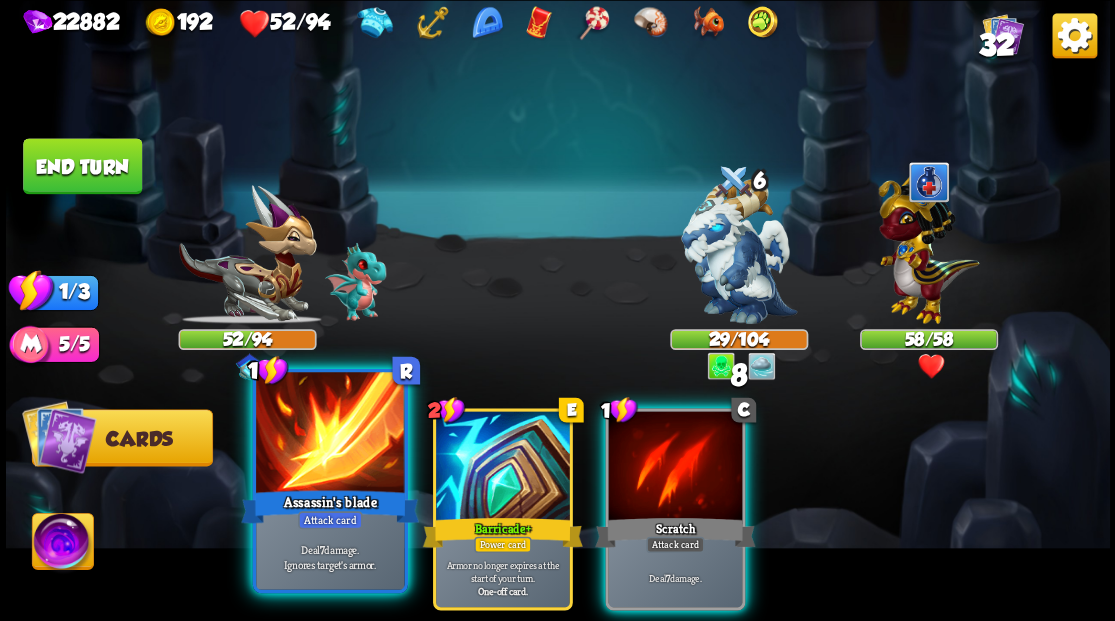 click at bounding box center [330, 434] 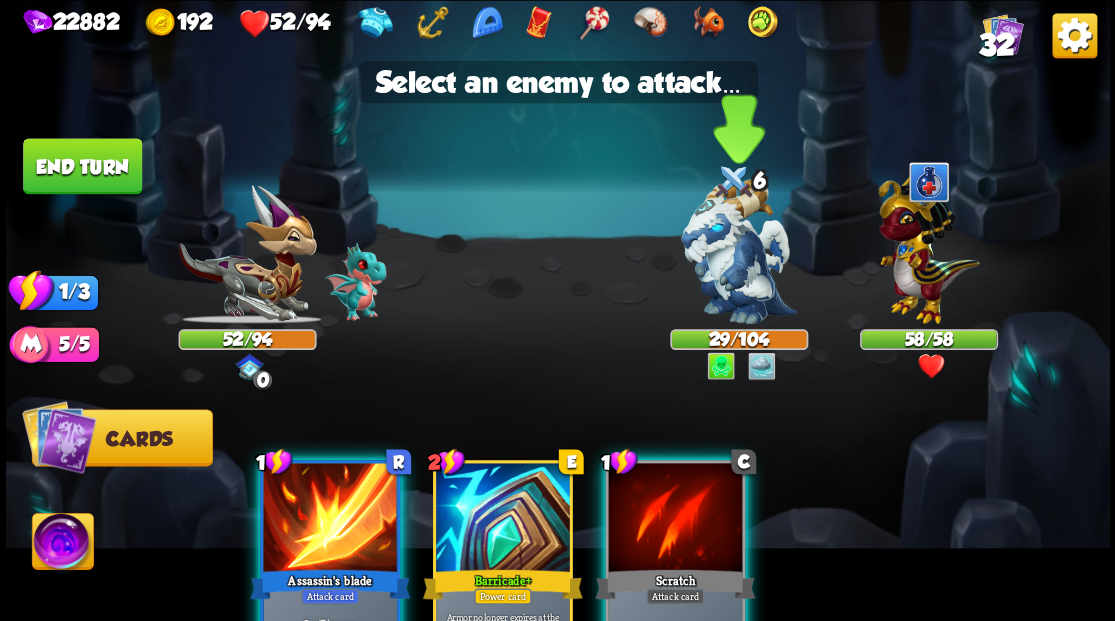 click at bounding box center [739, 251] 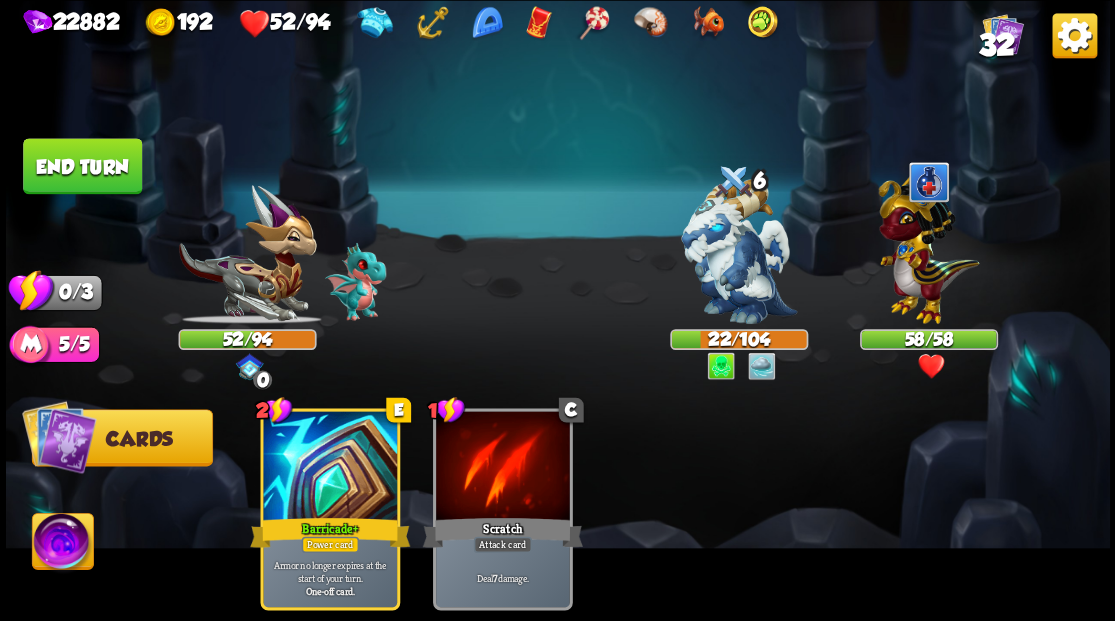click on "End turn" at bounding box center (82, 166) 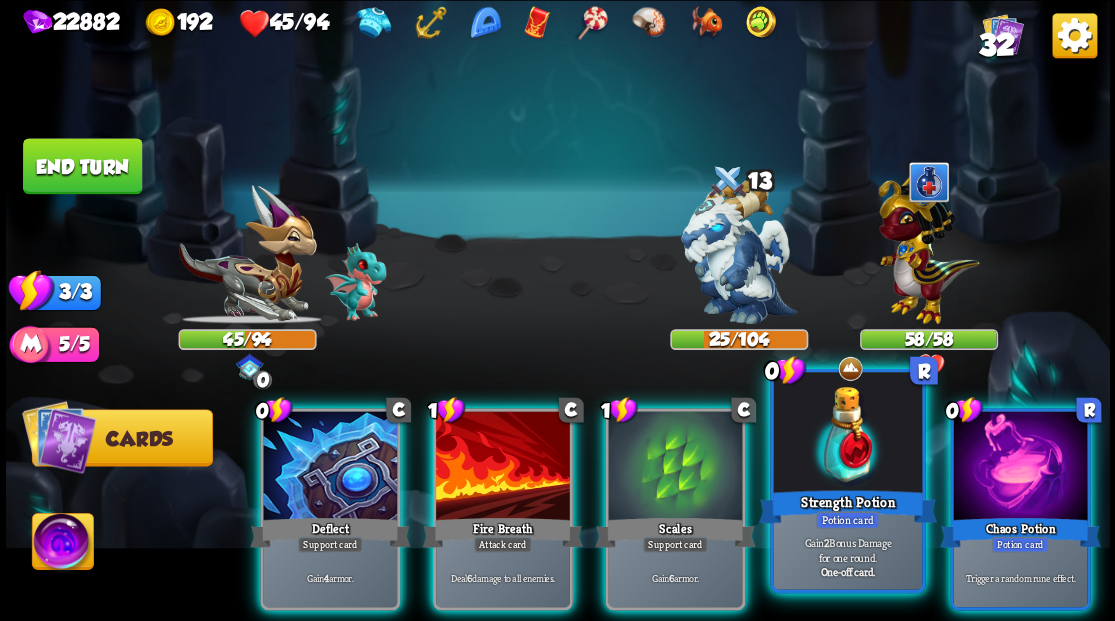 click at bounding box center [847, 434] 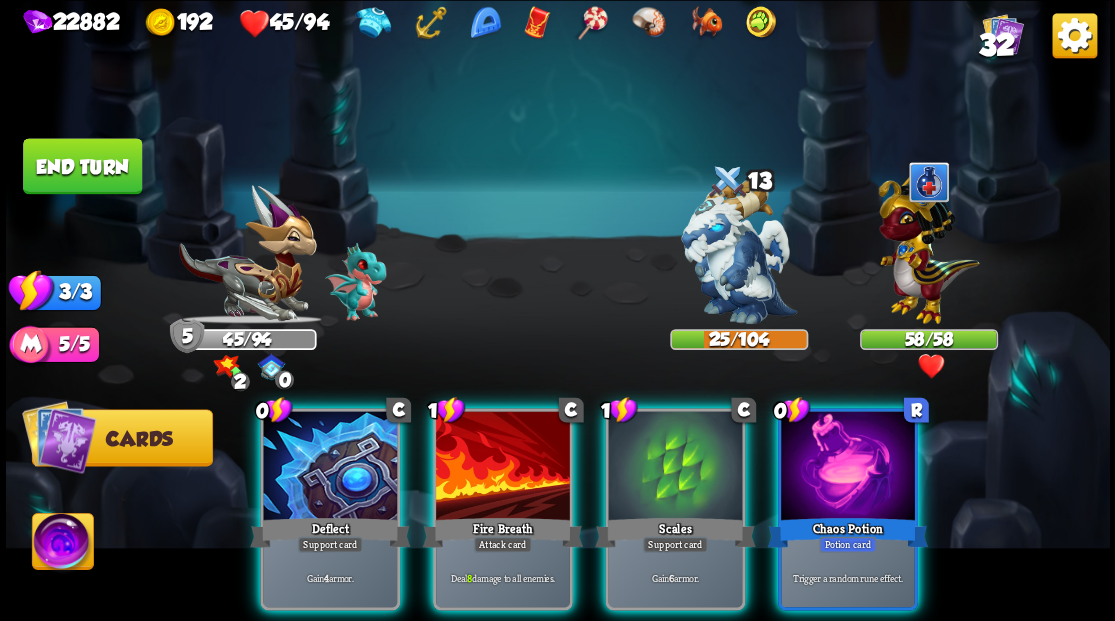 click at bounding box center (848, 467) 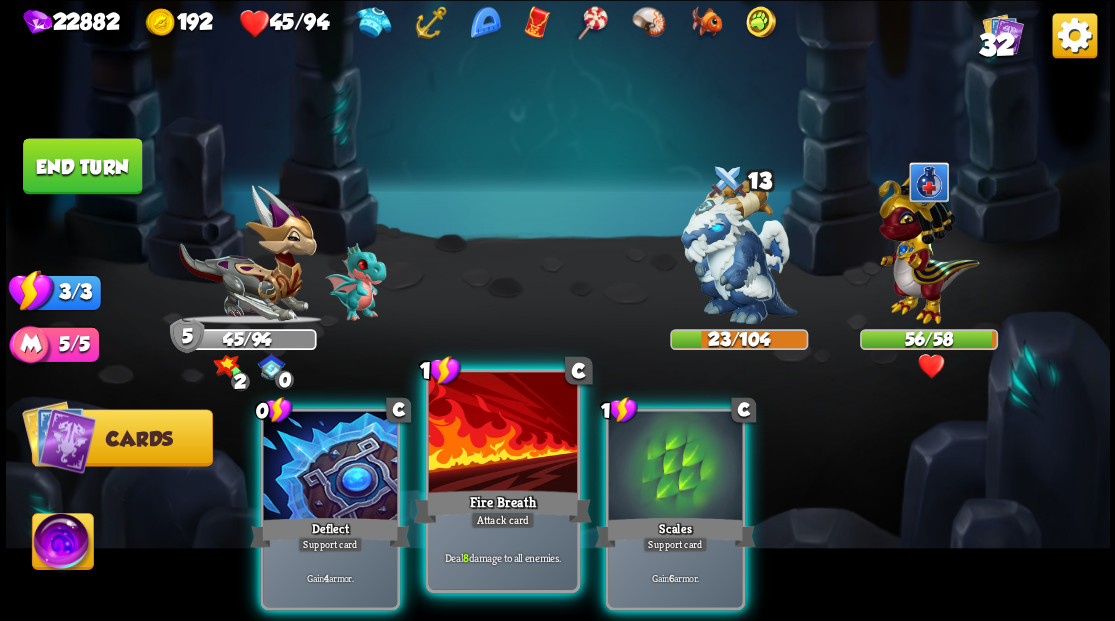 click at bounding box center (502, 434) 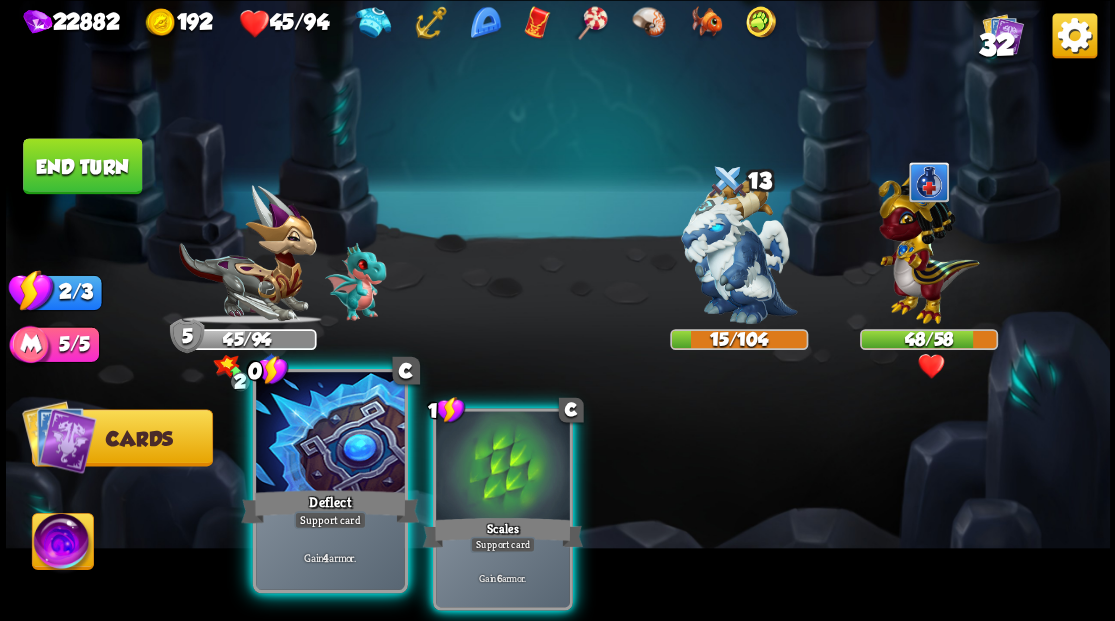 click at bounding box center (330, 434) 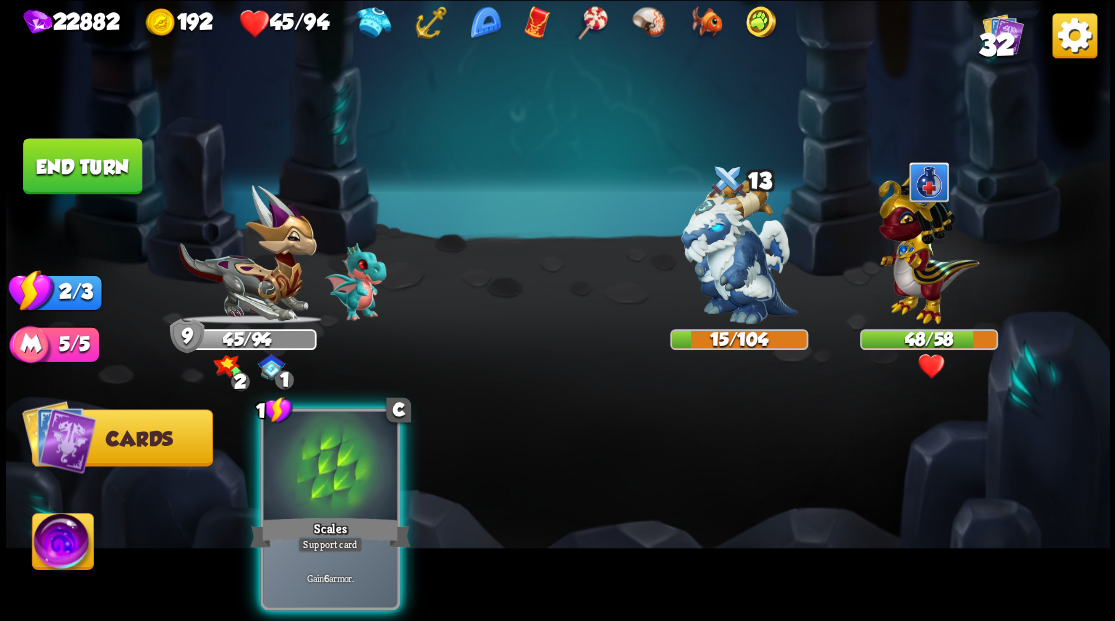 click at bounding box center (330, 467) 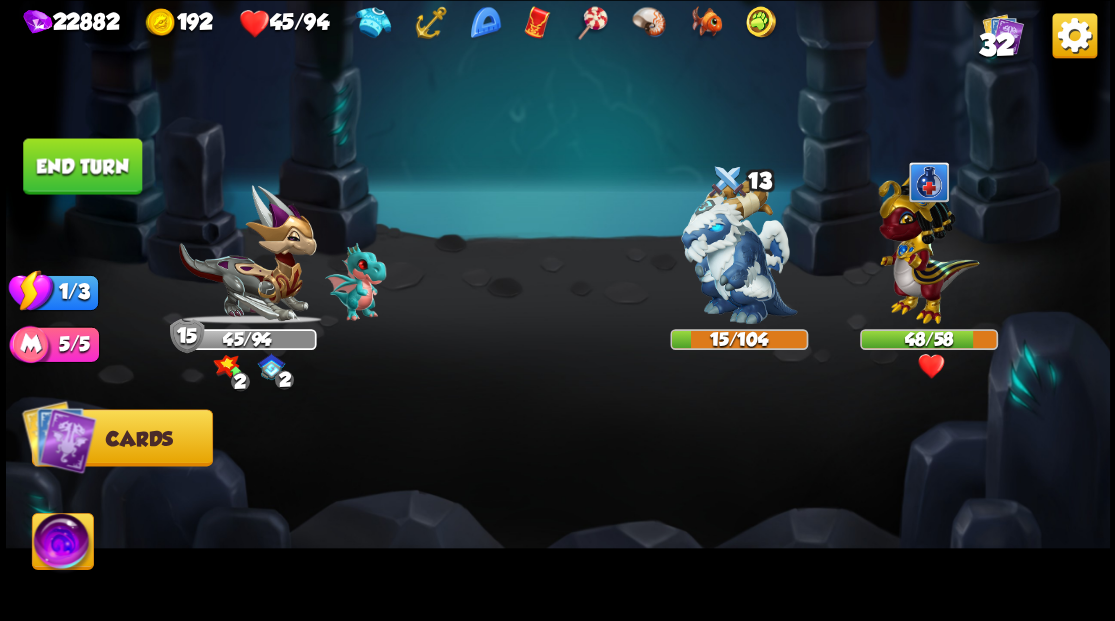 click on "End turn" at bounding box center (82, 166) 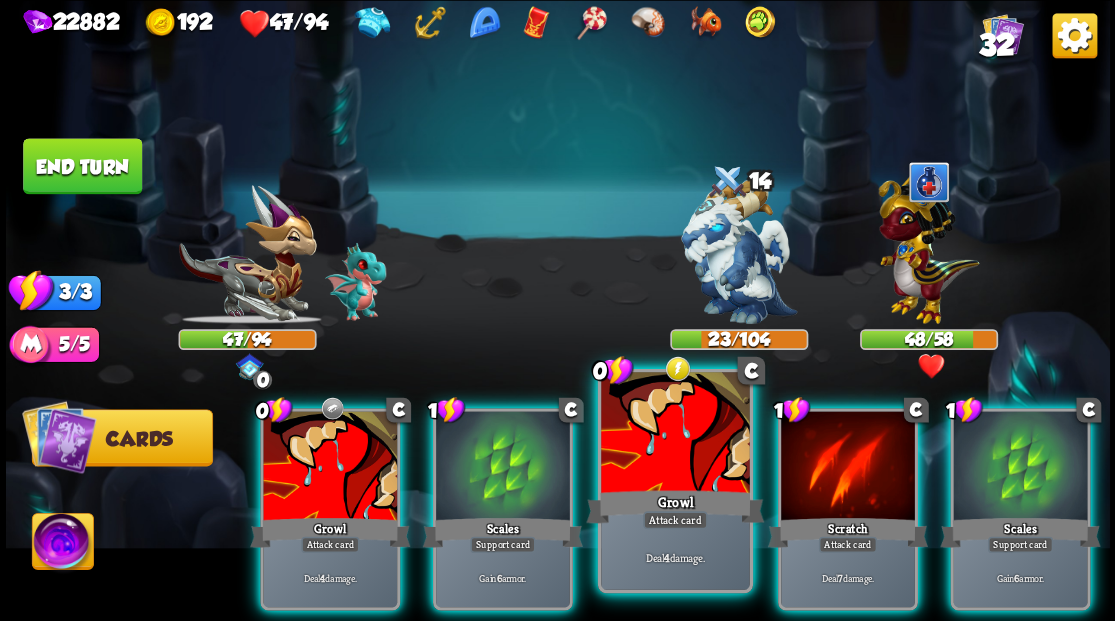 click at bounding box center [675, 434] 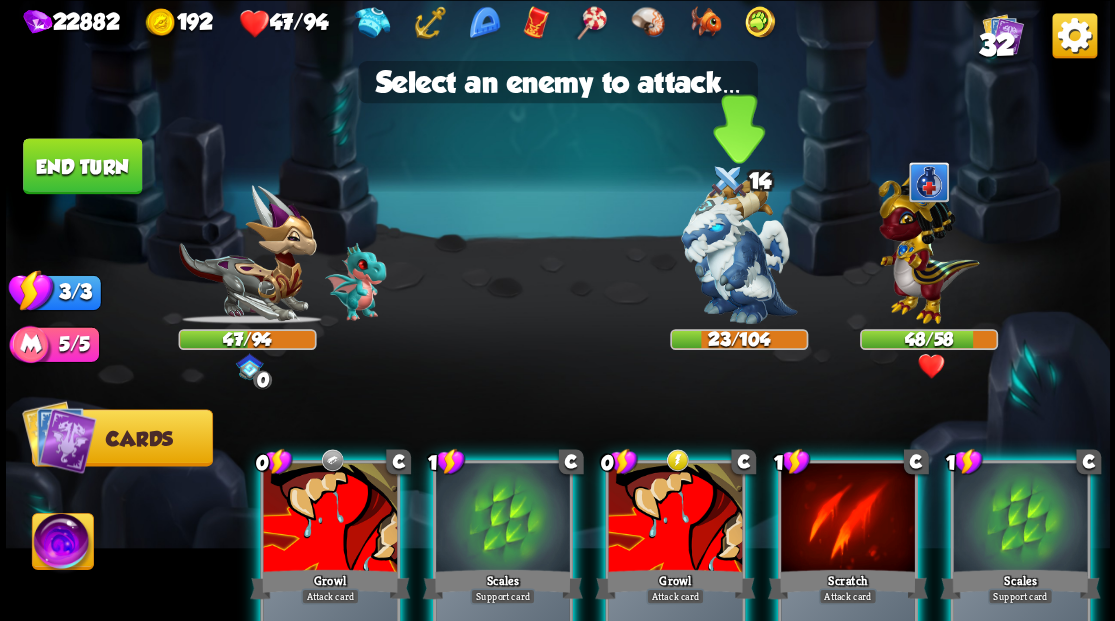 click at bounding box center [739, 251] 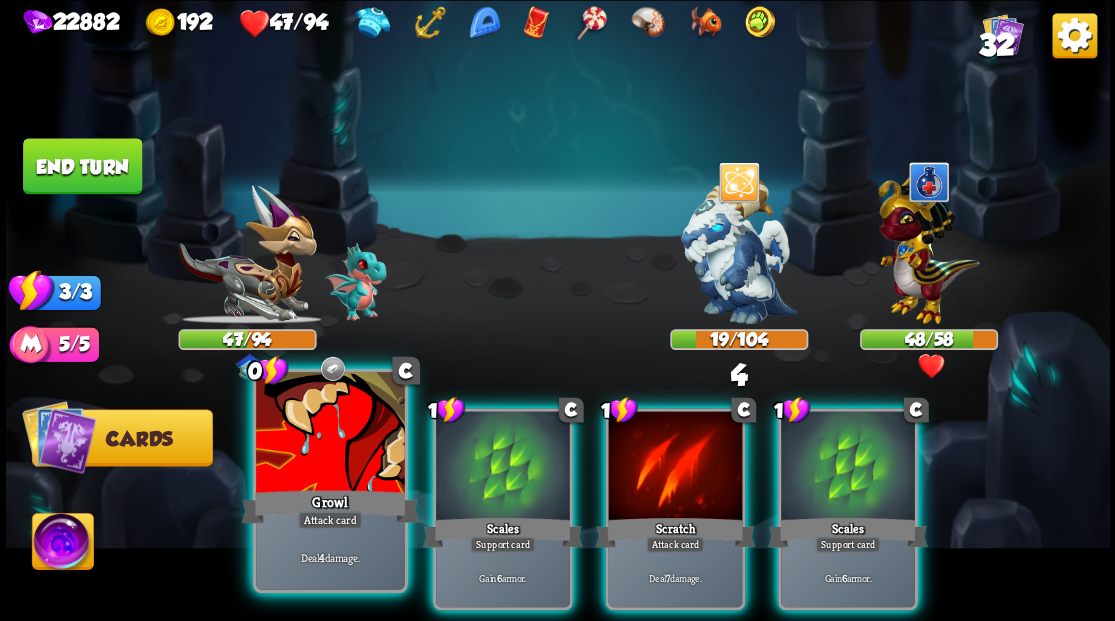 click at bounding box center (330, 434) 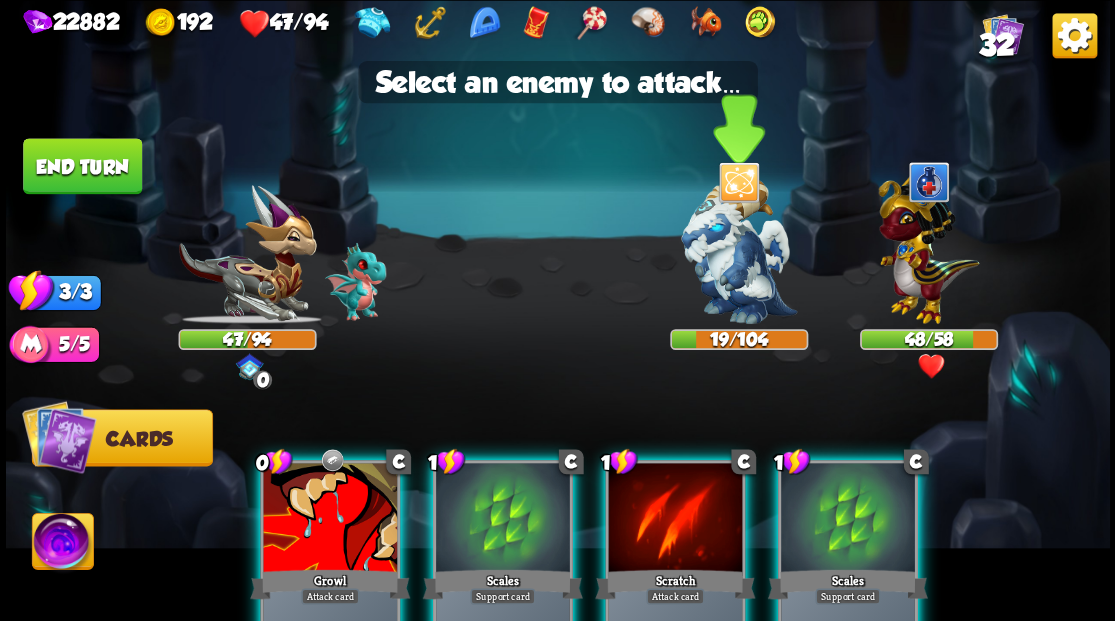 click at bounding box center [739, 251] 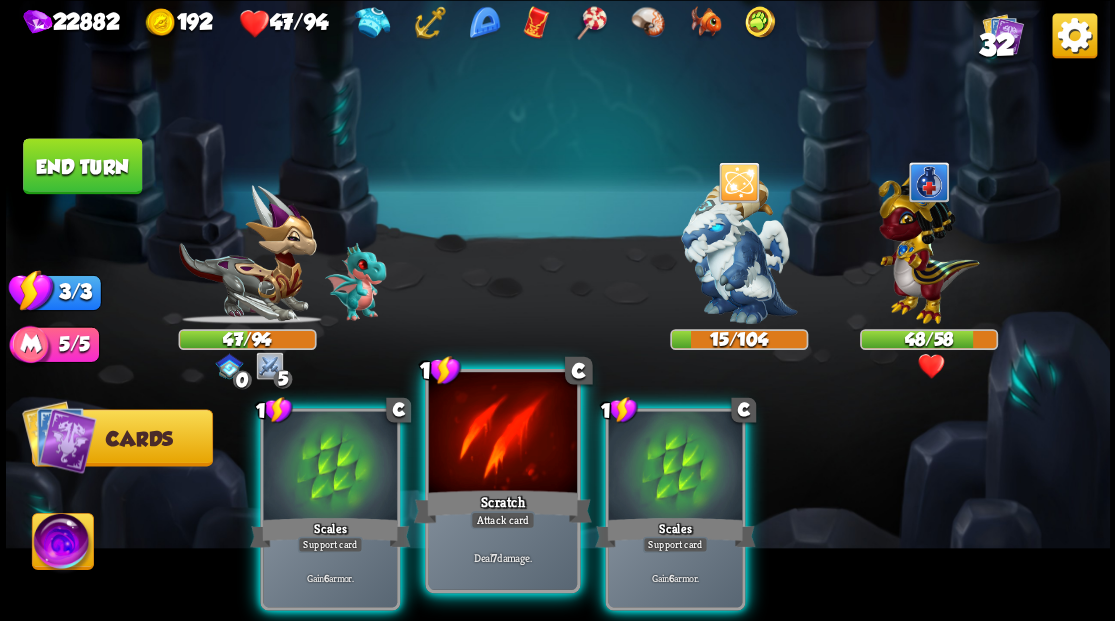 click at bounding box center [502, 434] 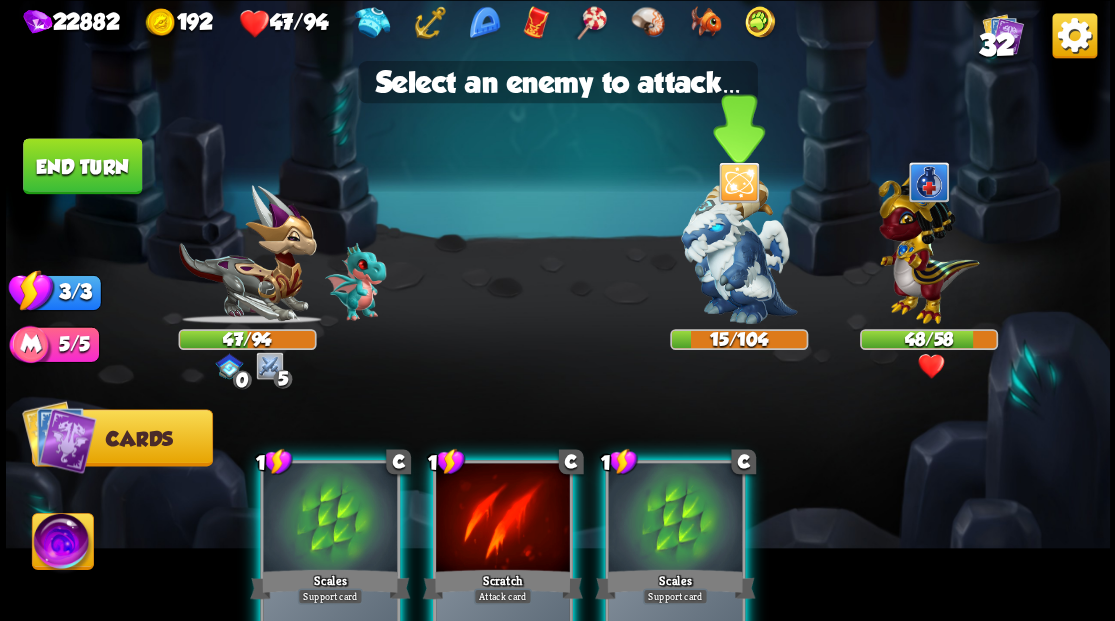 click at bounding box center [739, 251] 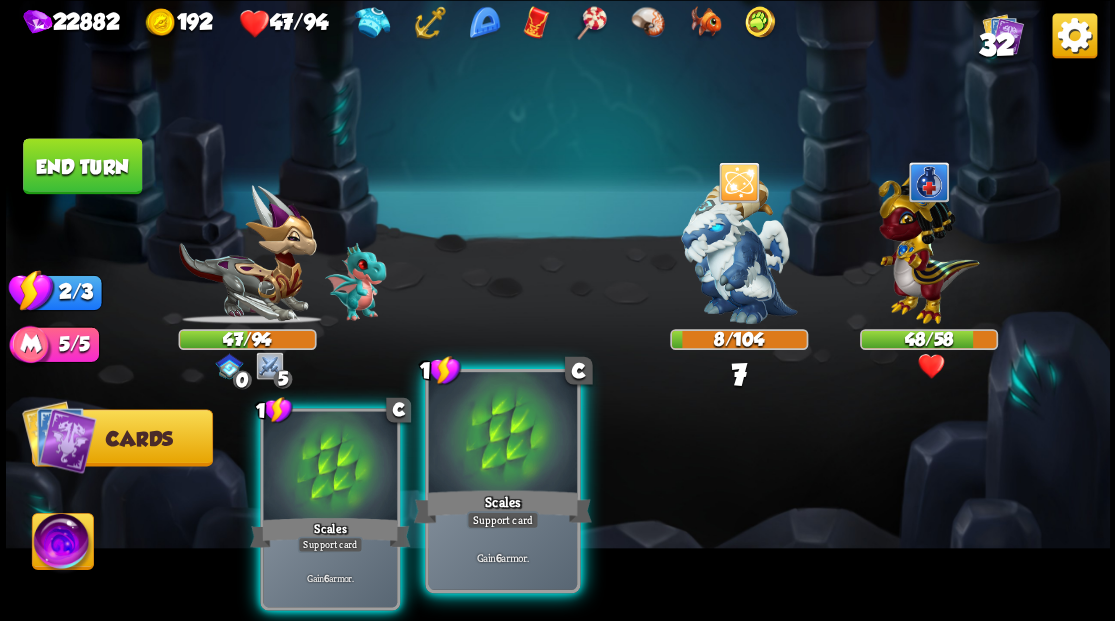click at bounding box center (502, 434) 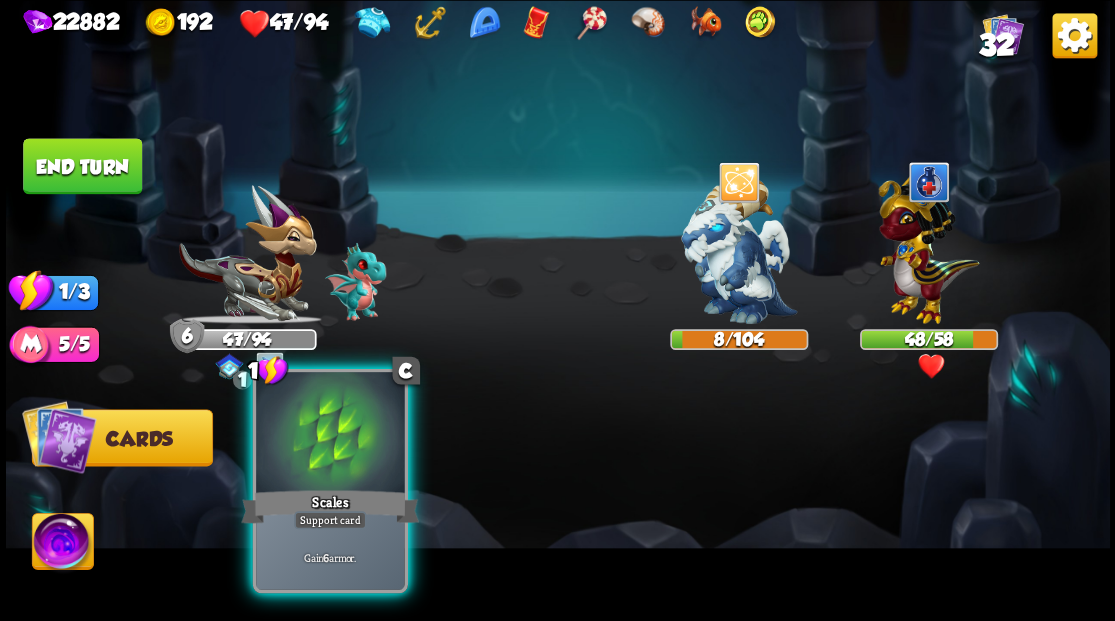 click at bounding box center [330, 434] 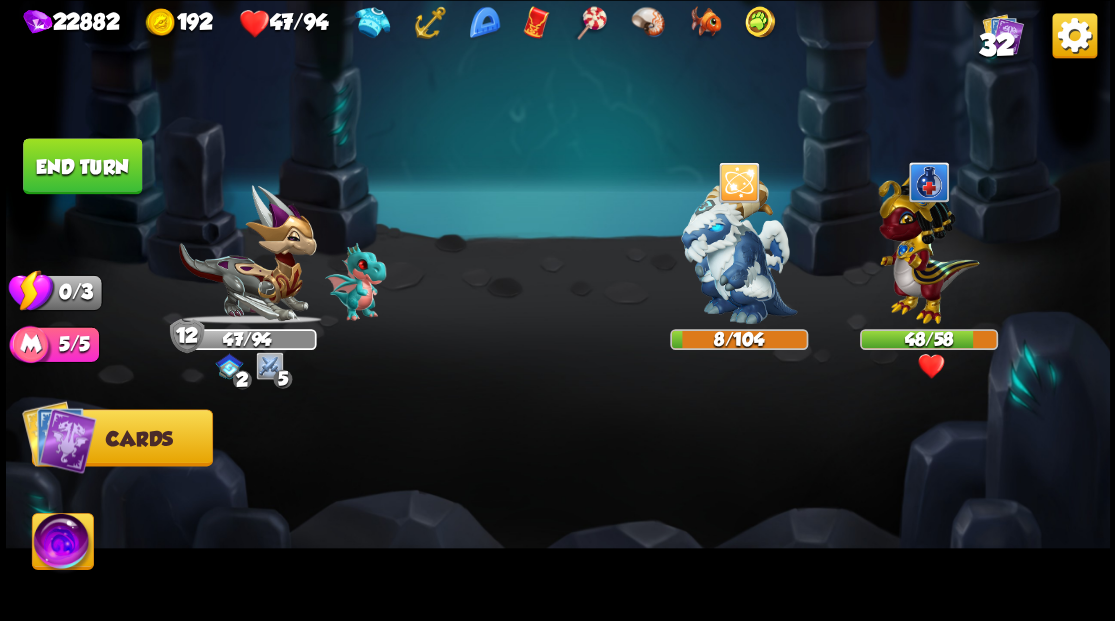 click on "End turn" at bounding box center [82, 166] 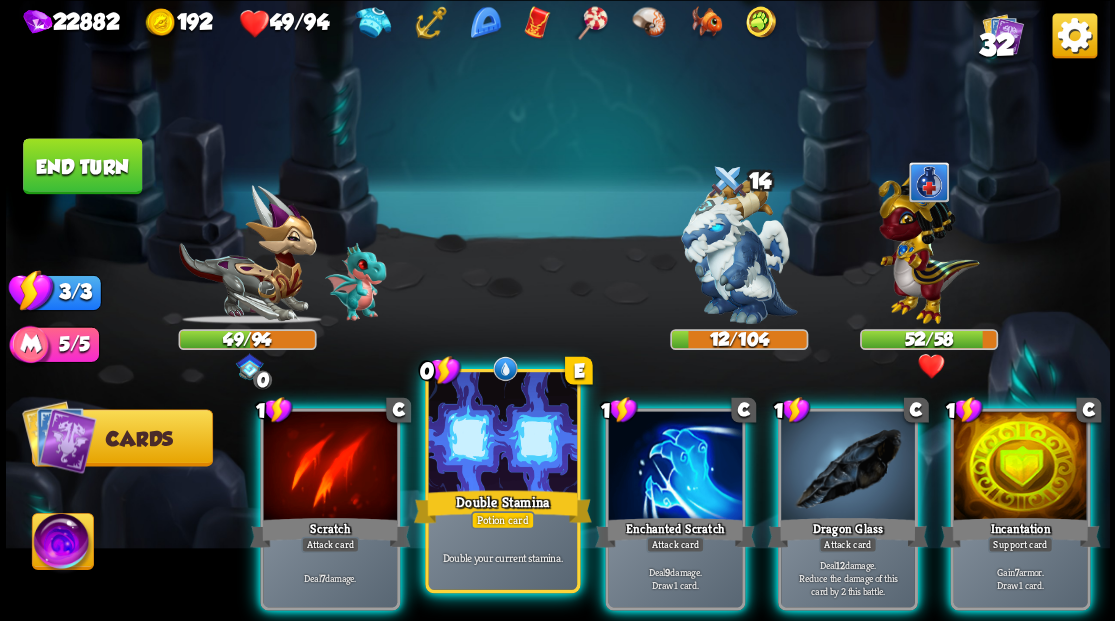 click at bounding box center [502, 434] 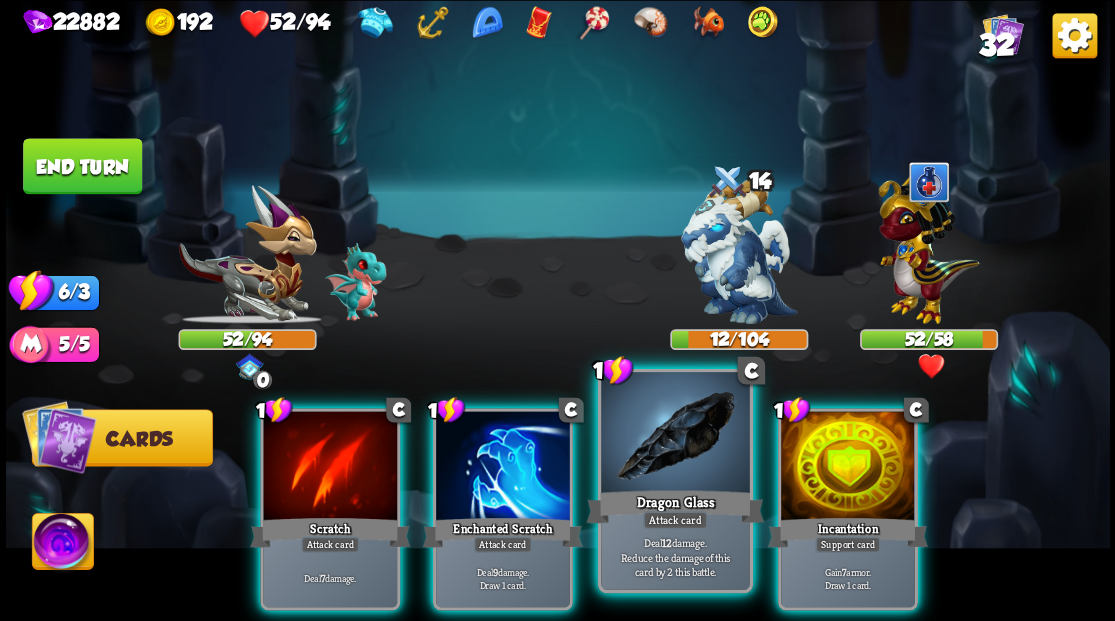 click at bounding box center [675, 434] 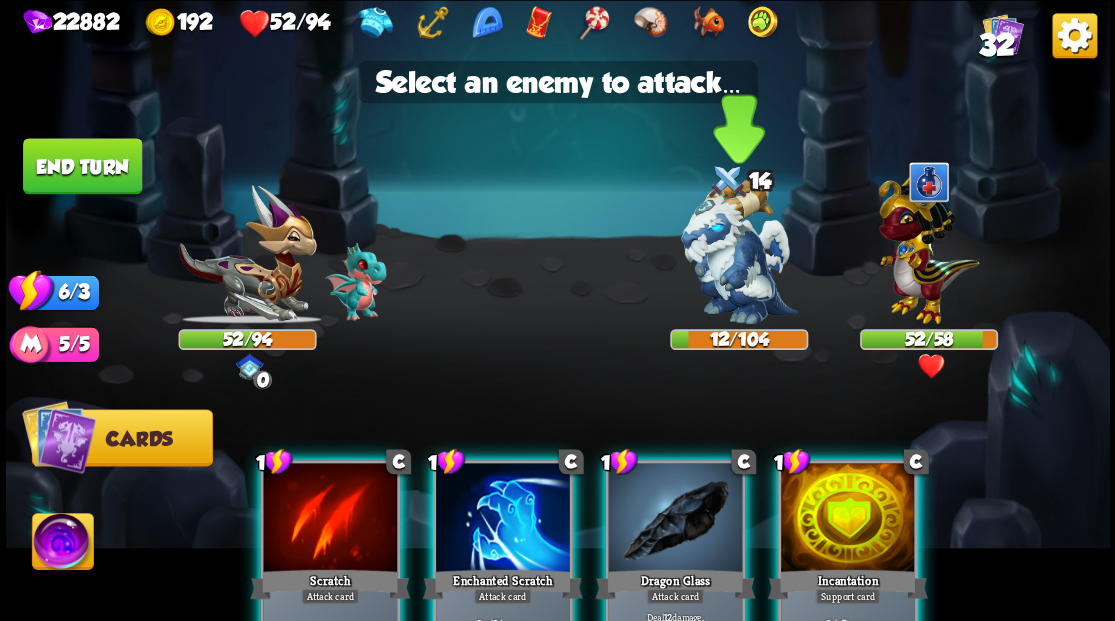 click at bounding box center (739, 251) 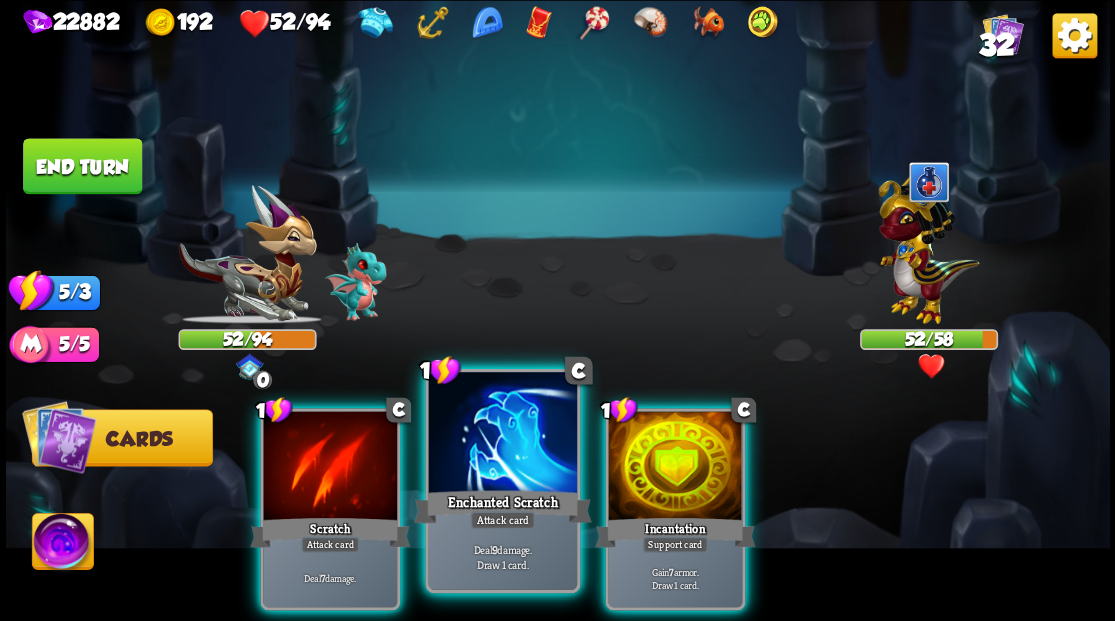 click at bounding box center (502, 434) 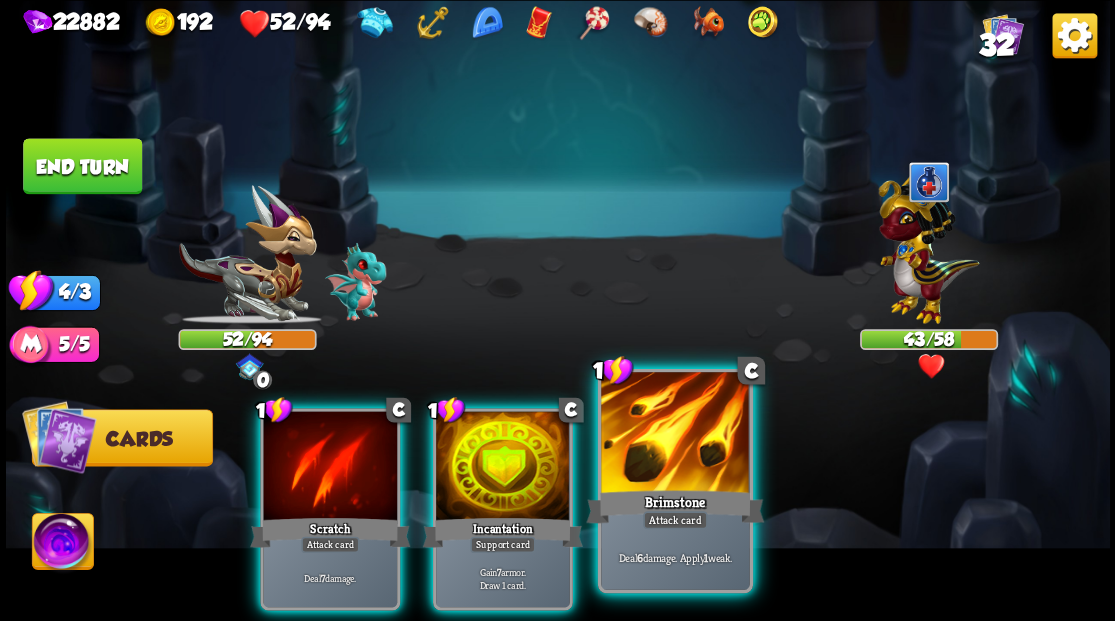 click at bounding box center [675, 434] 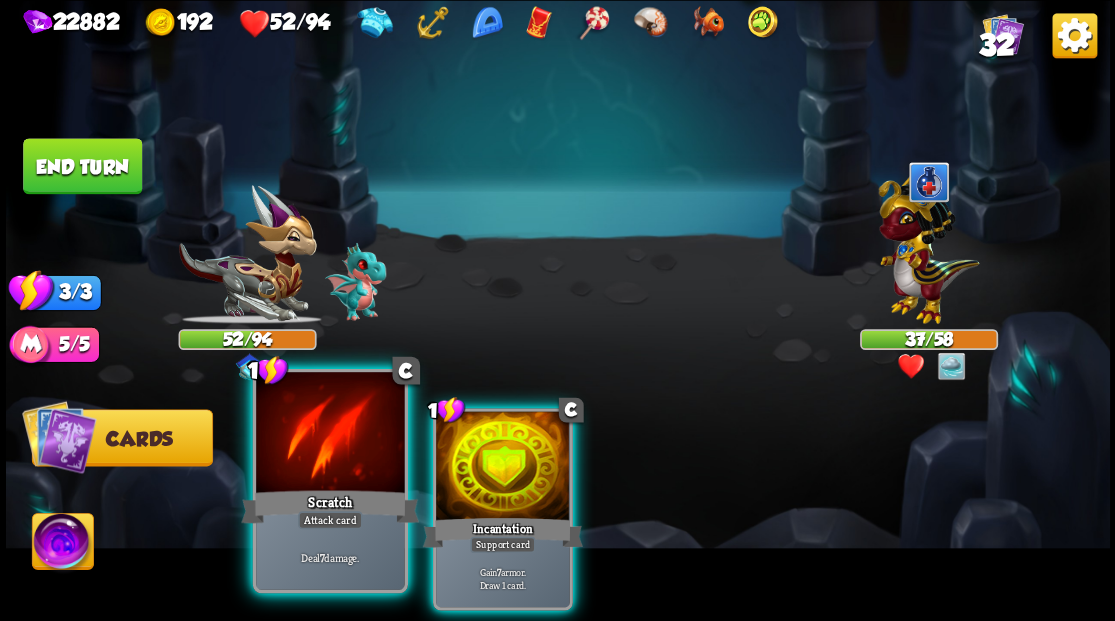 click at bounding box center (330, 434) 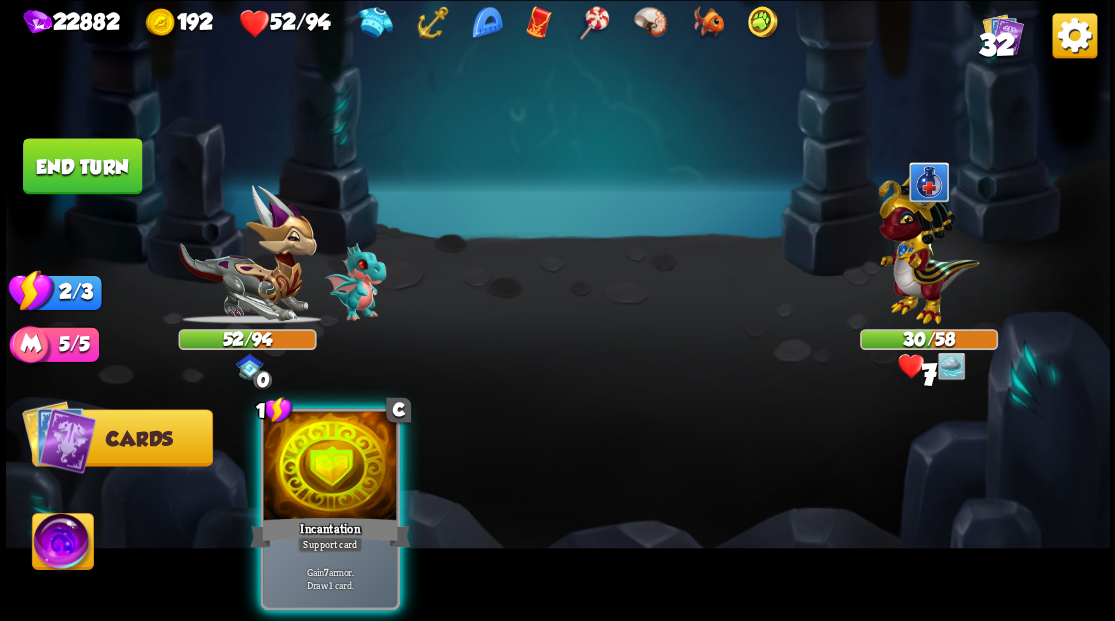 click at bounding box center [330, 467] 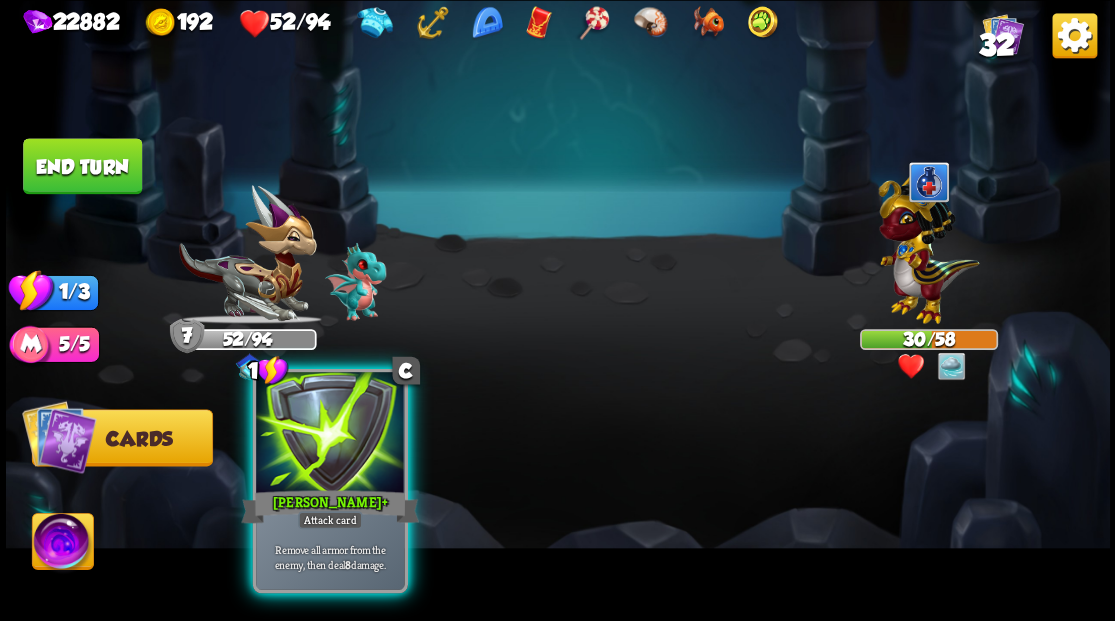 click at bounding box center (330, 434) 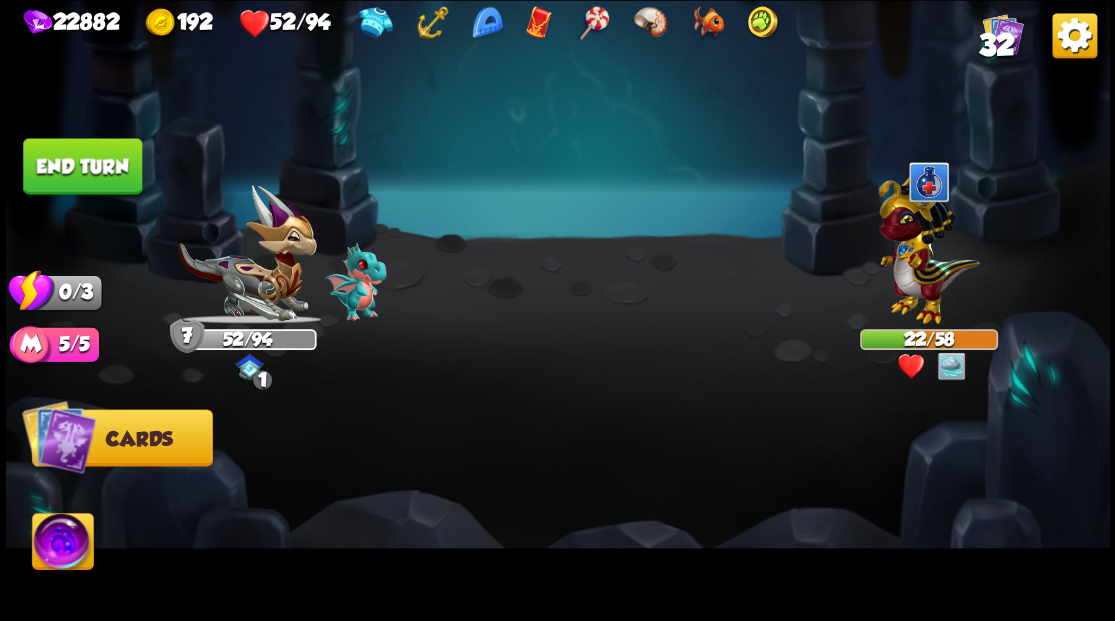 click on "End turn" at bounding box center (82, 166) 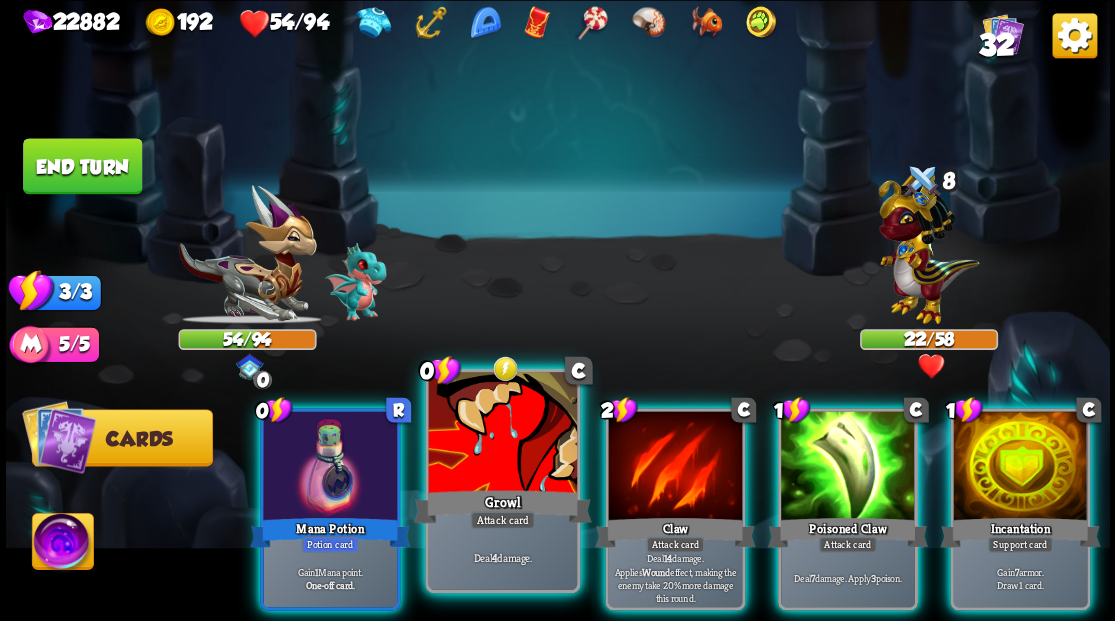 click at bounding box center [502, 434] 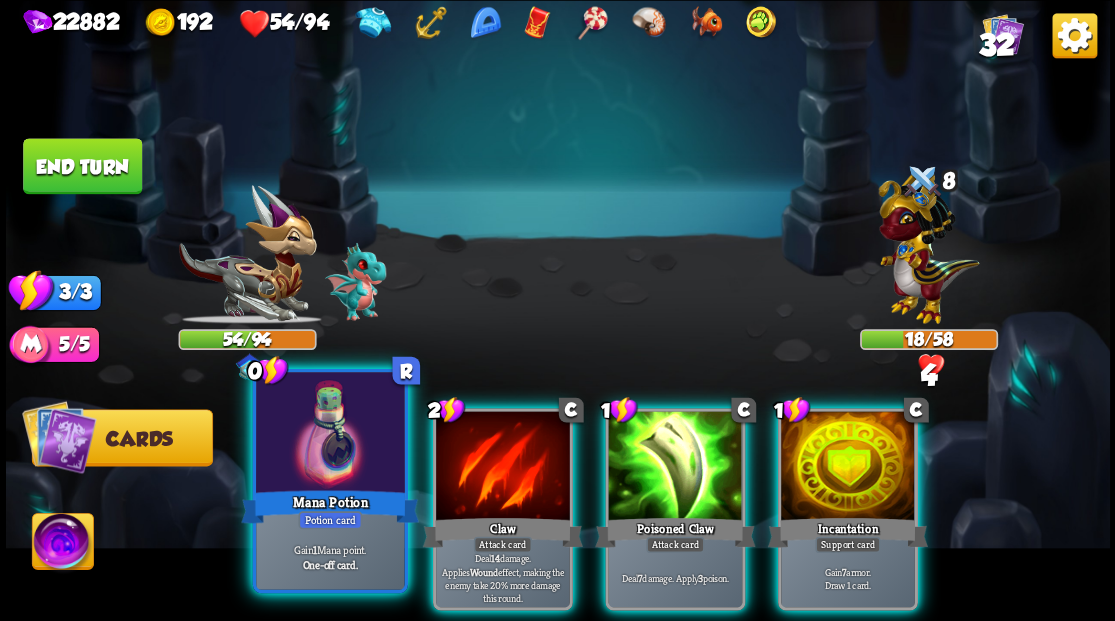 click at bounding box center [330, 434] 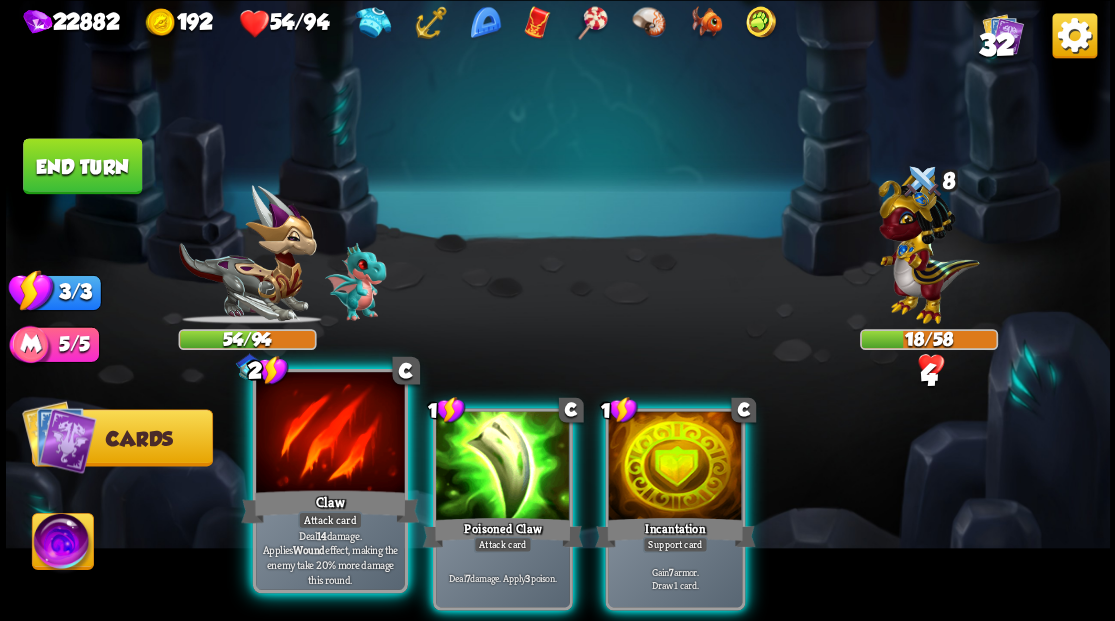 click at bounding box center (330, 434) 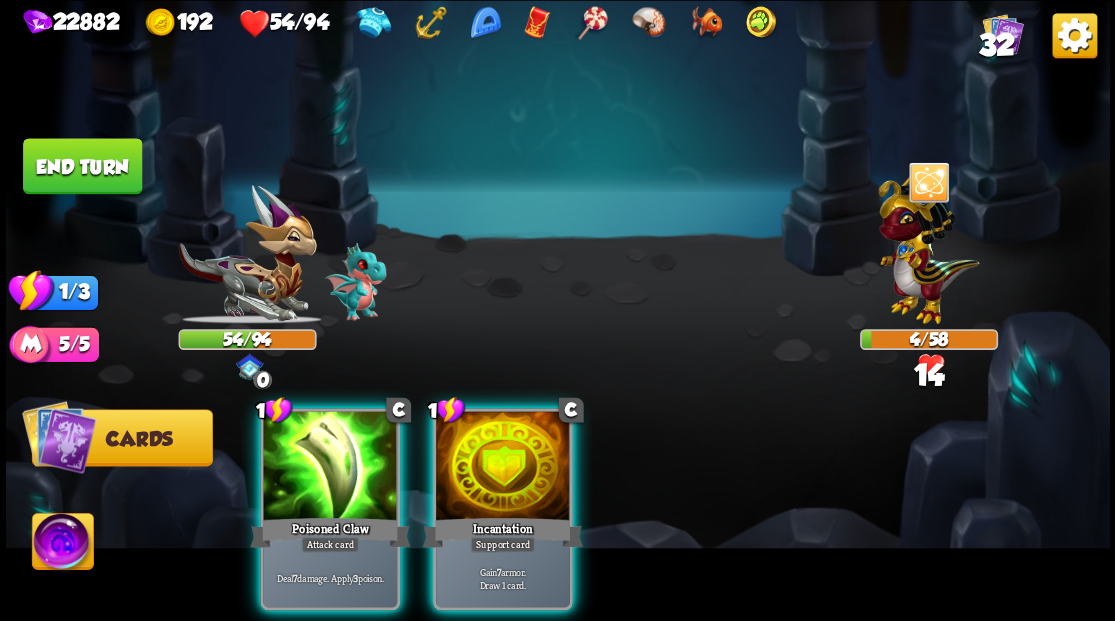 click at bounding box center [330, 467] 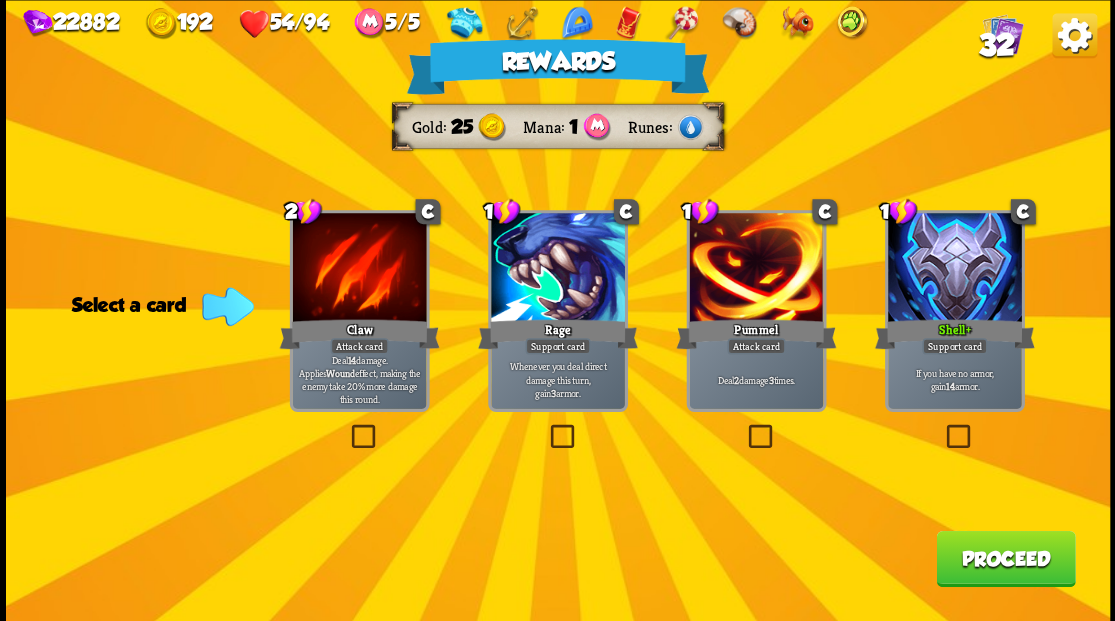 click on "Proceed" at bounding box center [1005, 558] 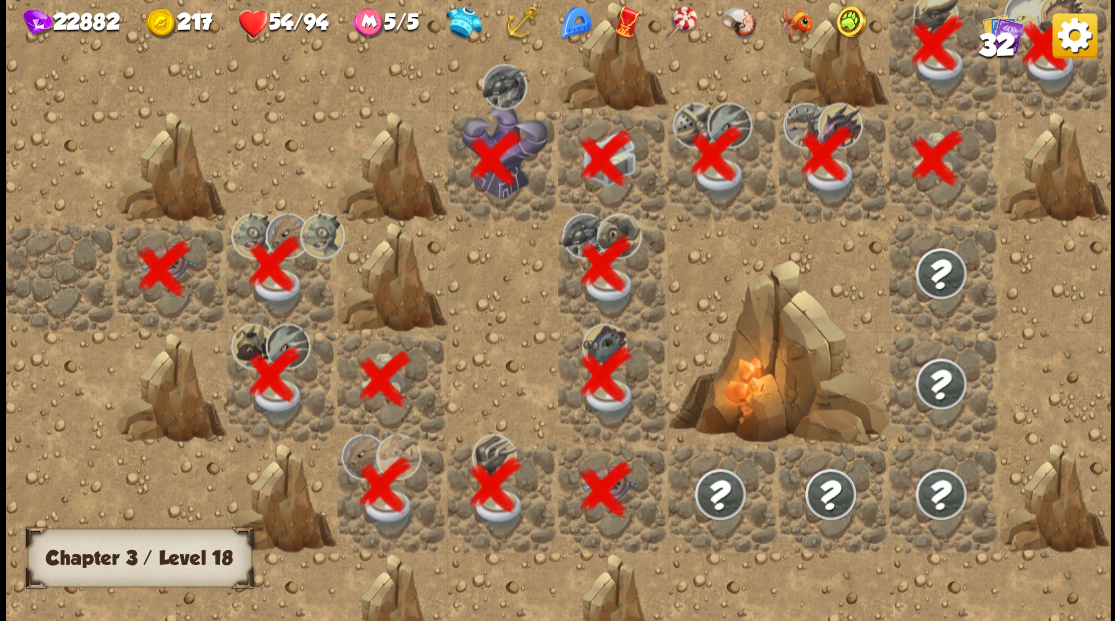 scroll, scrollTop: 0, scrollLeft: 384, axis: horizontal 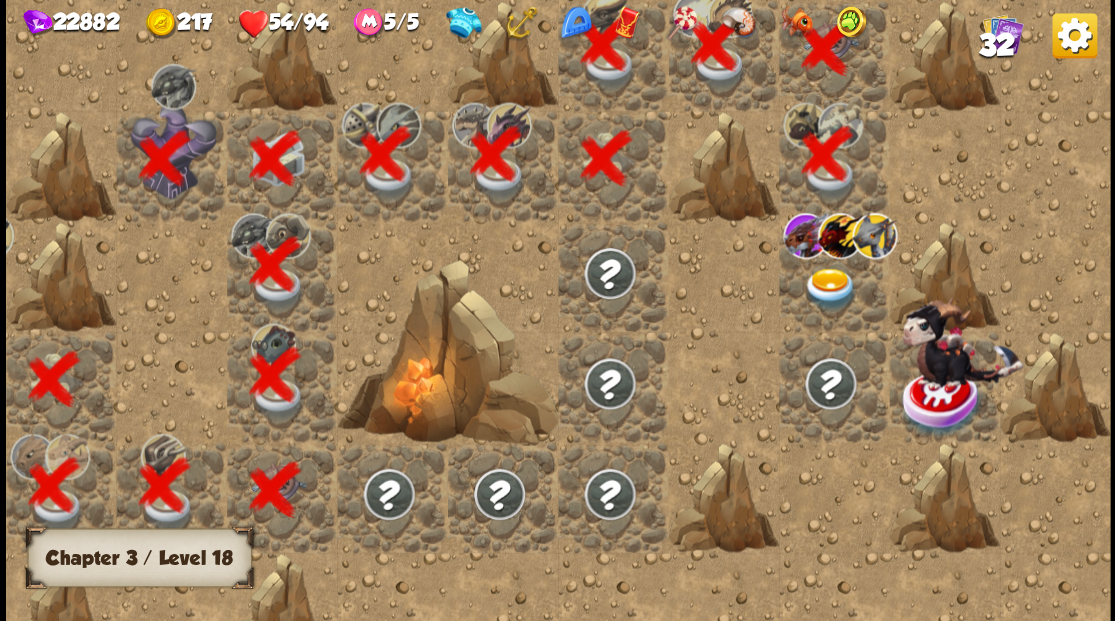 click at bounding box center [829, 288] 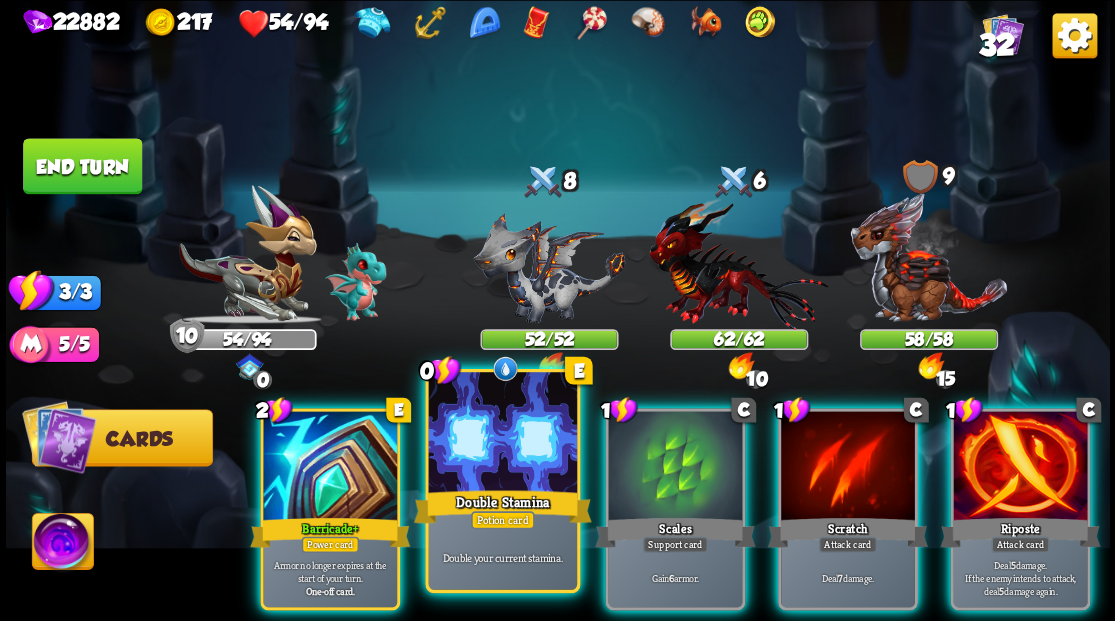 click at bounding box center [502, 434] 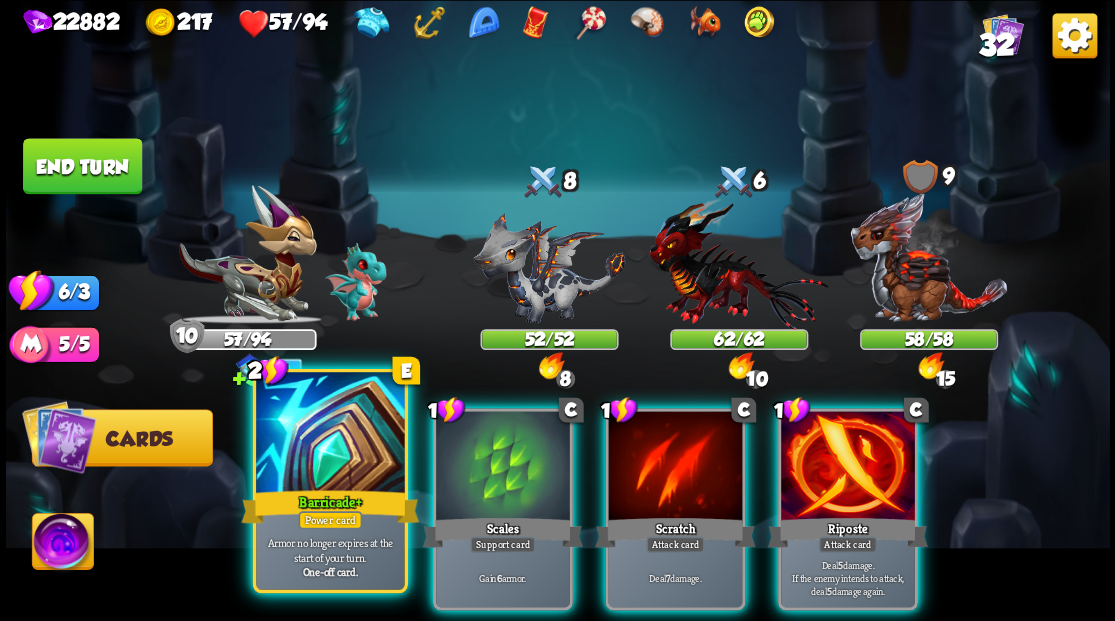 click at bounding box center (330, 434) 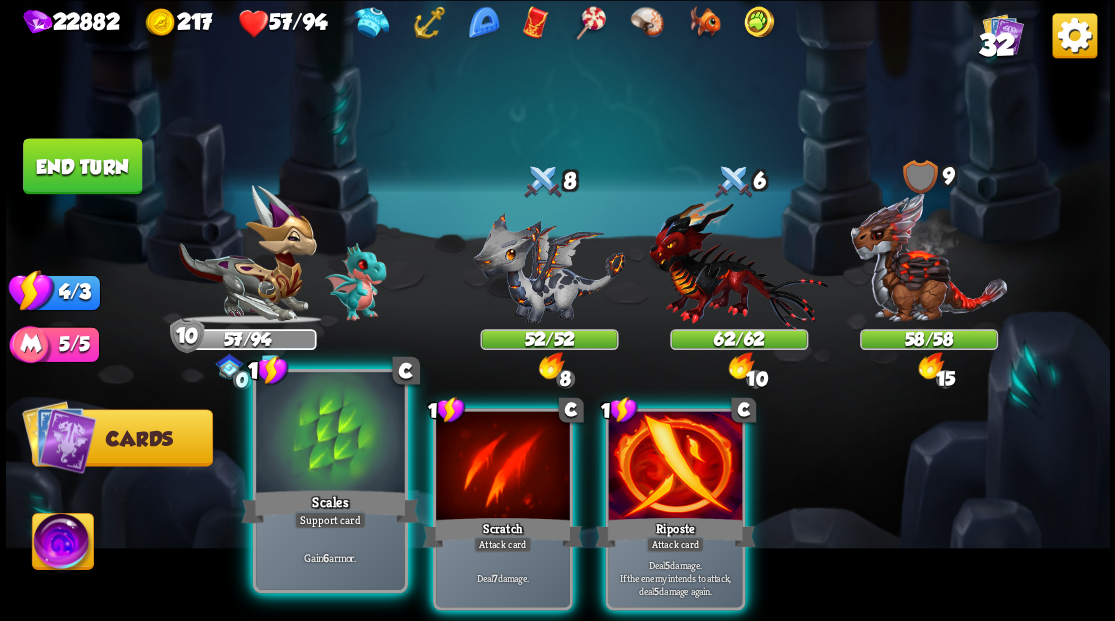 click at bounding box center (330, 434) 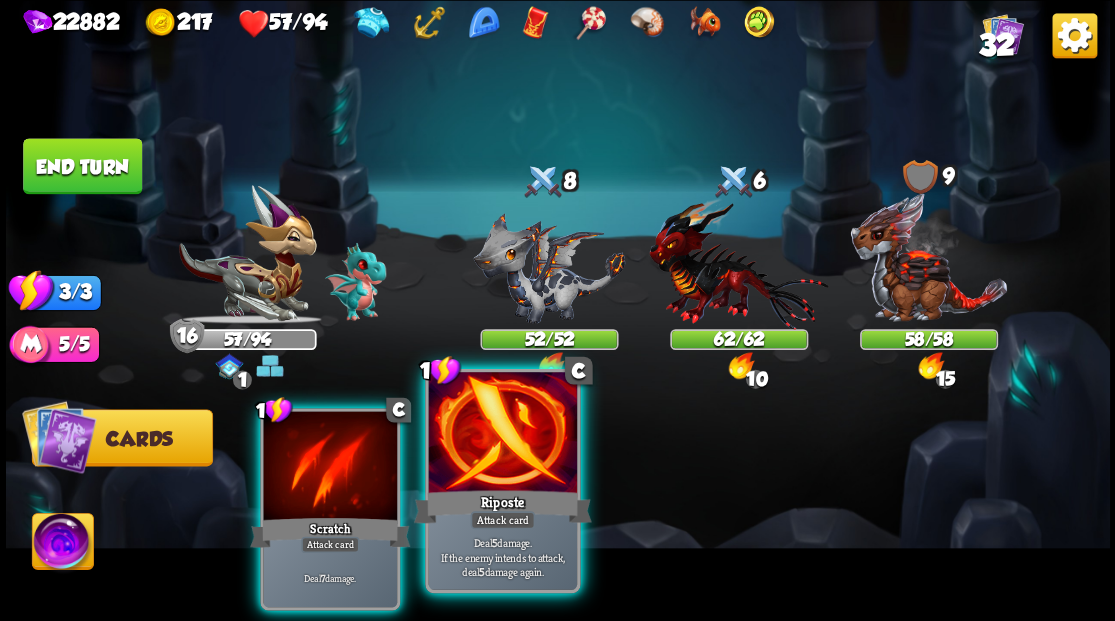 click at bounding box center [502, 434] 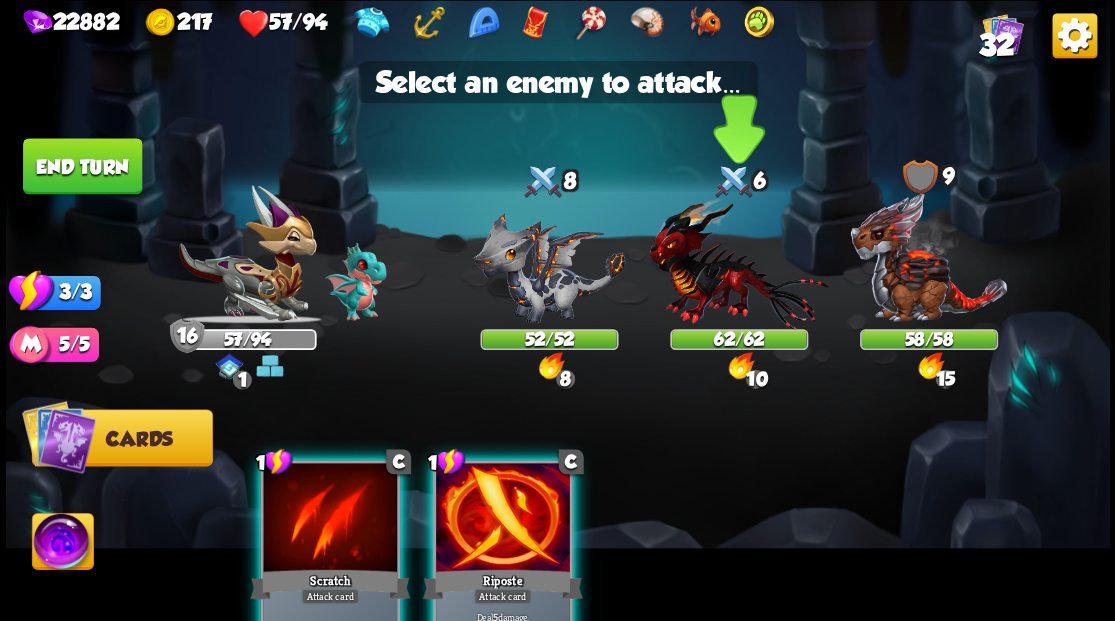 click at bounding box center [738, 263] 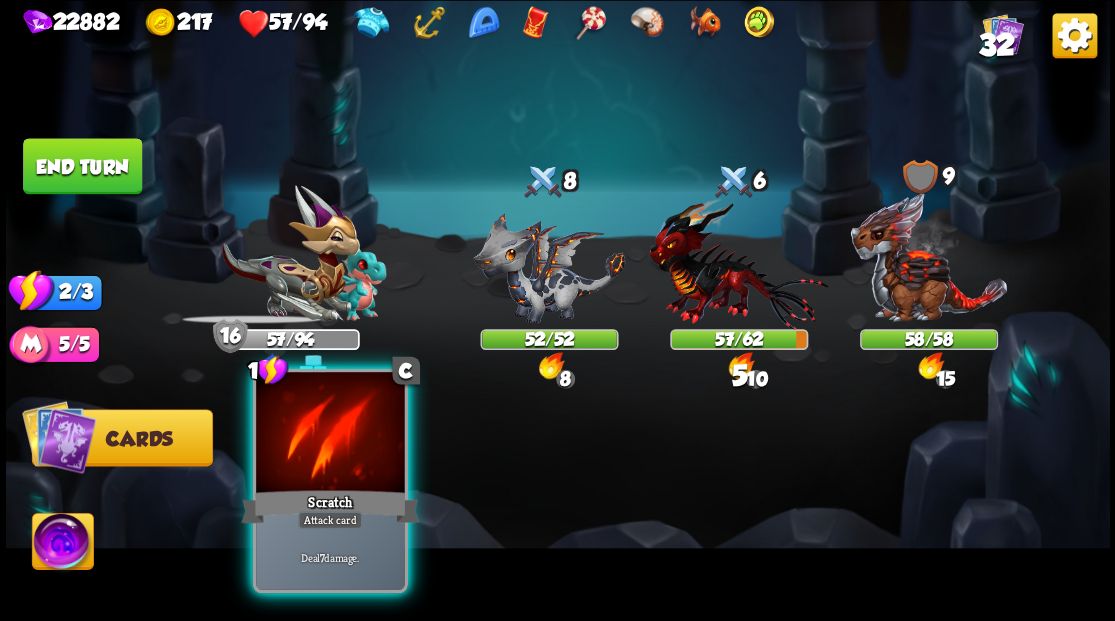 click at bounding box center (330, 434) 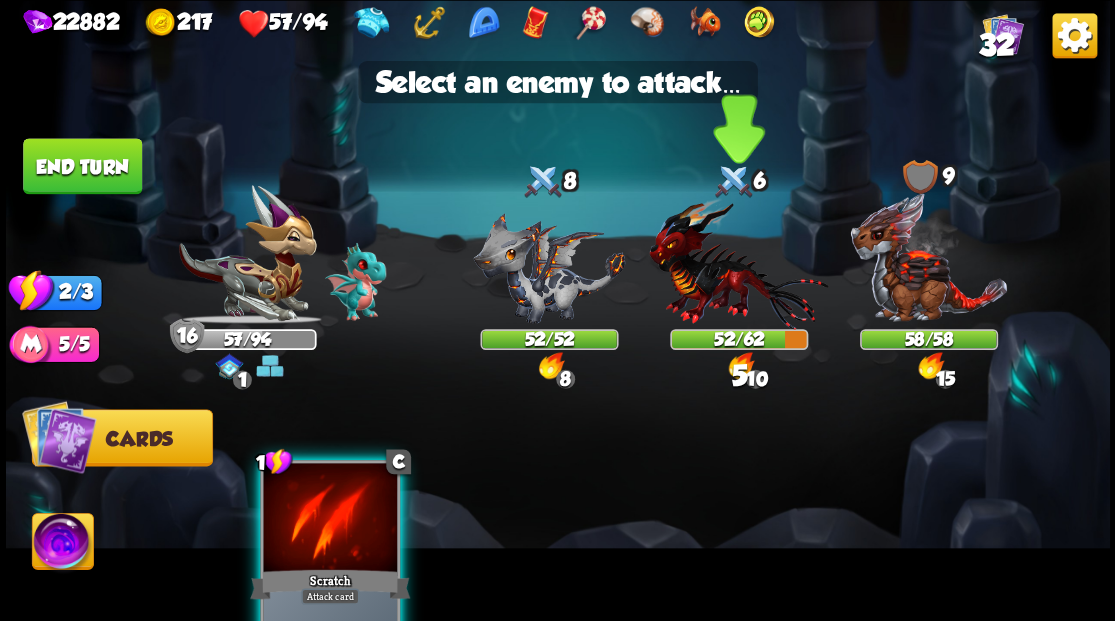click at bounding box center (738, 263) 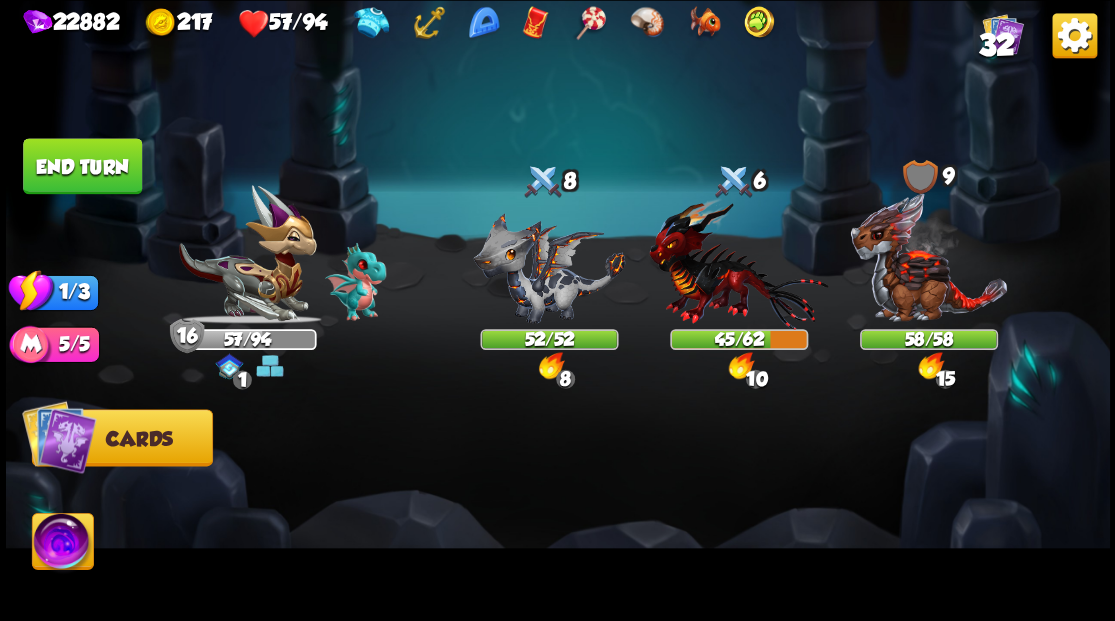 click on "End turn" at bounding box center (82, 166) 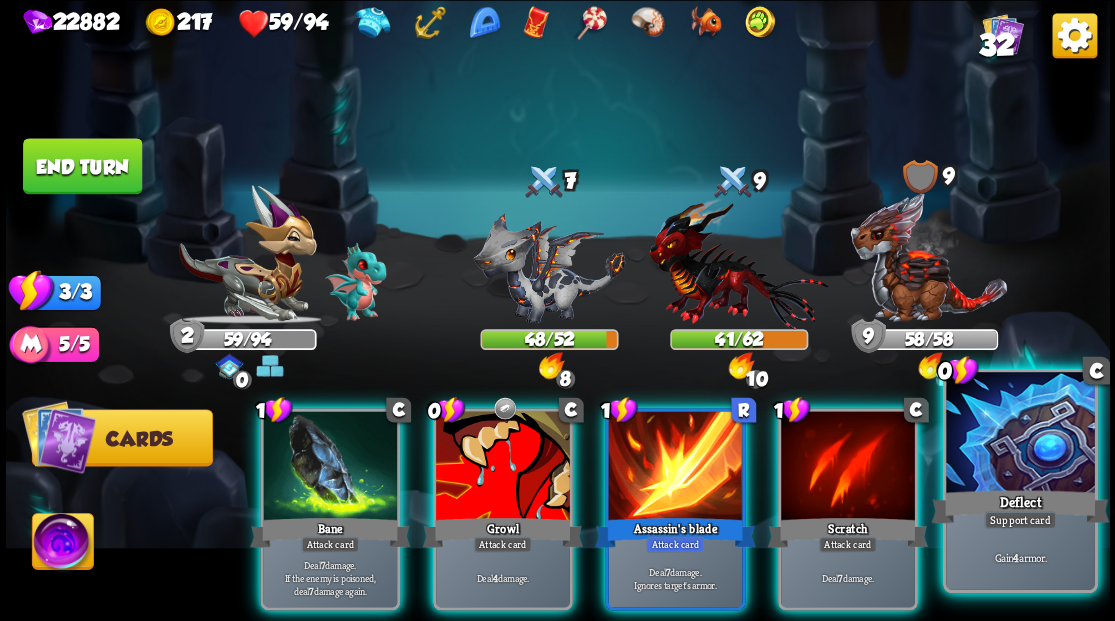 click at bounding box center (1020, 434) 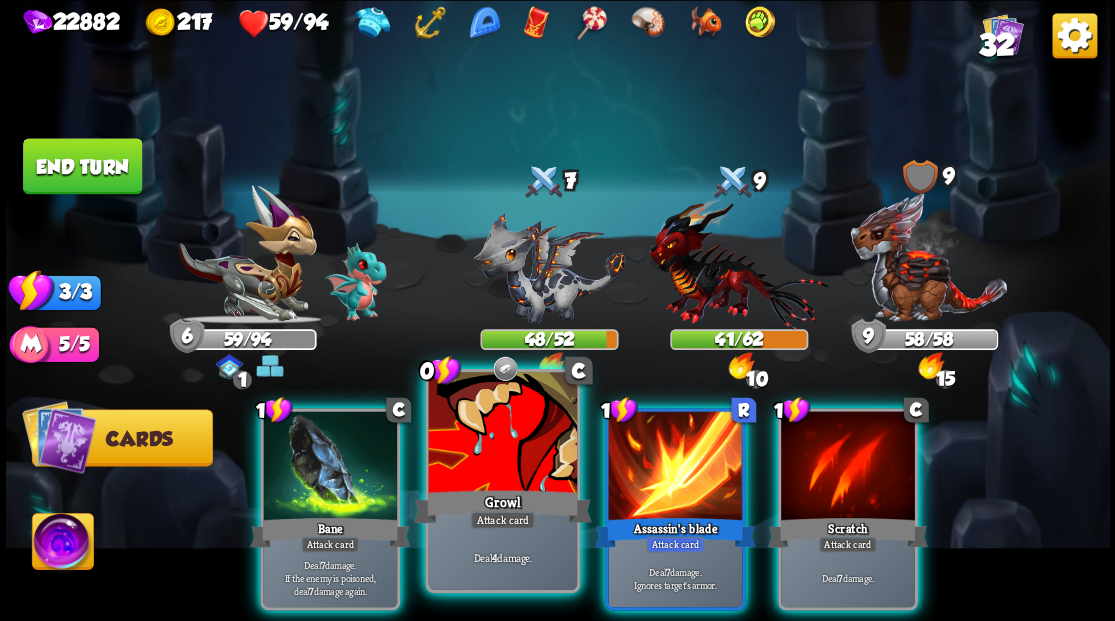 click at bounding box center [502, 434] 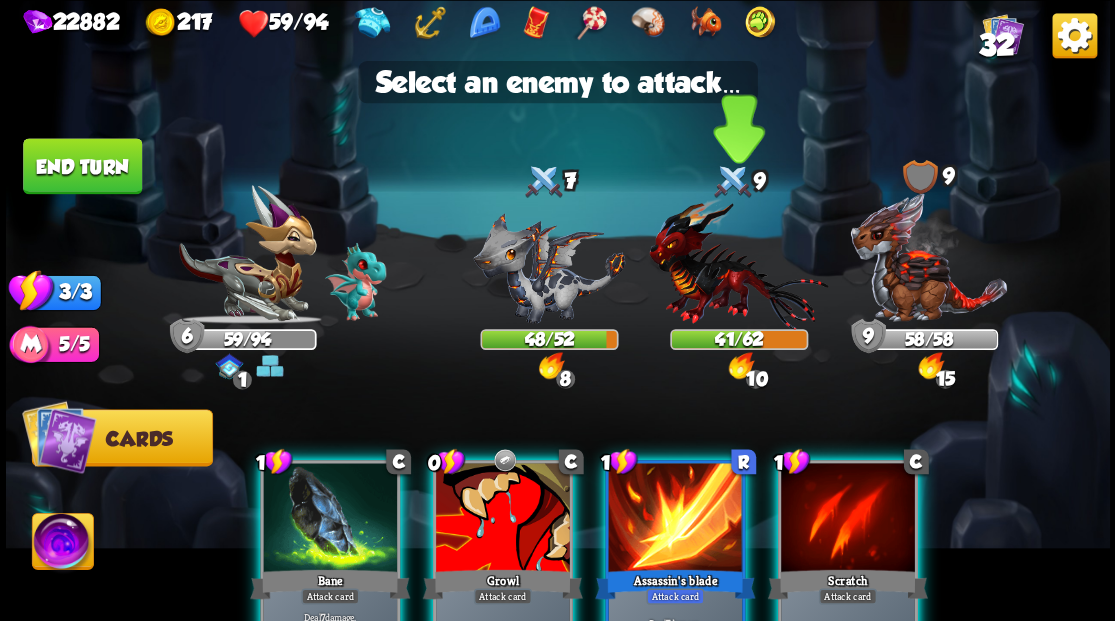 click at bounding box center [738, 263] 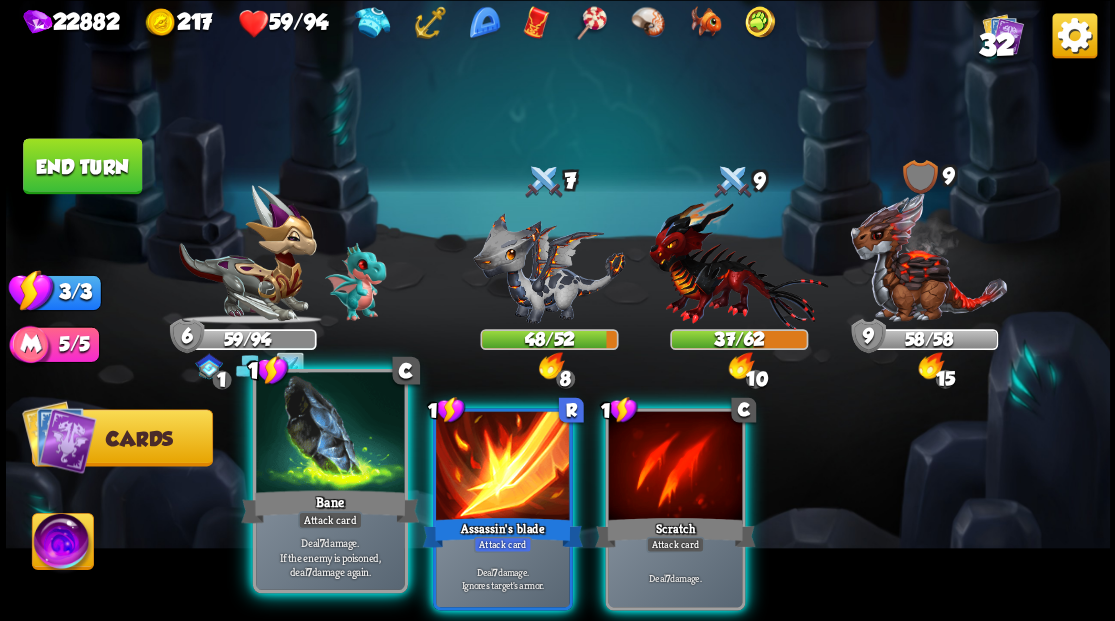 click at bounding box center [330, 434] 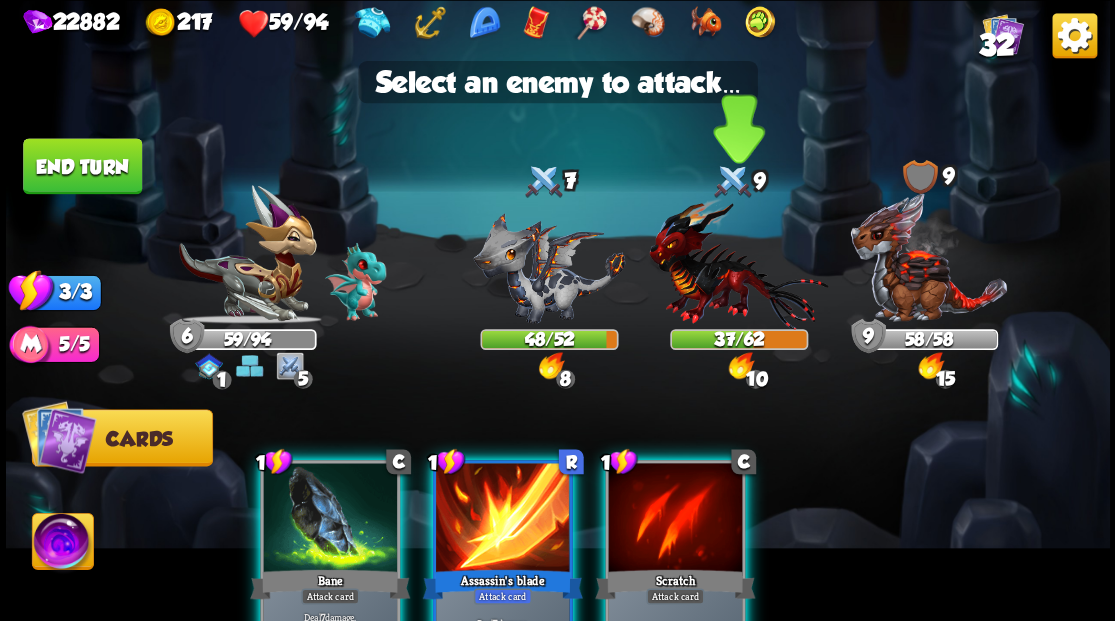 click at bounding box center (738, 263) 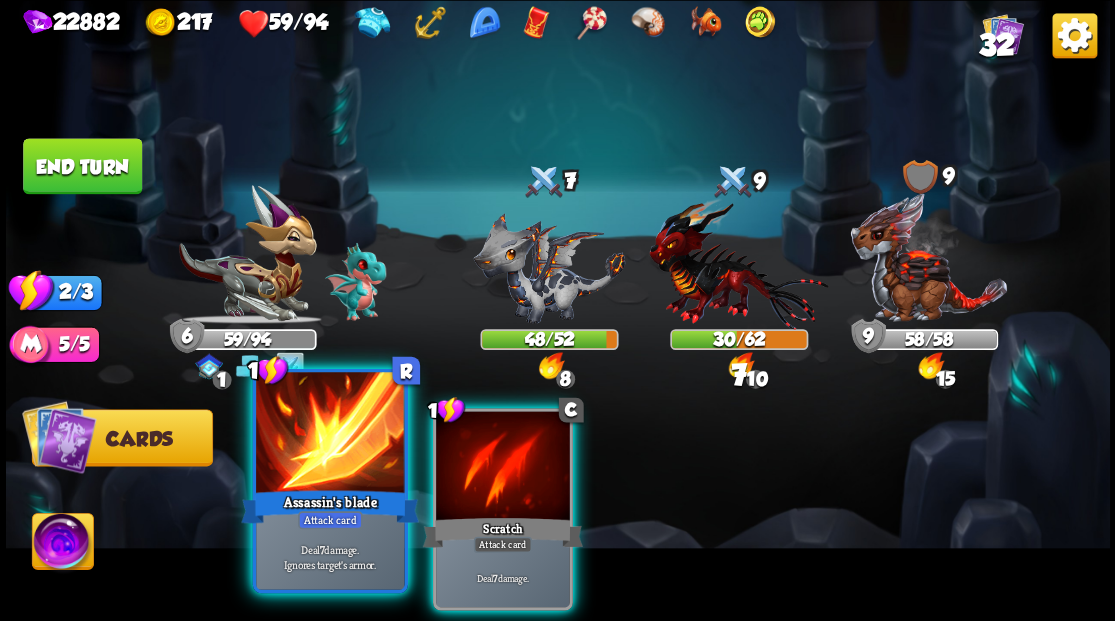 click at bounding box center [330, 434] 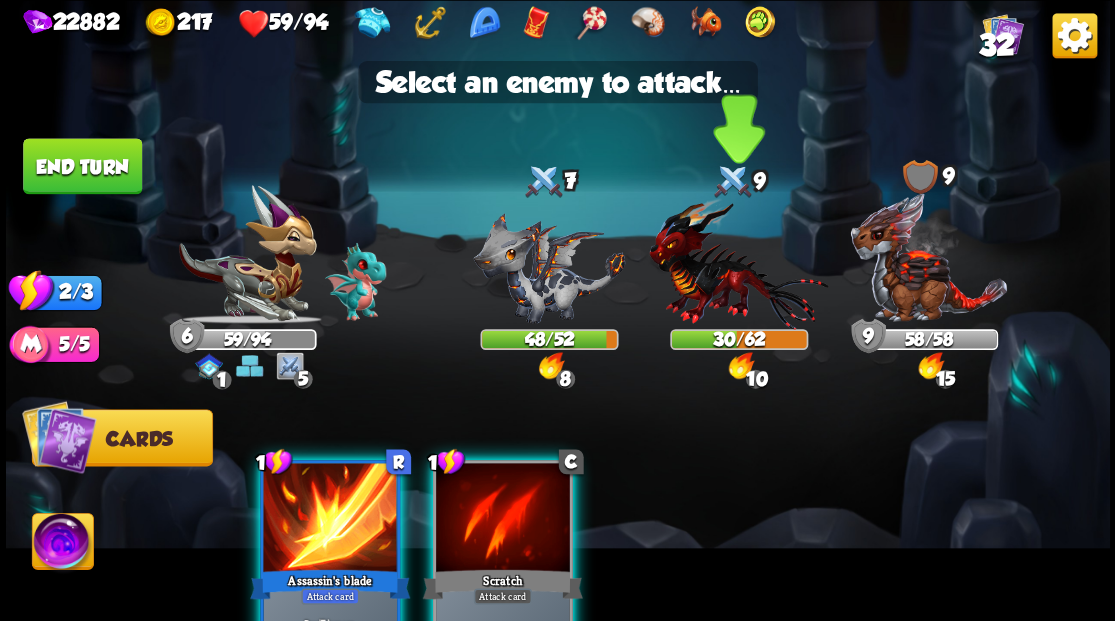click at bounding box center (738, 263) 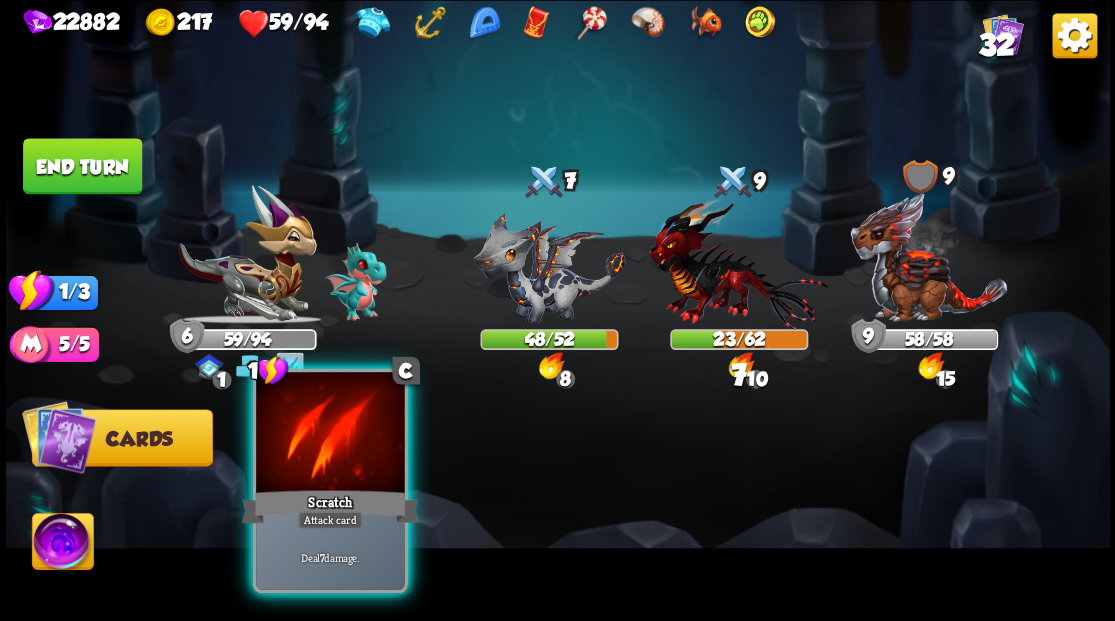 click at bounding box center (330, 434) 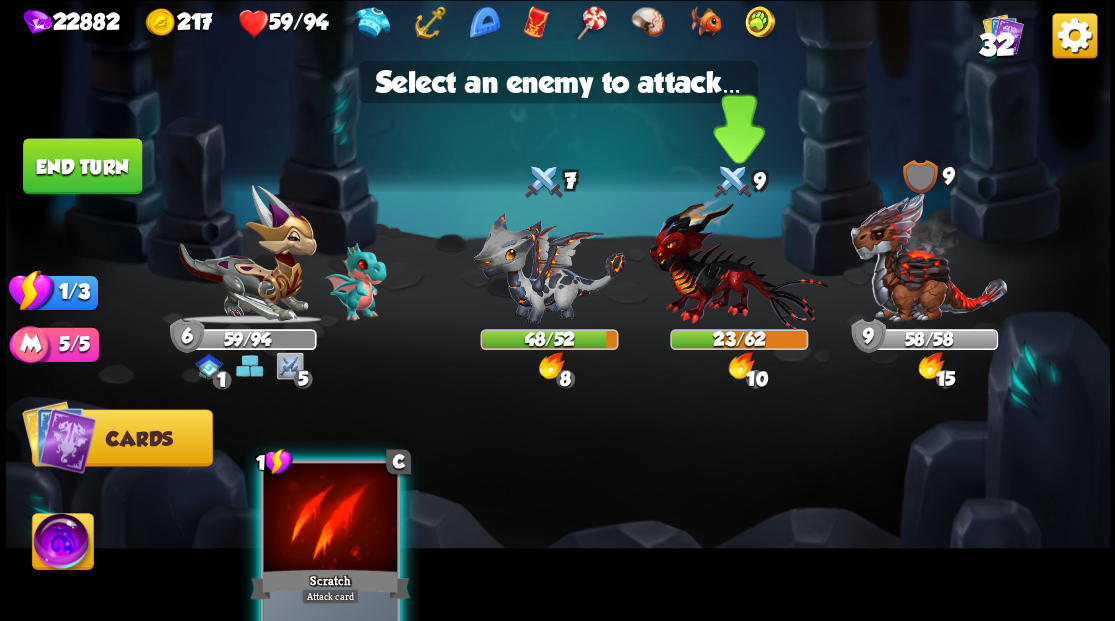 click at bounding box center [738, 263] 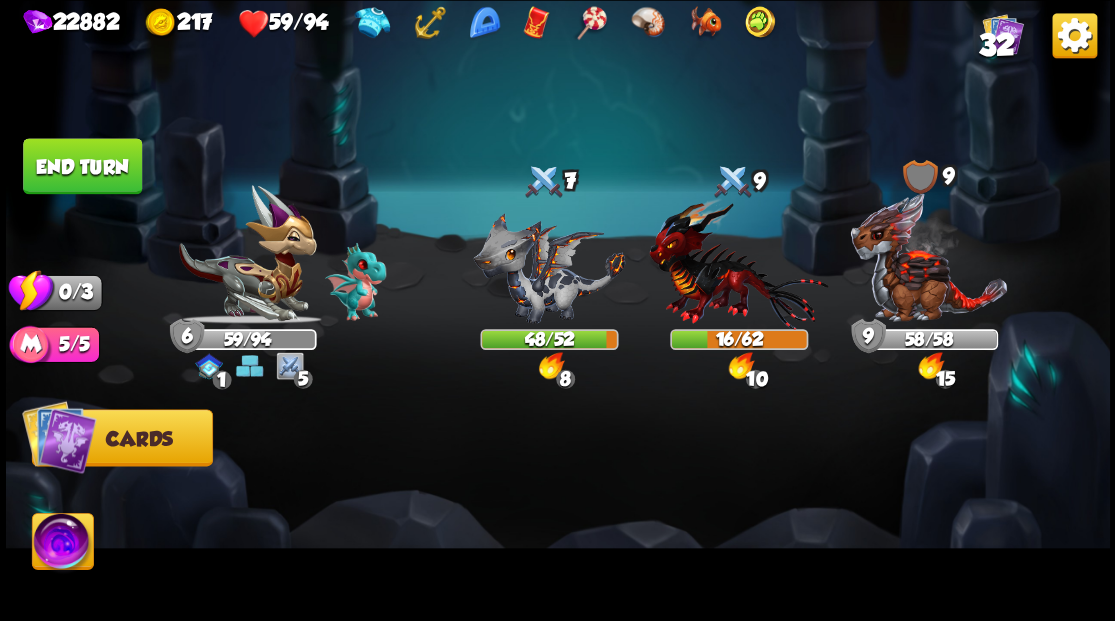click on "End turn" at bounding box center (82, 166) 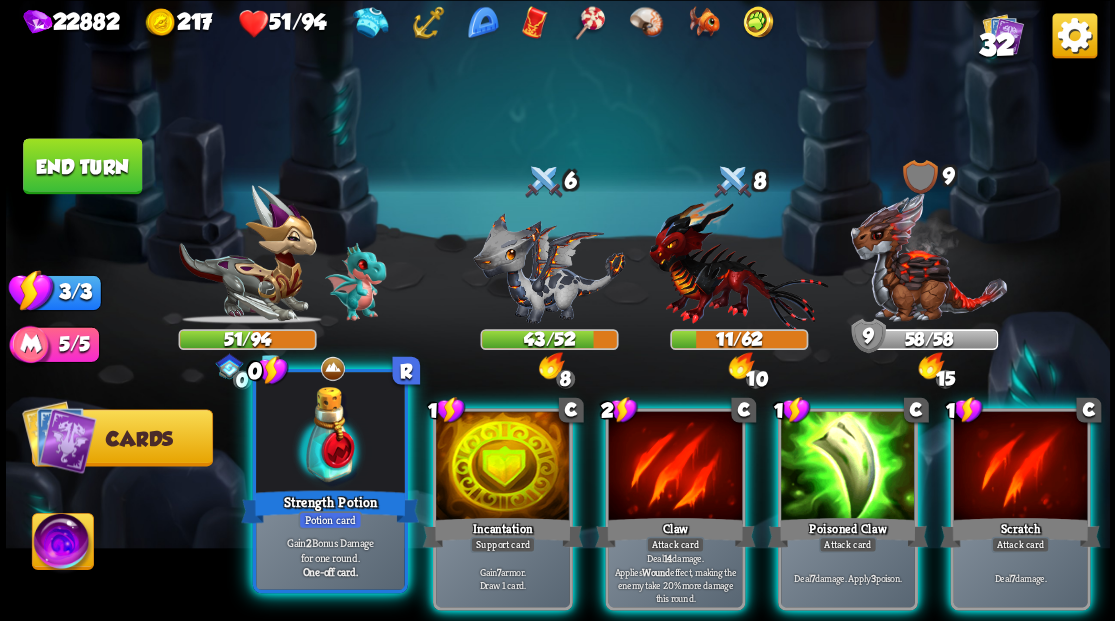 click at bounding box center [330, 434] 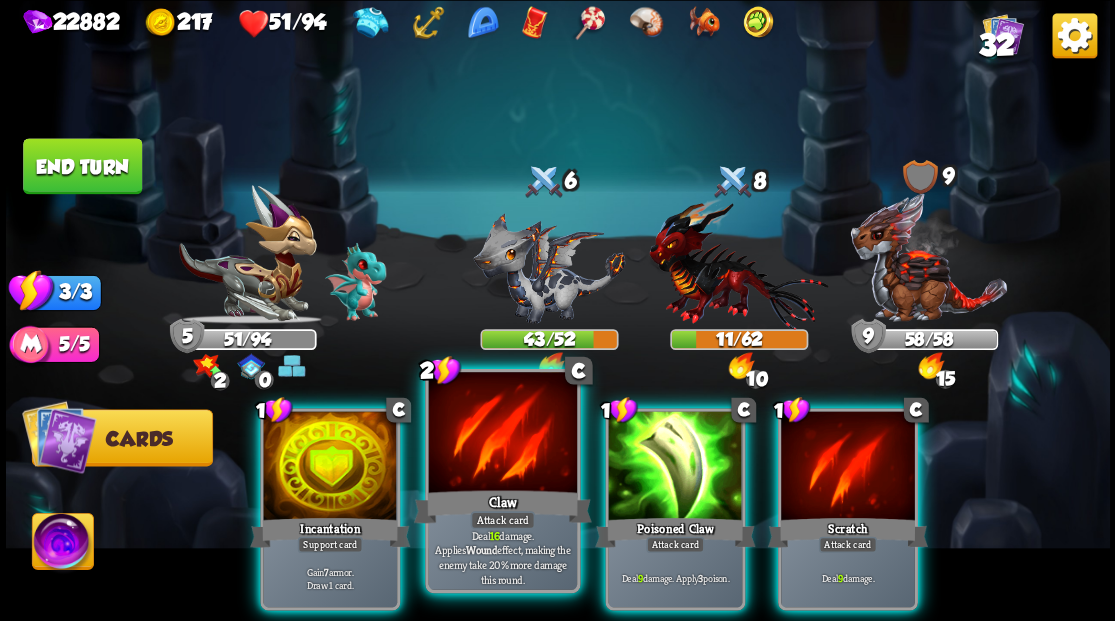 click at bounding box center [502, 434] 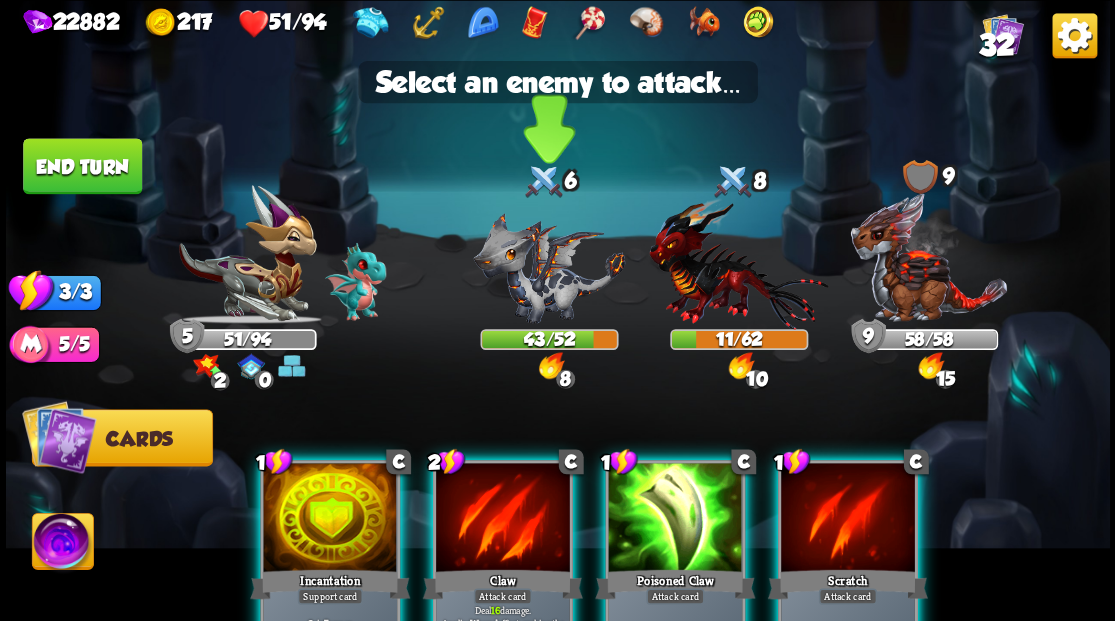 click at bounding box center [549, 267] 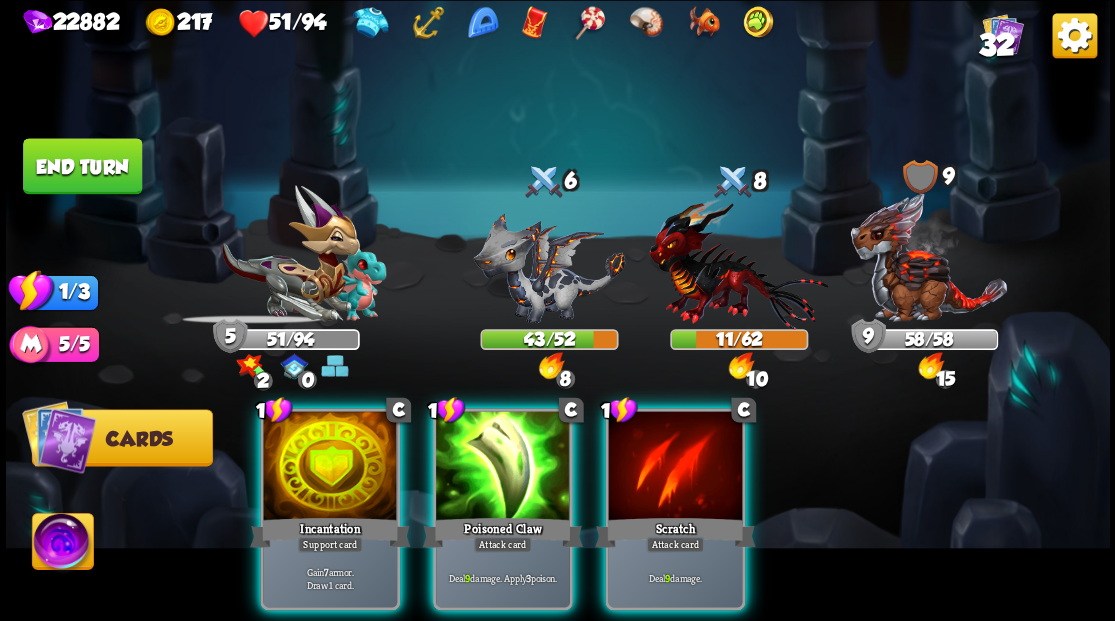 click at bounding box center (549, 267) 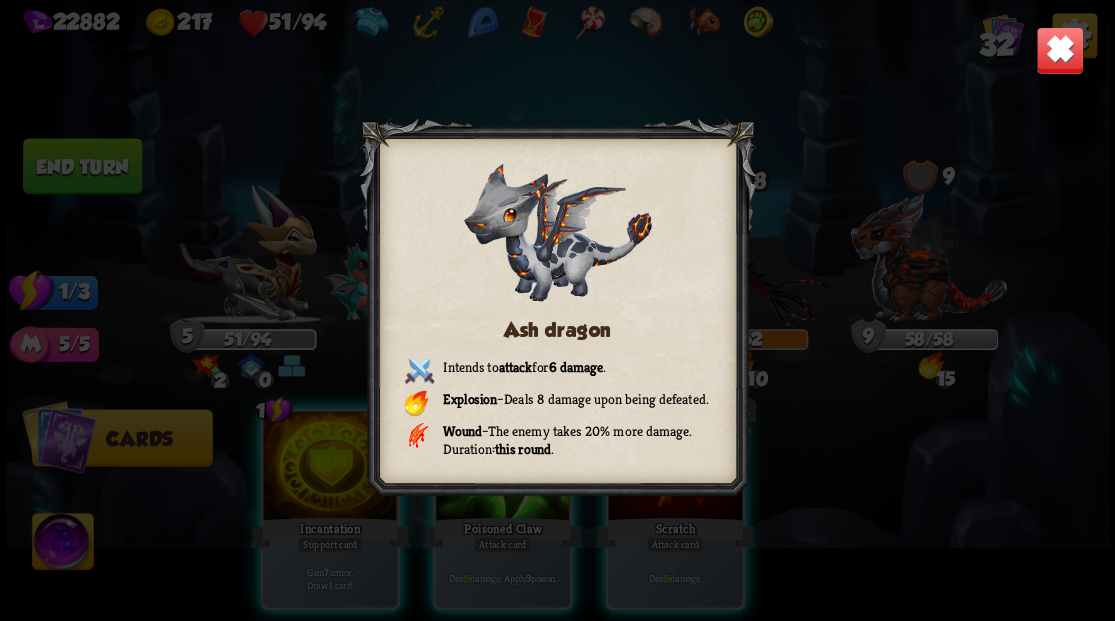 click at bounding box center [1059, 50] 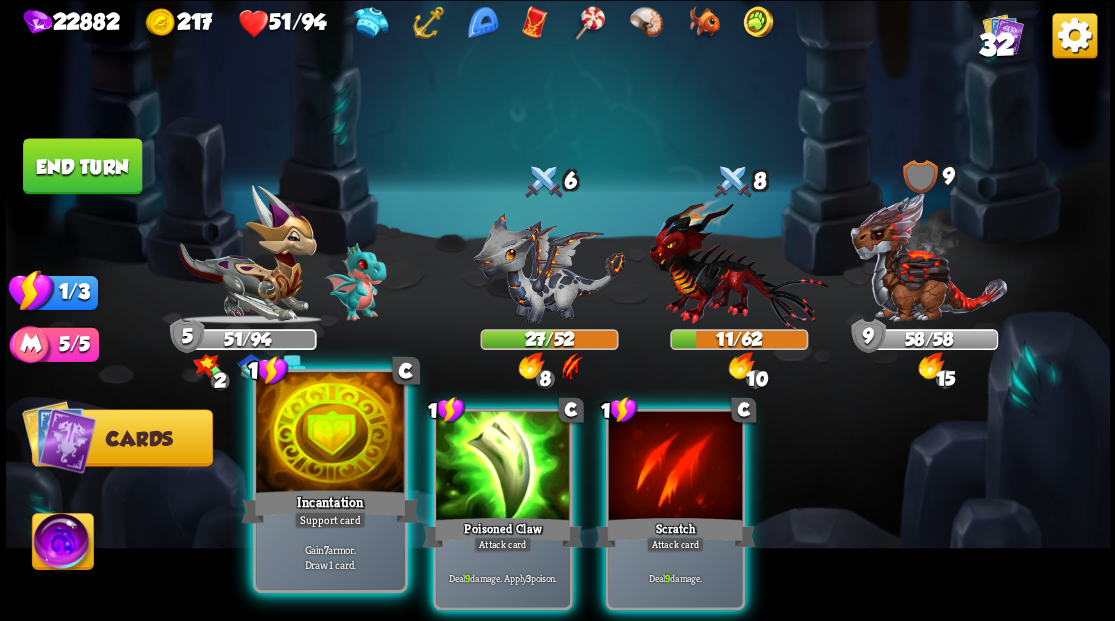 click at bounding box center (330, 434) 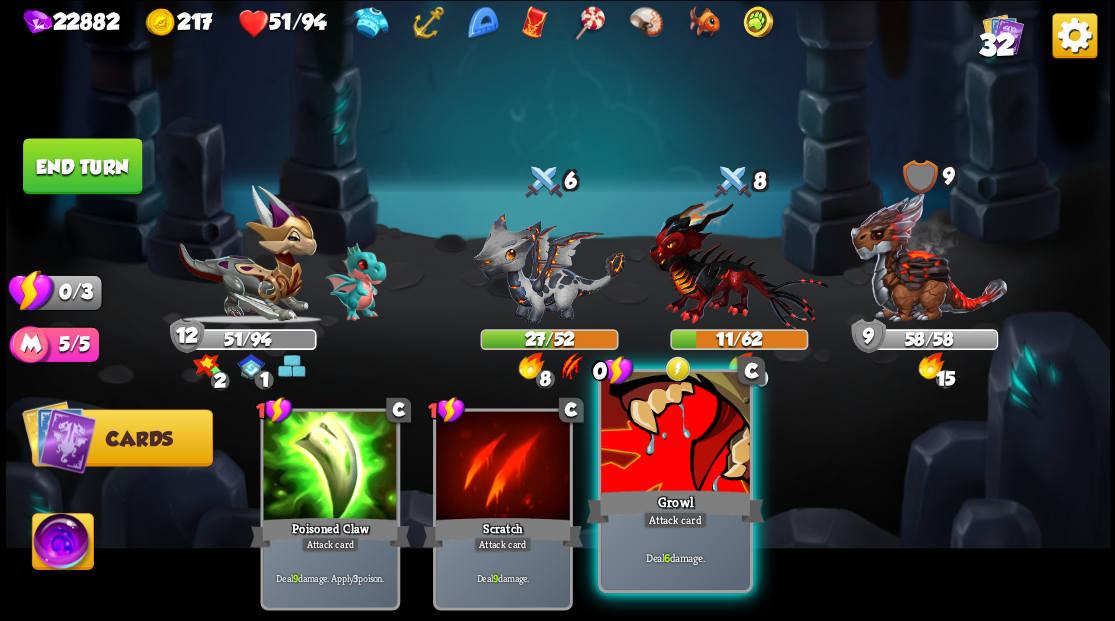 click at bounding box center [675, 434] 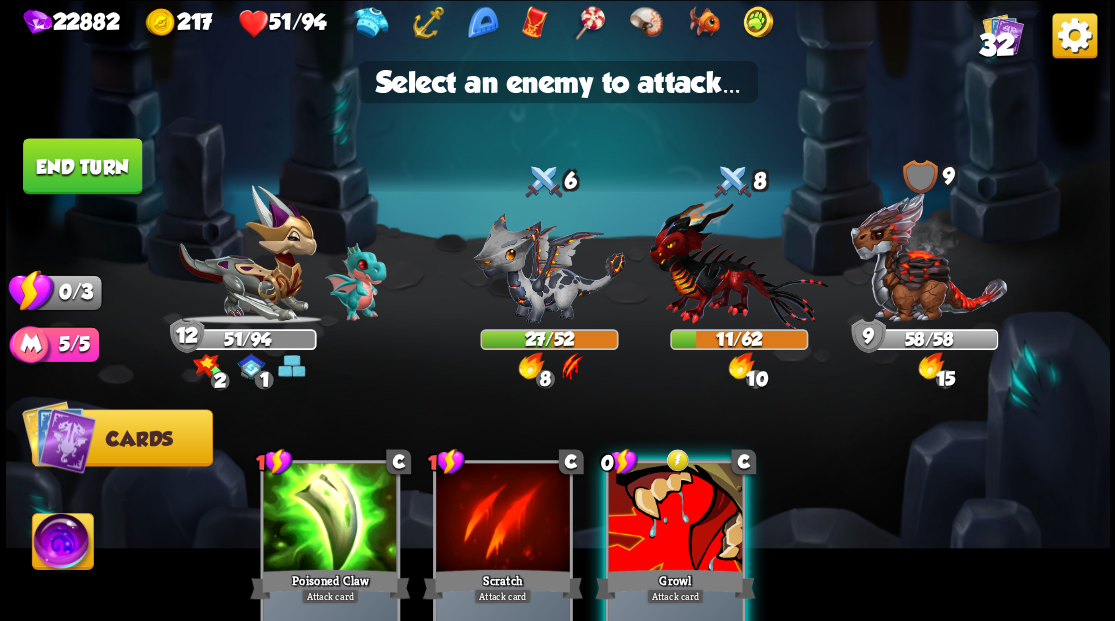click at bounding box center [675, 519] 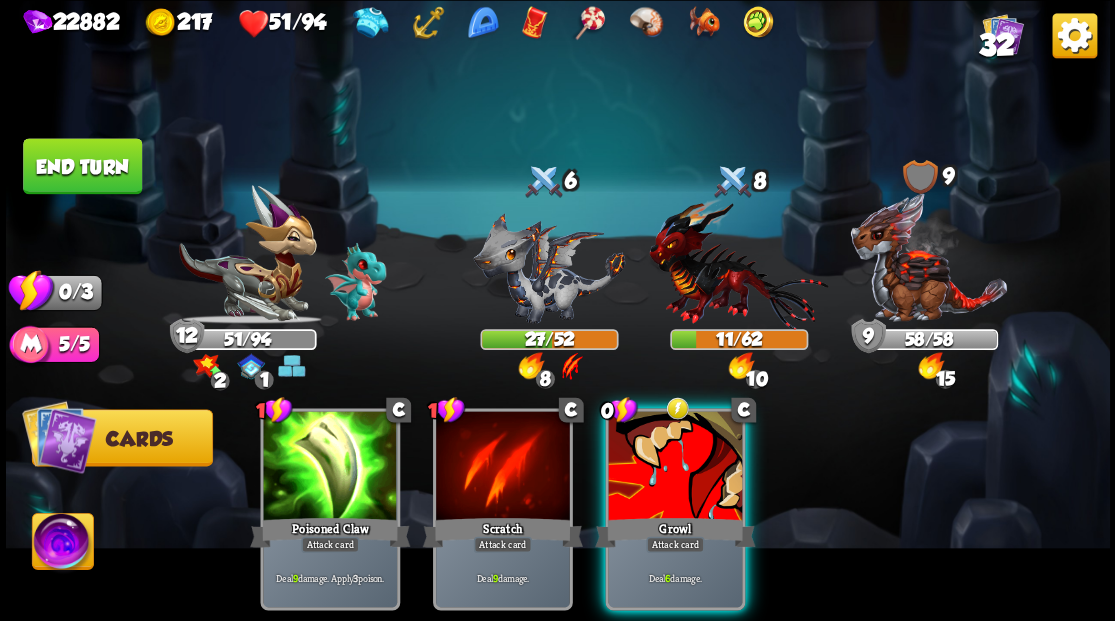click at bounding box center [738, 263] 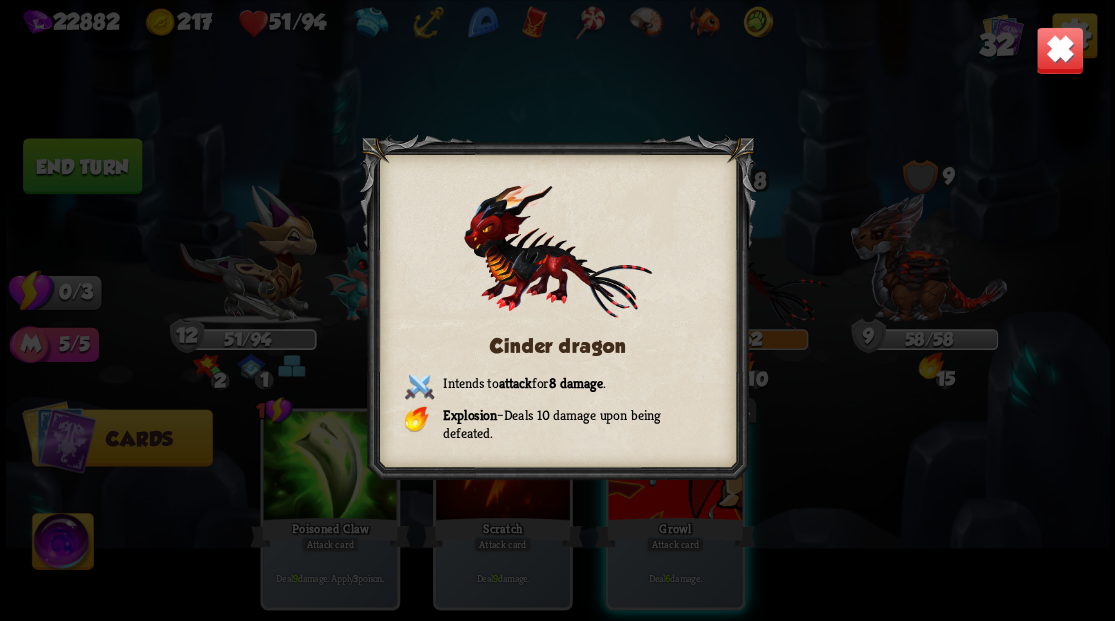 click at bounding box center [557, 310] 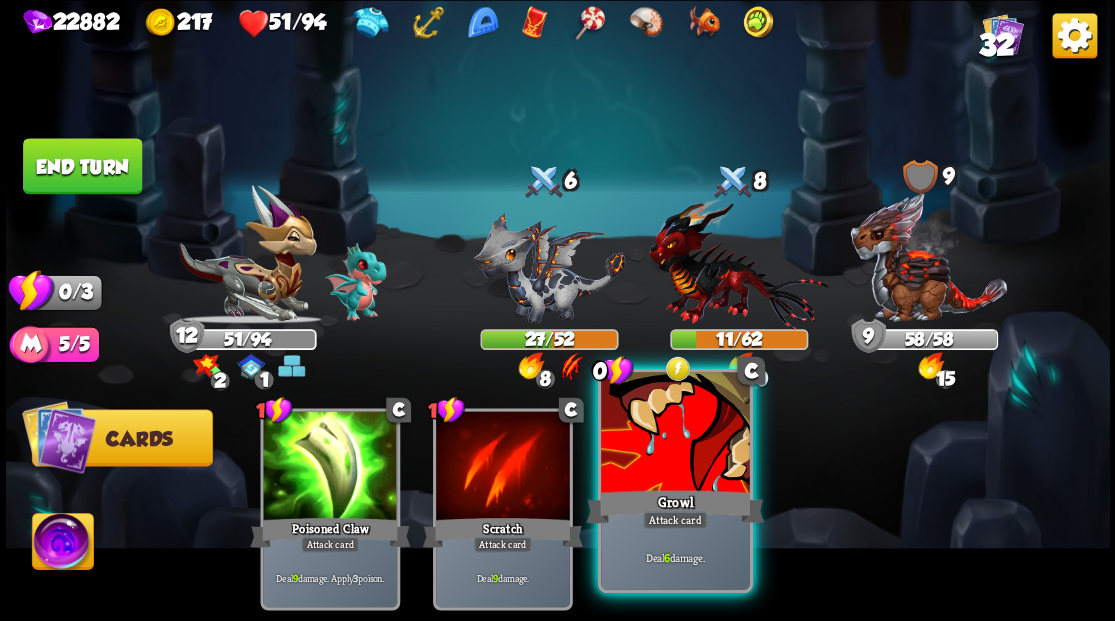 click at bounding box center [675, 434] 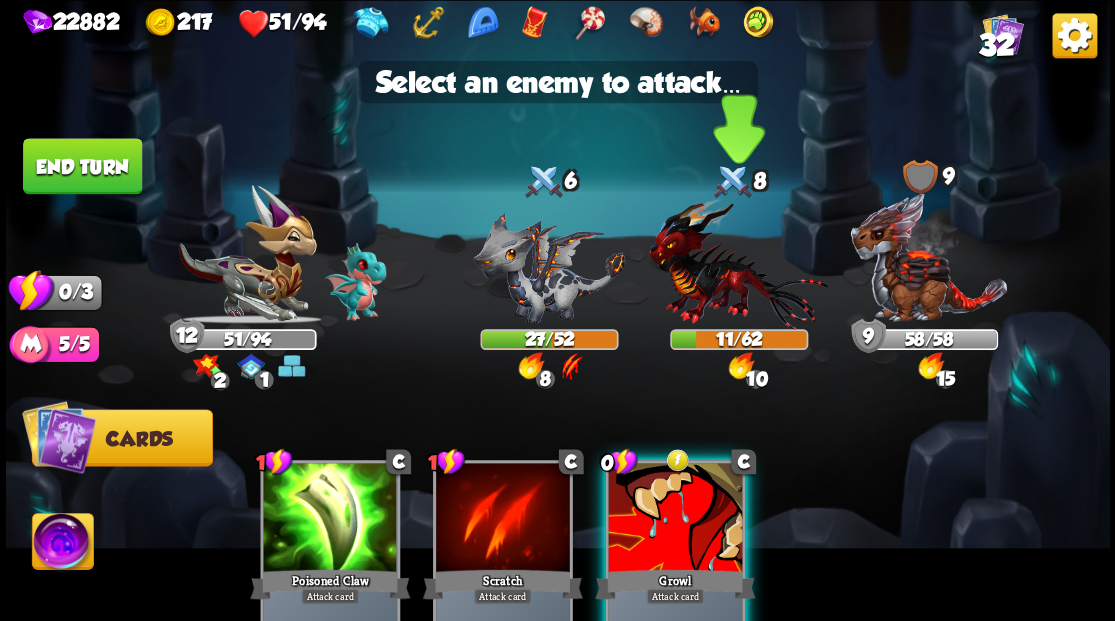 click at bounding box center [738, 263] 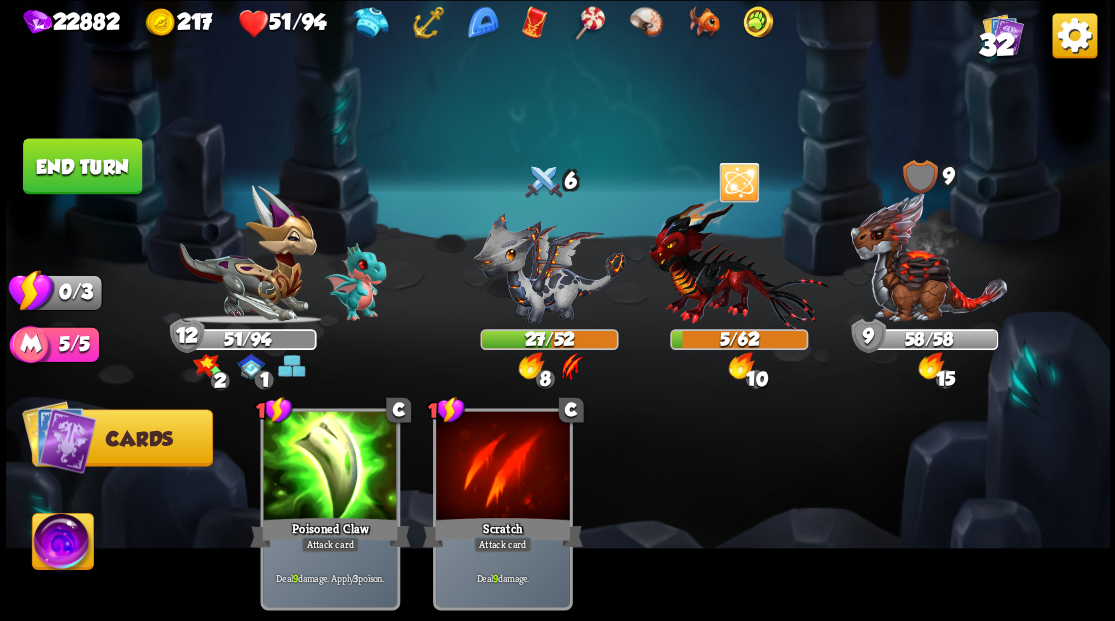 click on "End turn" at bounding box center [82, 166] 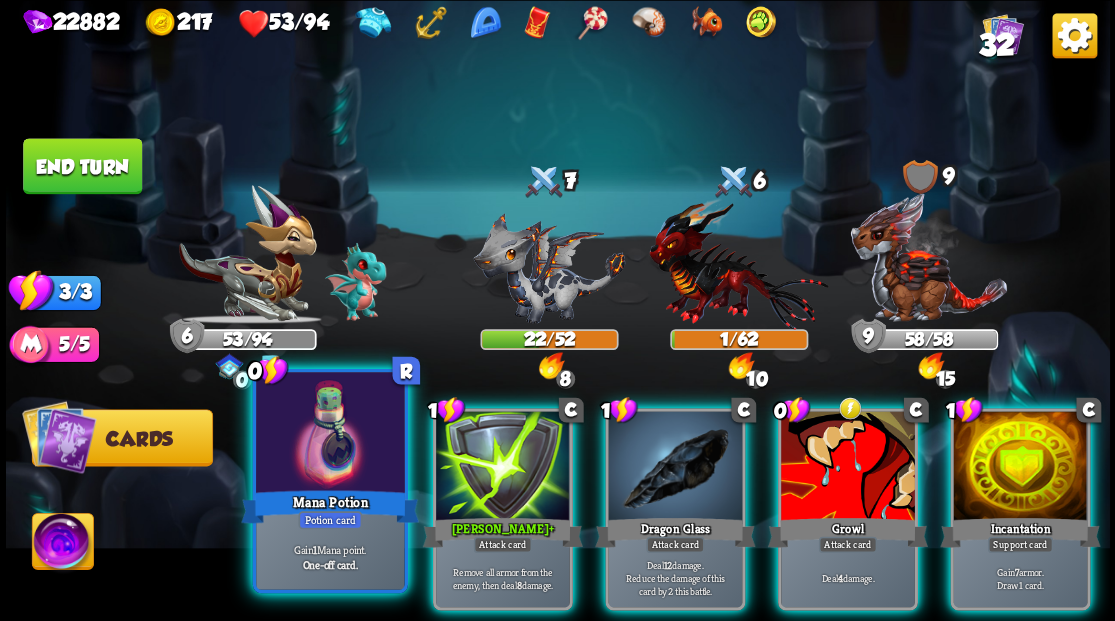 click at bounding box center [330, 434] 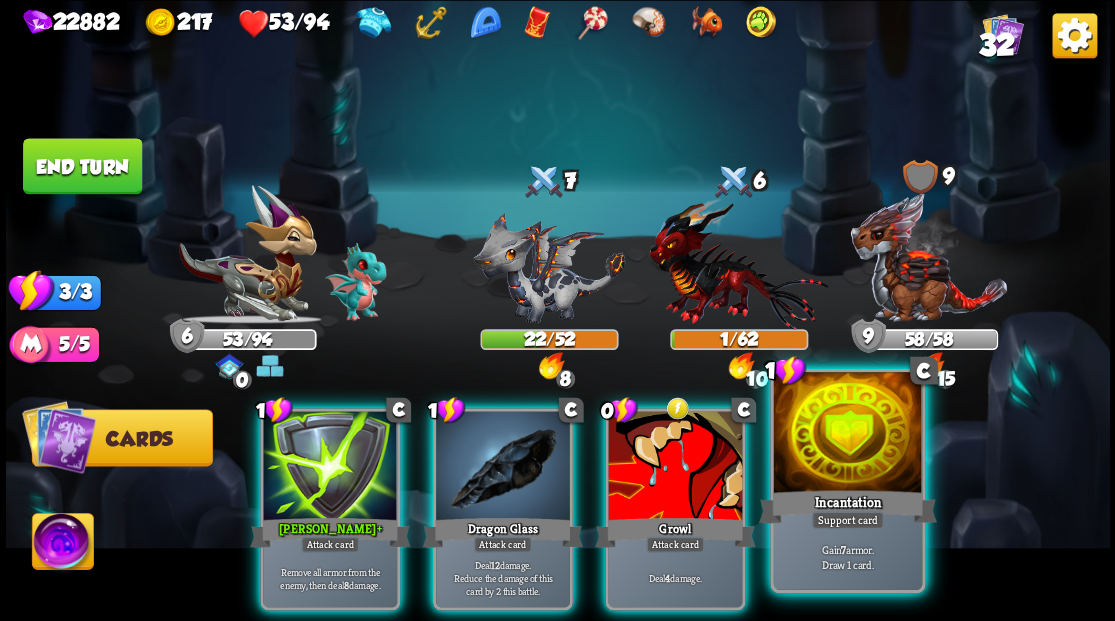click at bounding box center (847, 434) 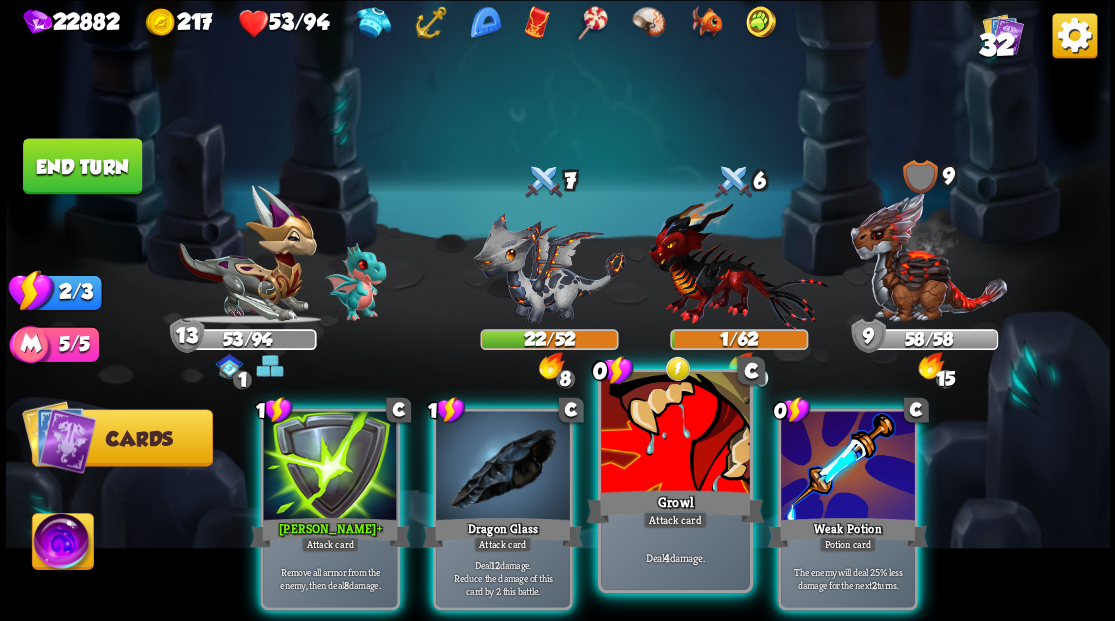 click at bounding box center (675, 434) 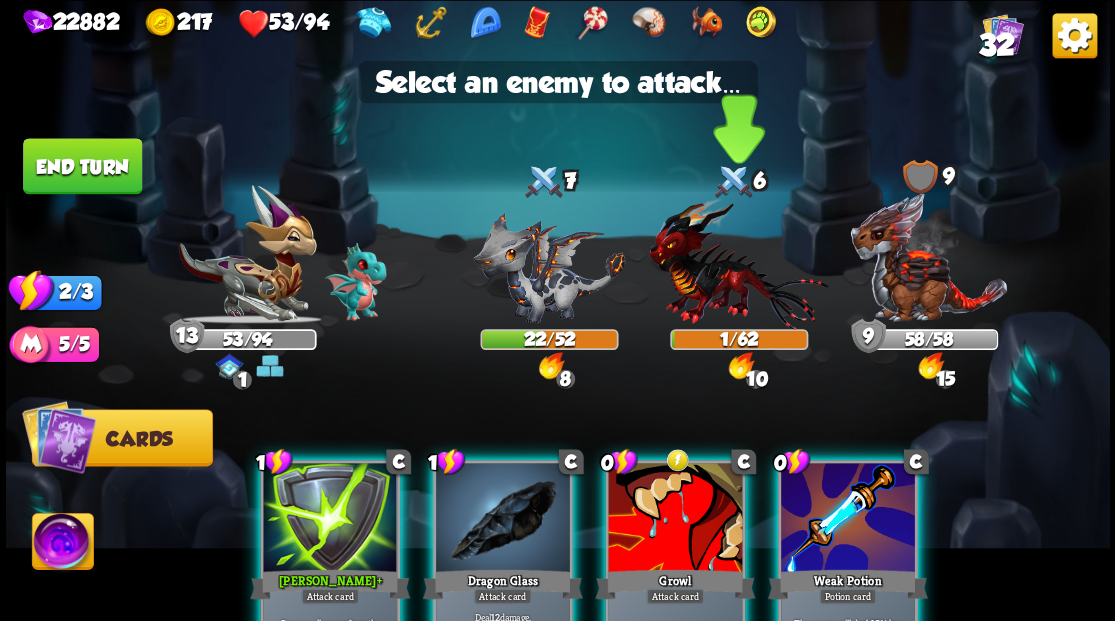 click at bounding box center (738, 263) 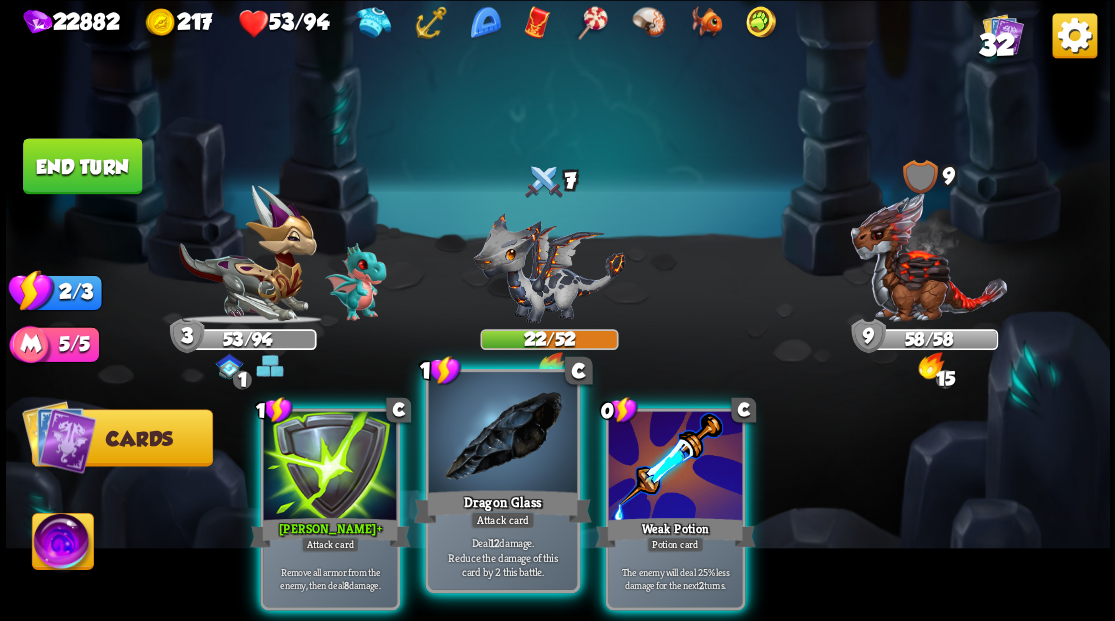 click at bounding box center (502, 434) 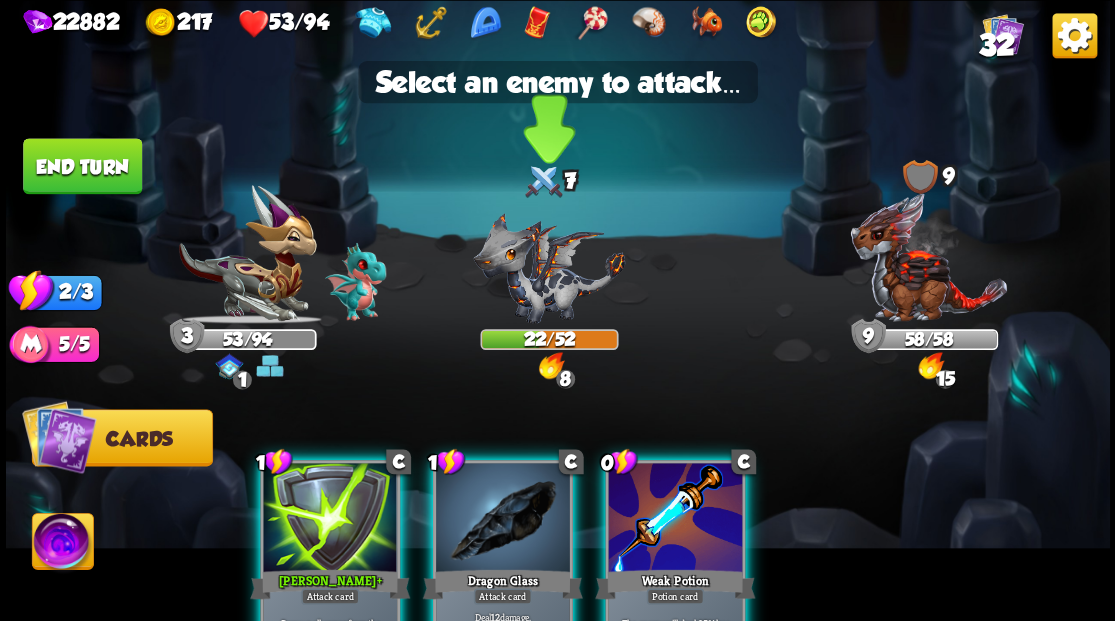 click at bounding box center (549, 267) 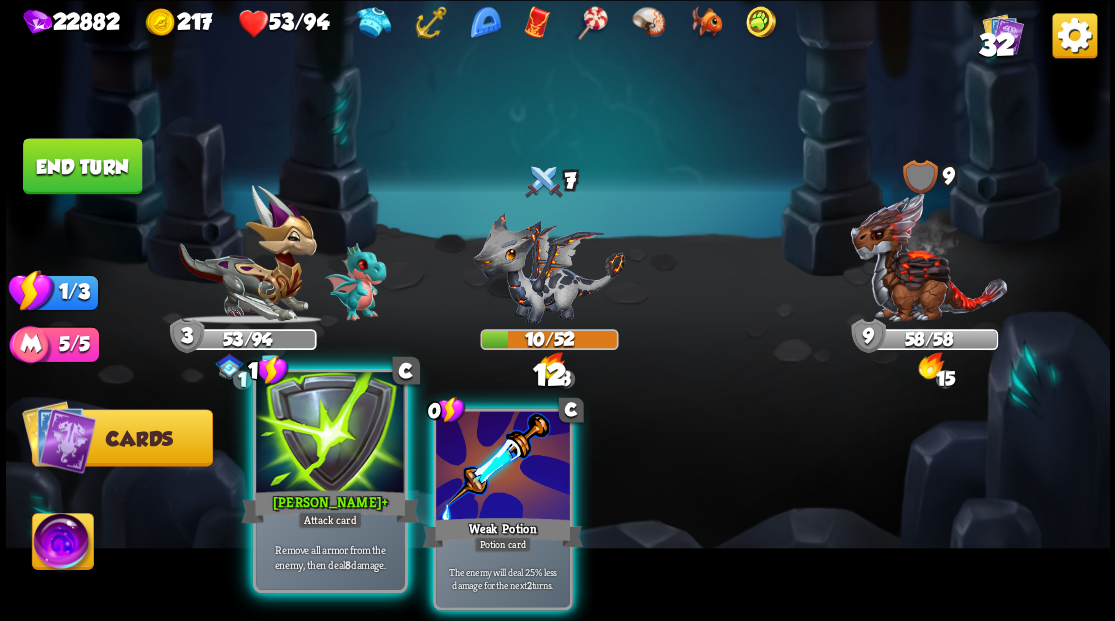 click at bounding box center [330, 434] 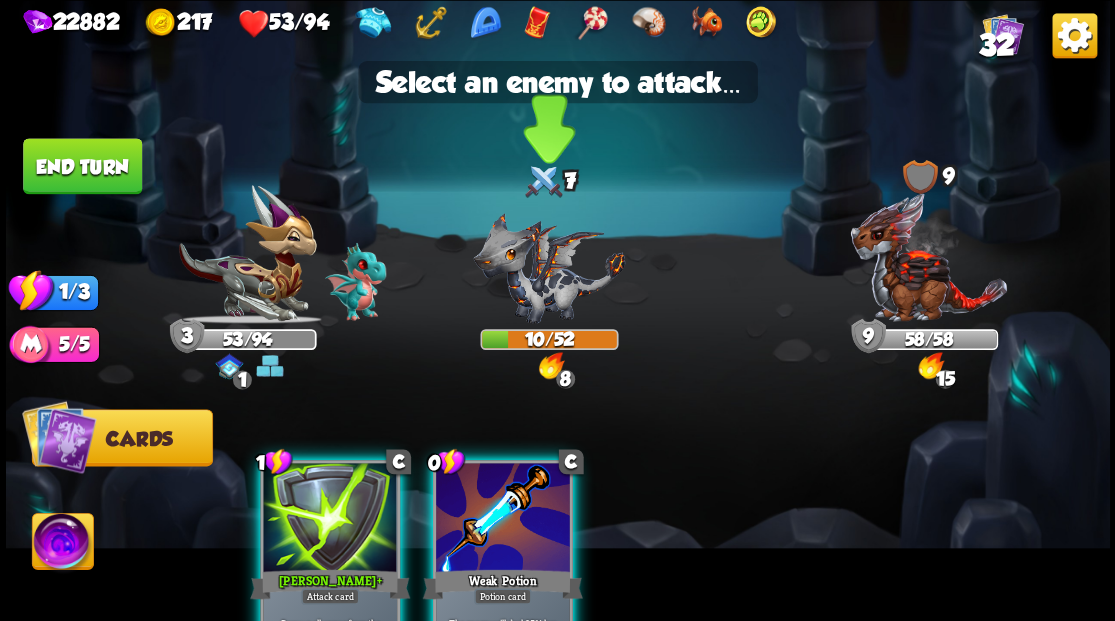 click at bounding box center (549, 267) 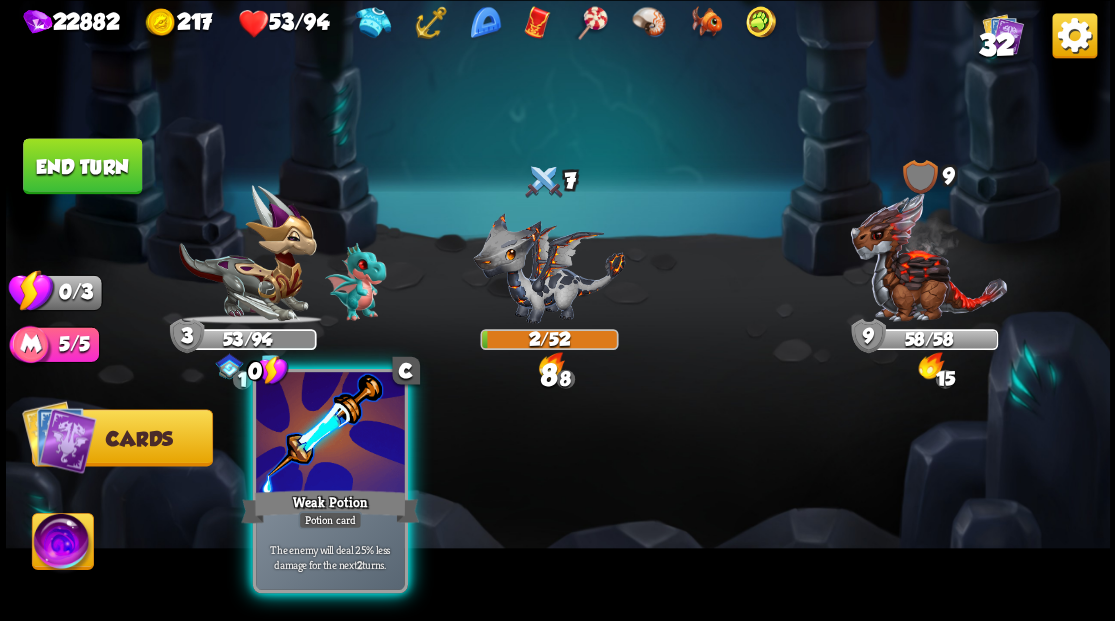 click at bounding box center (330, 434) 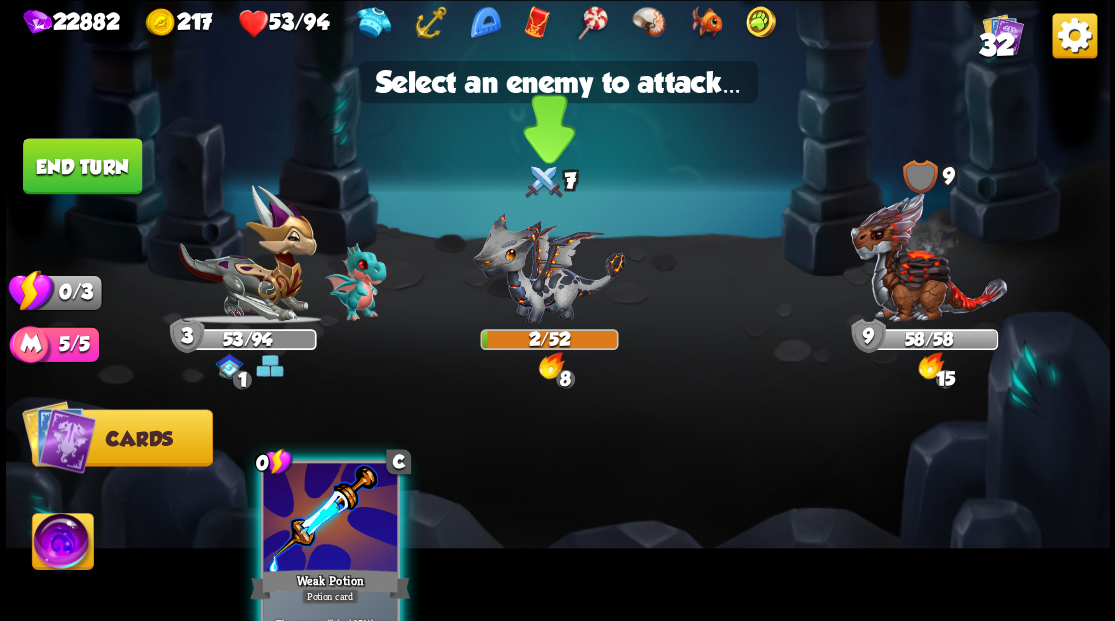 click at bounding box center [549, 267] 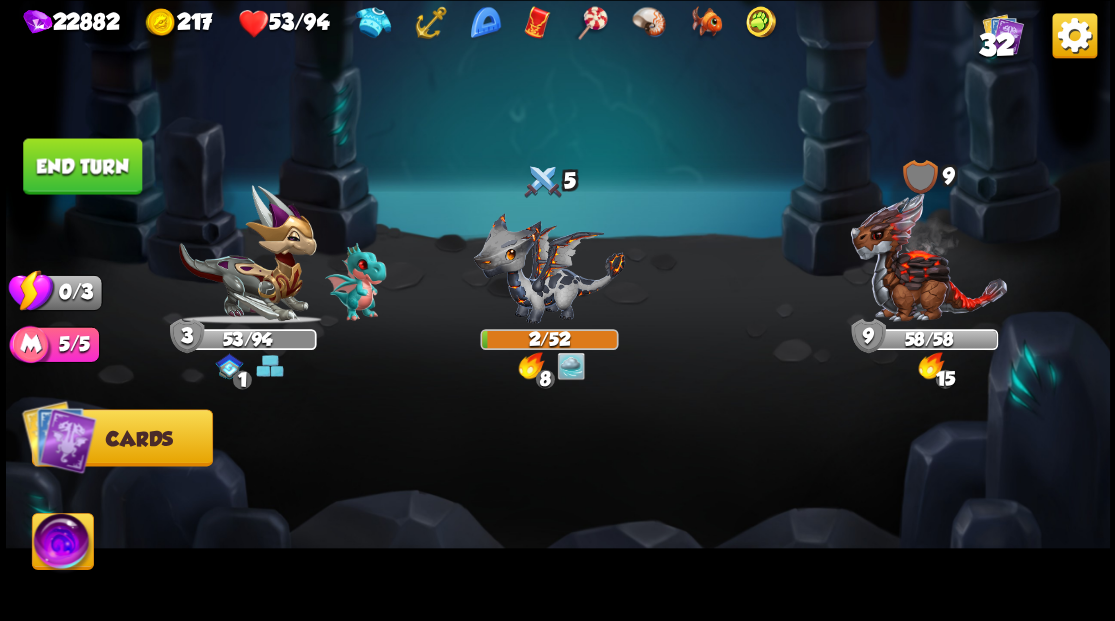 click on "End turn" at bounding box center (82, 166) 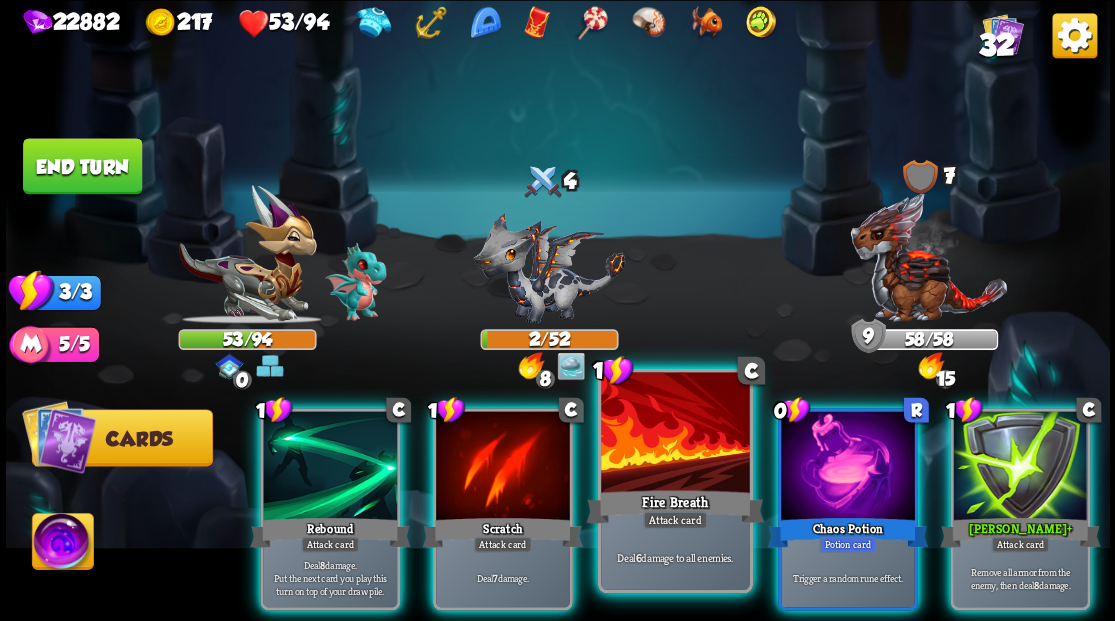 click at bounding box center [675, 434] 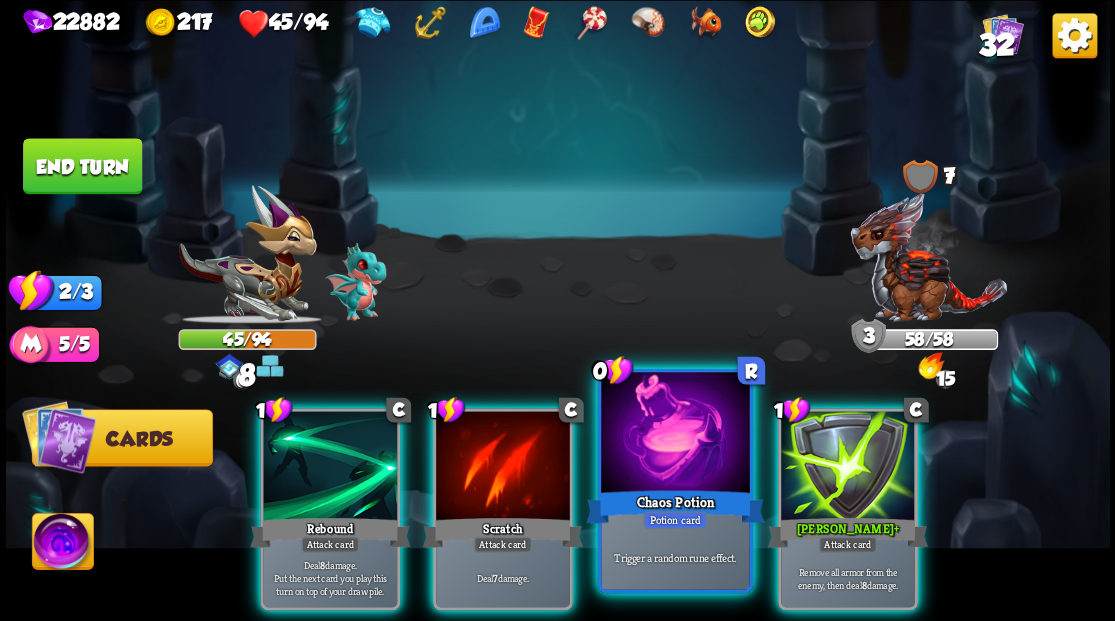 click at bounding box center [675, 434] 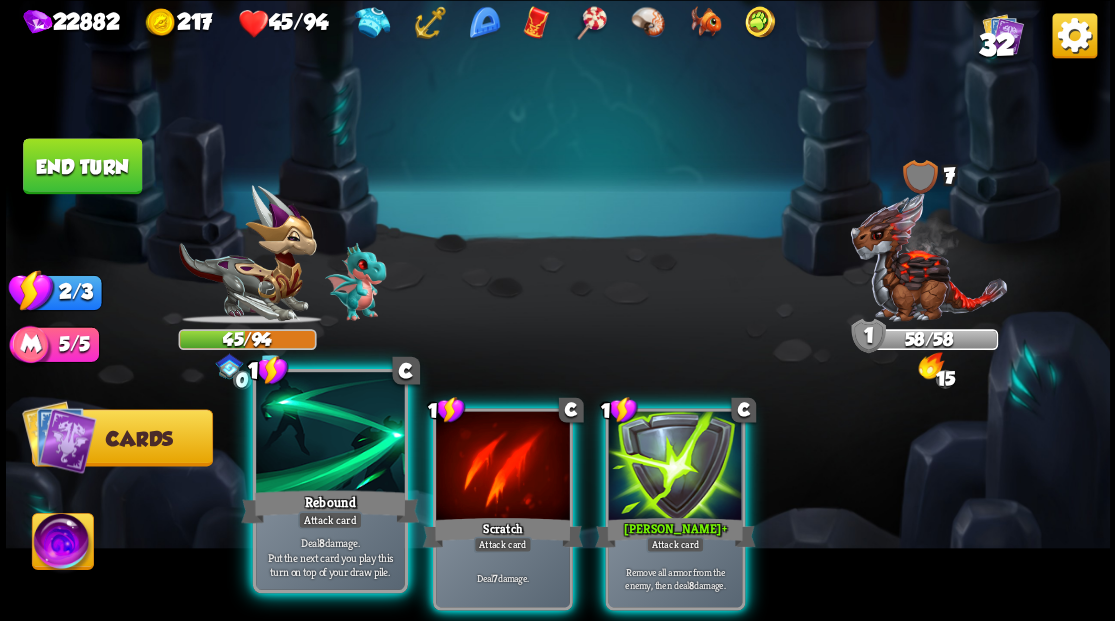 click at bounding box center [330, 434] 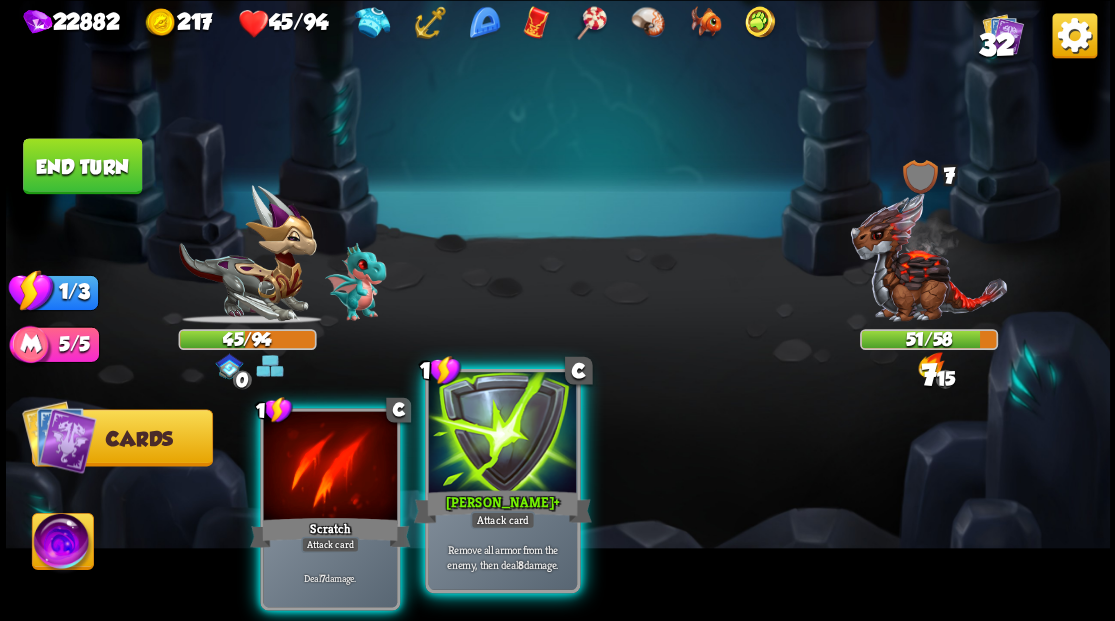 click at bounding box center (502, 434) 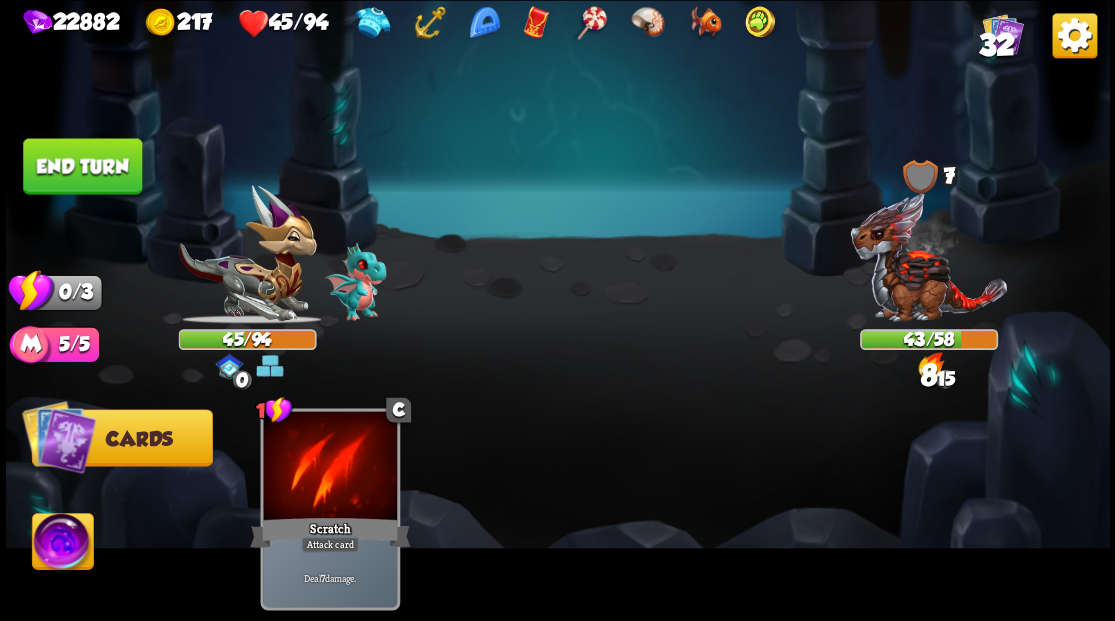 click on "End turn" at bounding box center [82, 166] 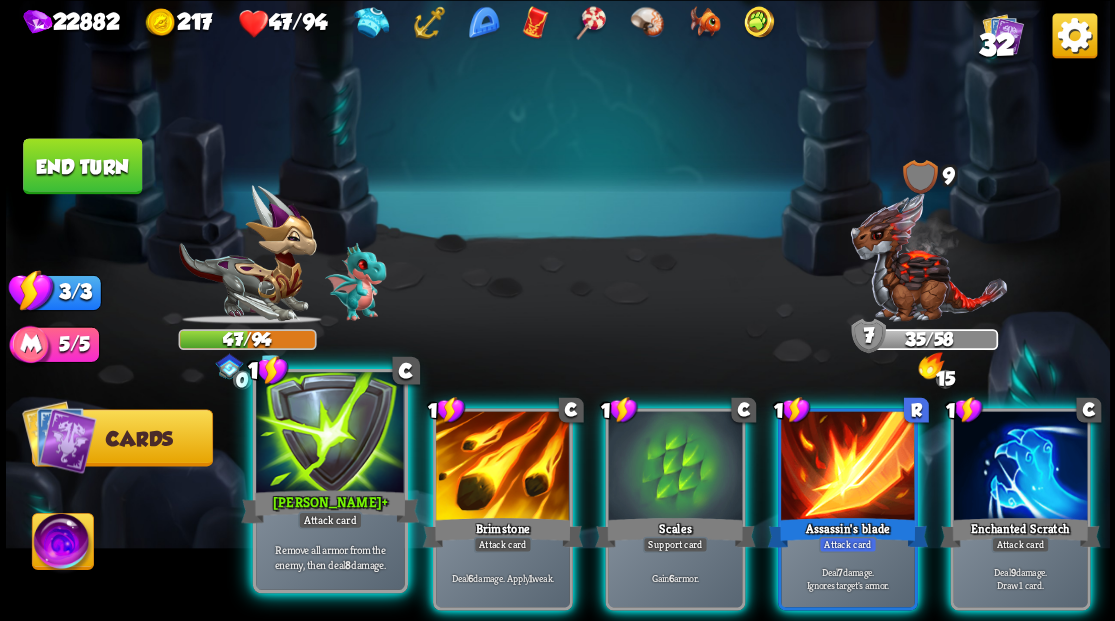 click at bounding box center [330, 434] 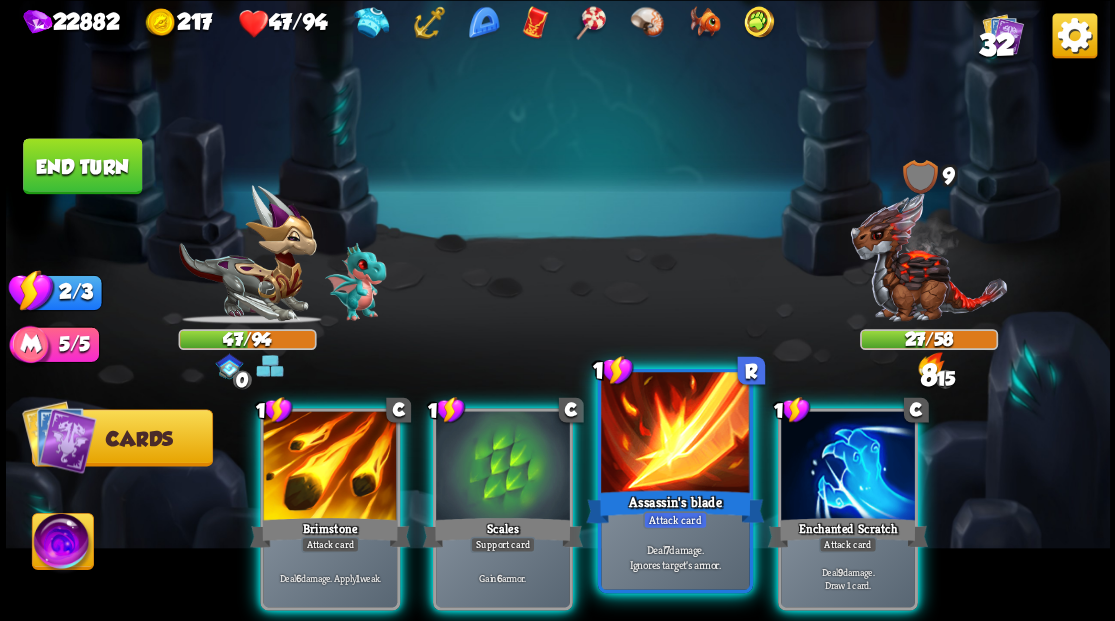 click at bounding box center (675, 434) 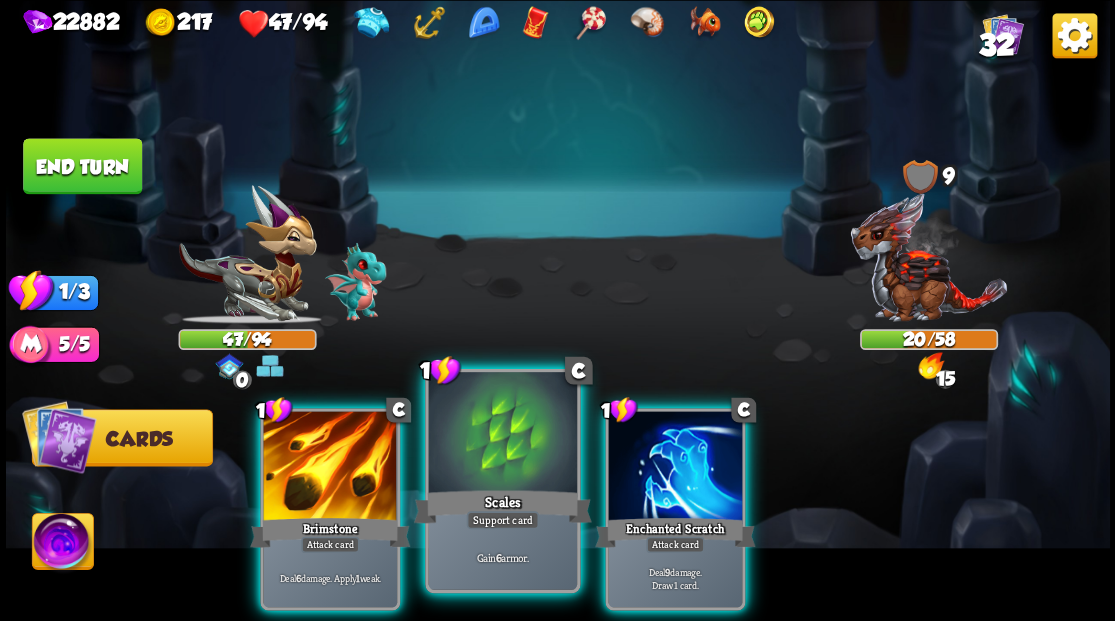 click at bounding box center (502, 434) 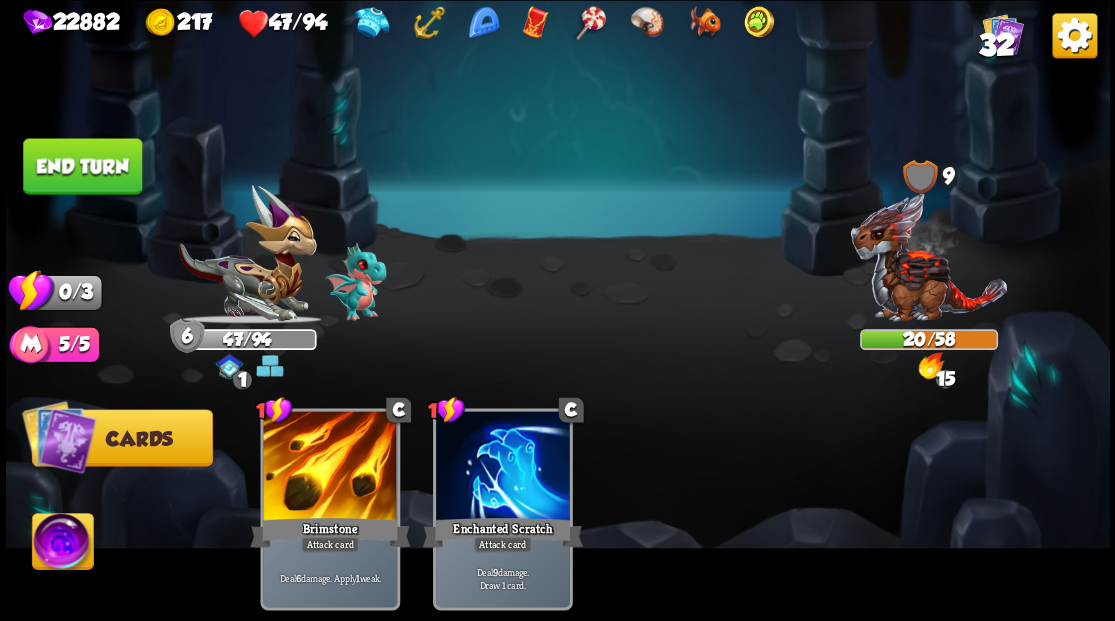 click on "End turn" at bounding box center (82, 166) 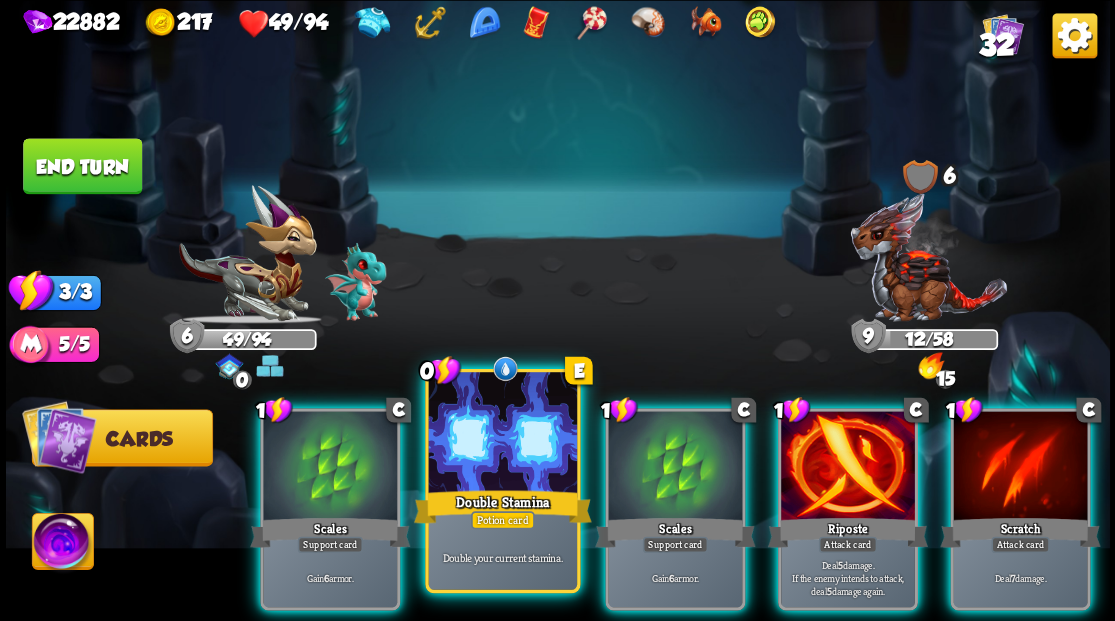 click at bounding box center [502, 434] 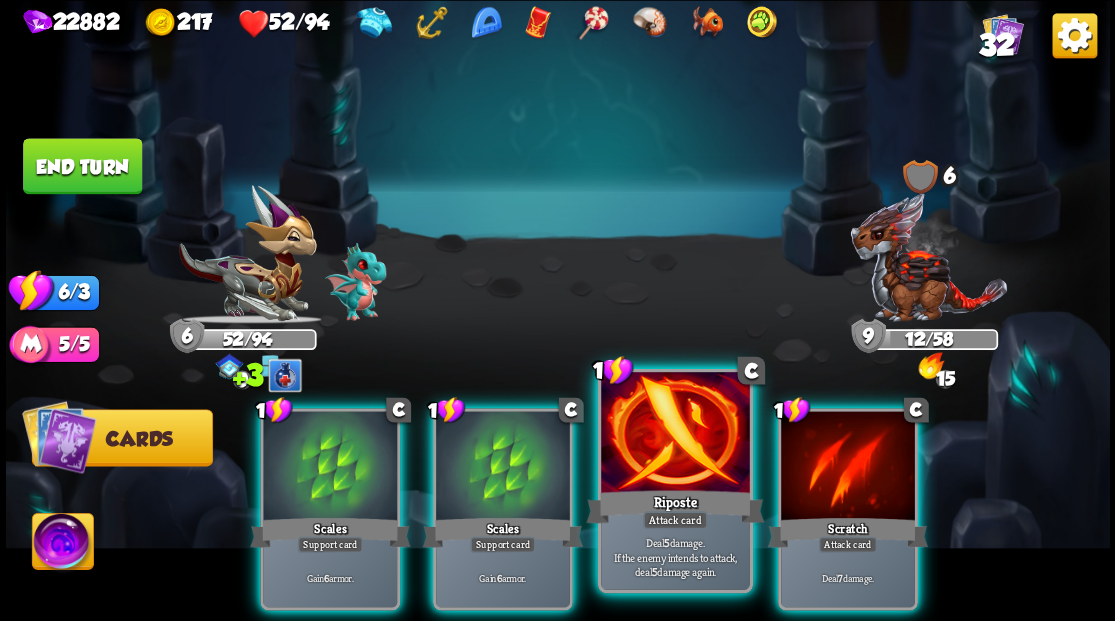click at bounding box center [675, 434] 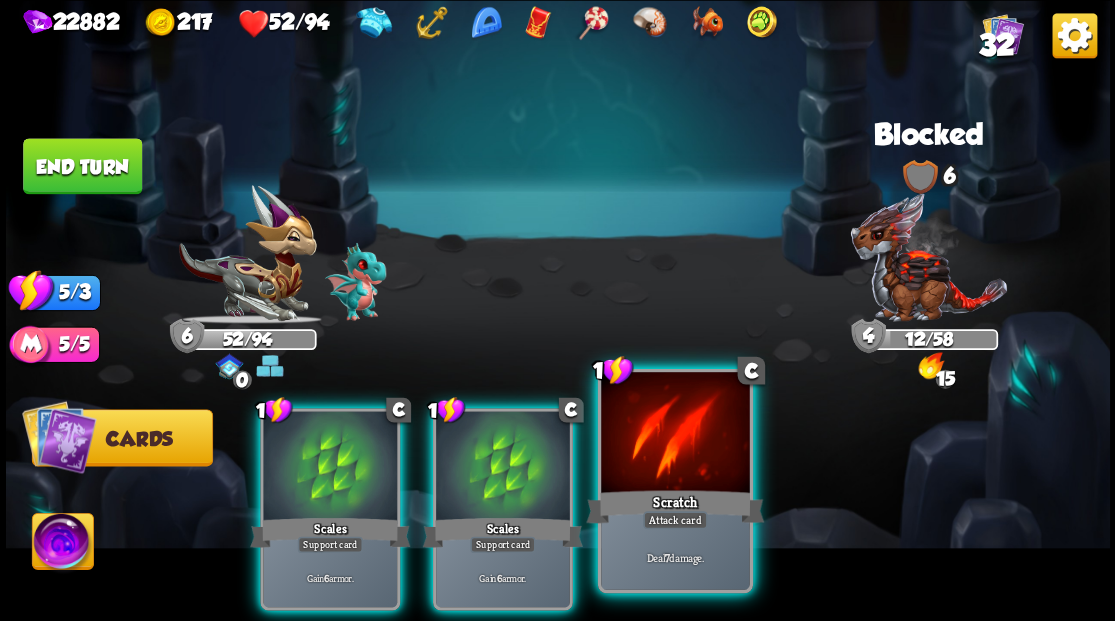 click at bounding box center [675, 434] 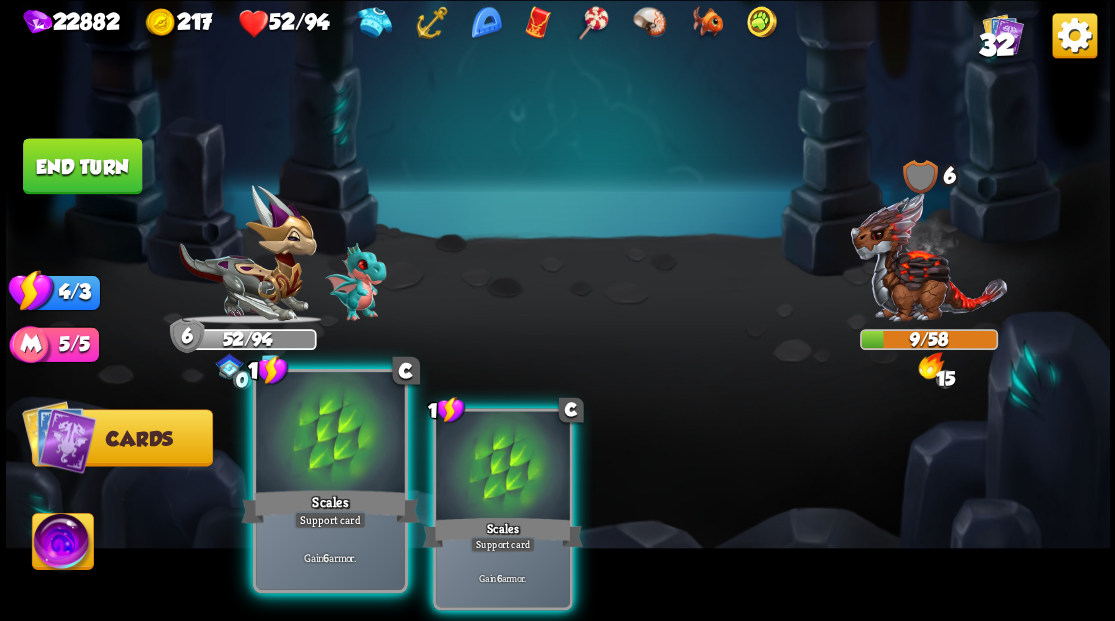 click at bounding box center (330, 434) 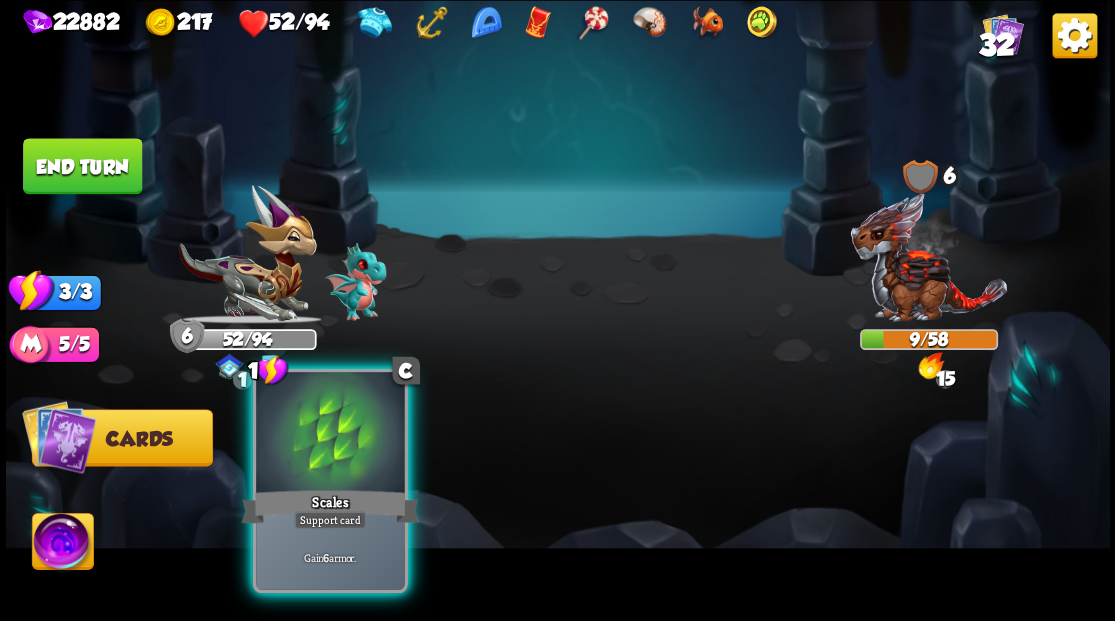 click at bounding box center (330, 434) 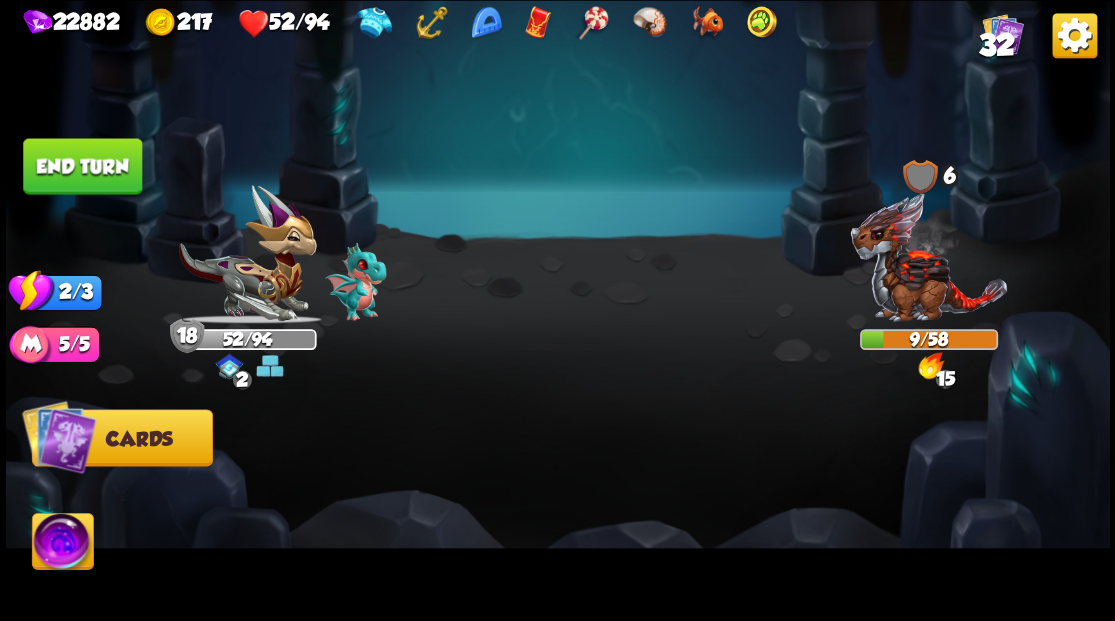 click on "End turn" at bounding box center (82, 166) 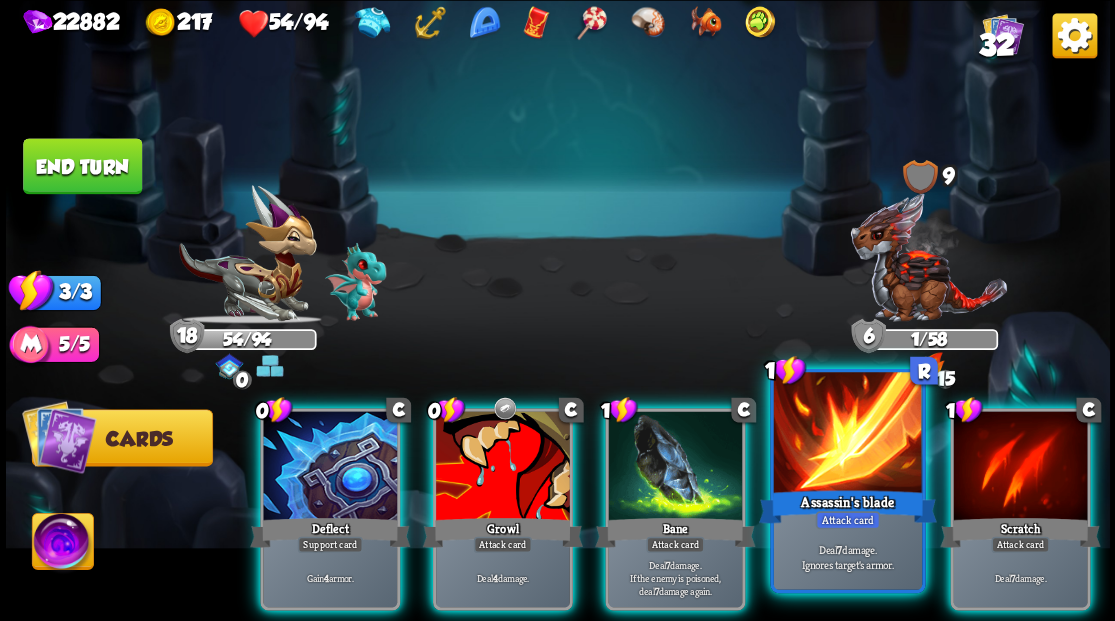 click at bounding box center [847, 434] 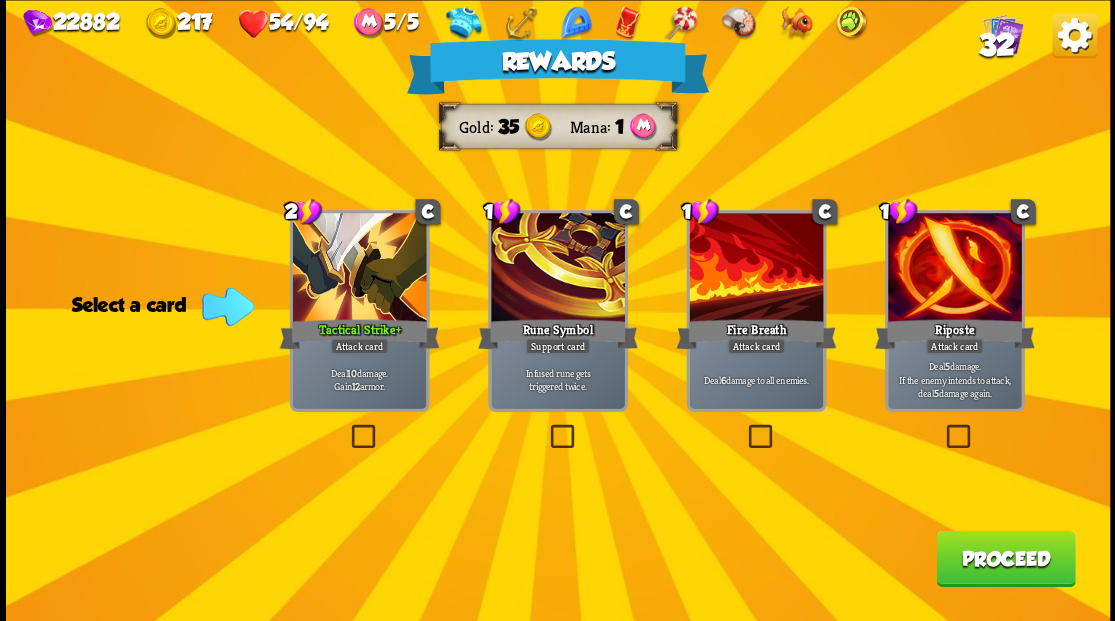 click on "32" at bounding box center (996, 45) 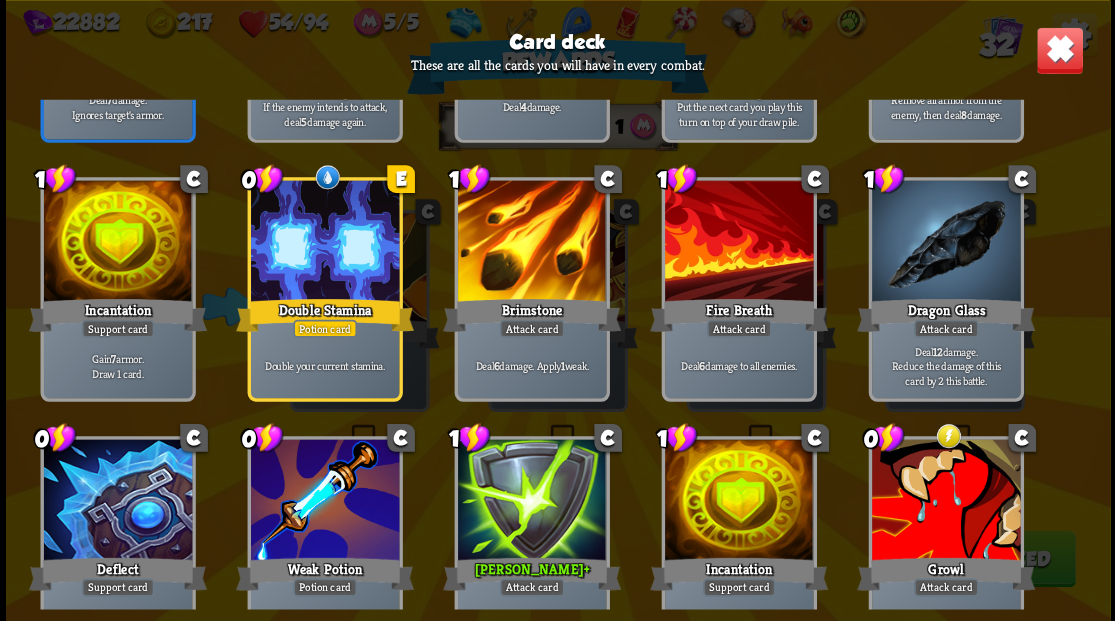 scroll, scrollTop: 862, scrollLeft: 0, axis: vertical 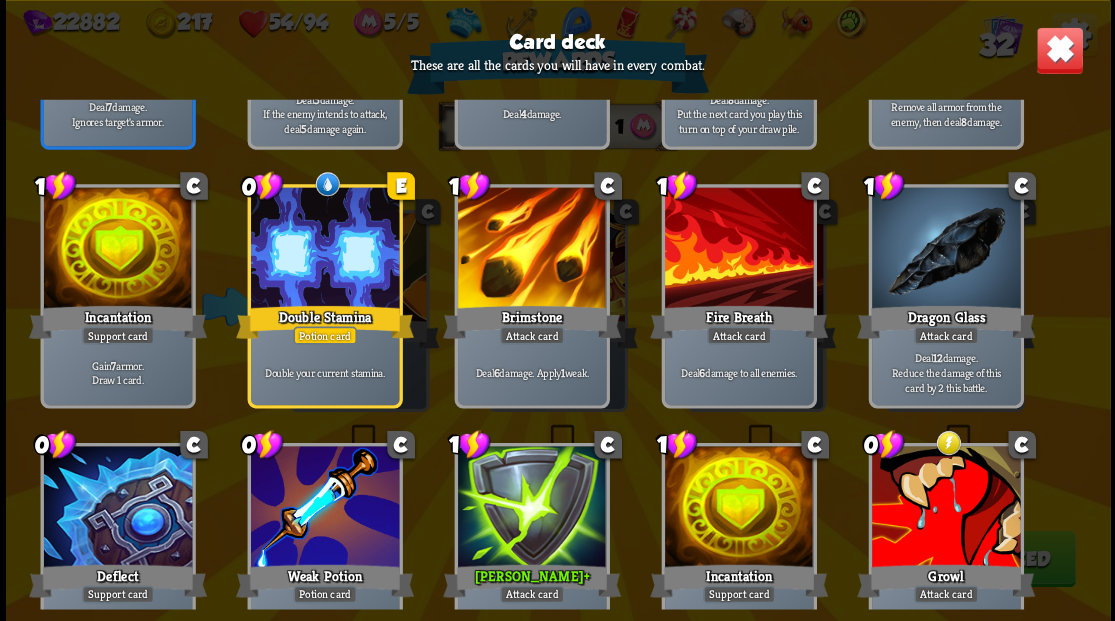 click at bounding box center (1059, 50) 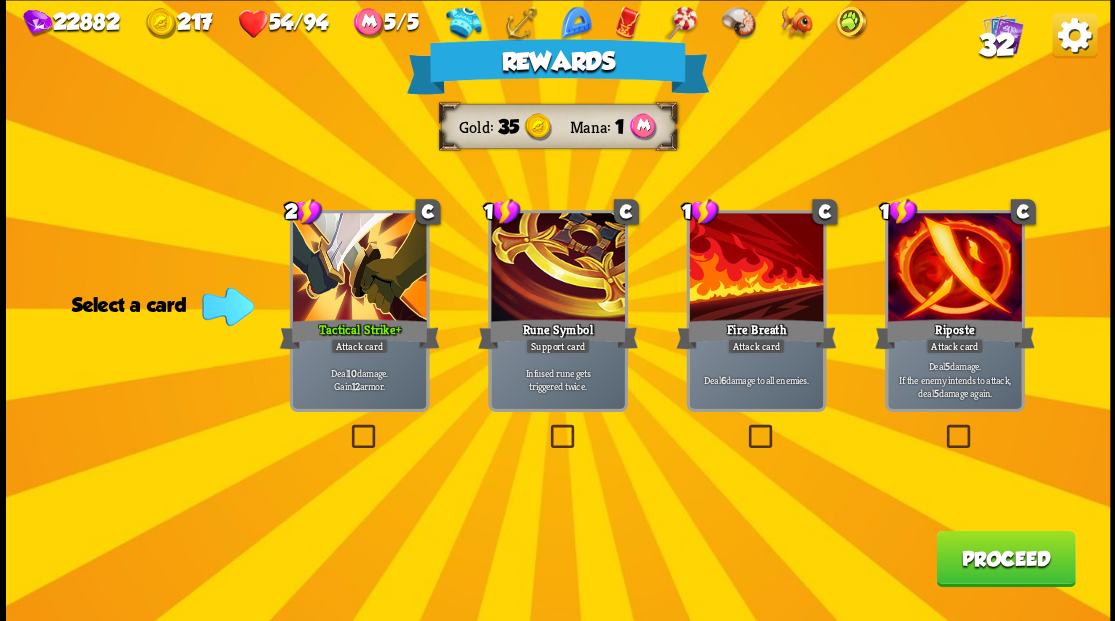 click on "Rewards           Gold   35     Mana   1
Select a card
2
C   Tactical Strike +     Attack card   Deal  10  damage. Gain  12  armor.
1
C   Rune Symbol     Support card   Infused rune gets triggered twice.
1
C   Fire Breath     Attack card   Deal  6  damage to all enemies.
1
C   Riposte     Attack card   Deal  5  damage. If the enemy intends to attack, deal  5  damage again.               Proceed" at bounding box center (558, 310) 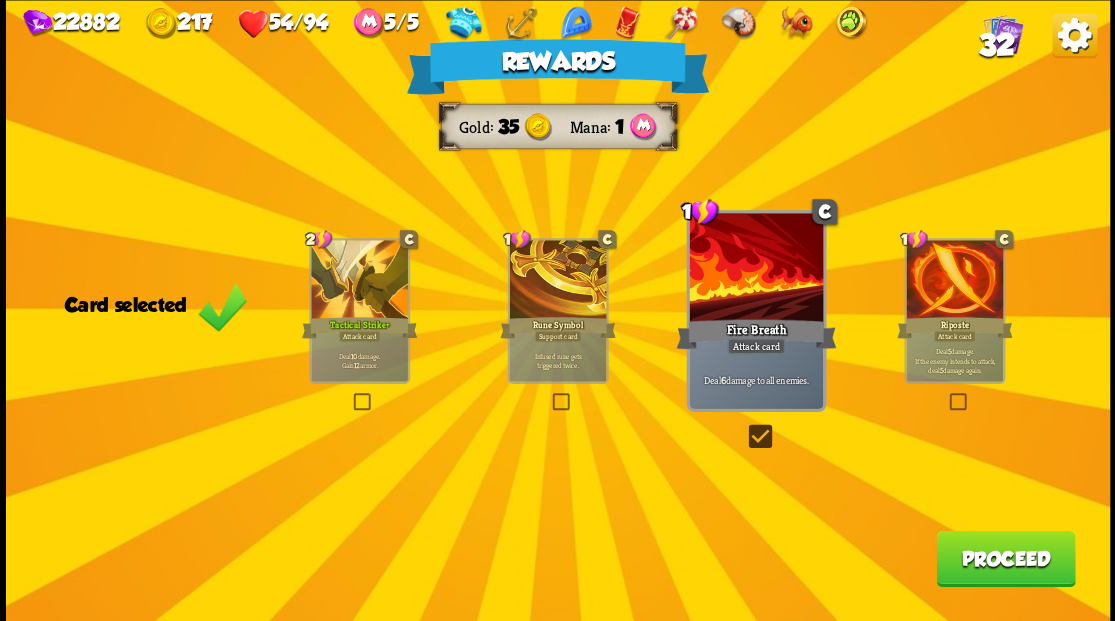 click on "Proceed" at bounding box center (1005, 558) 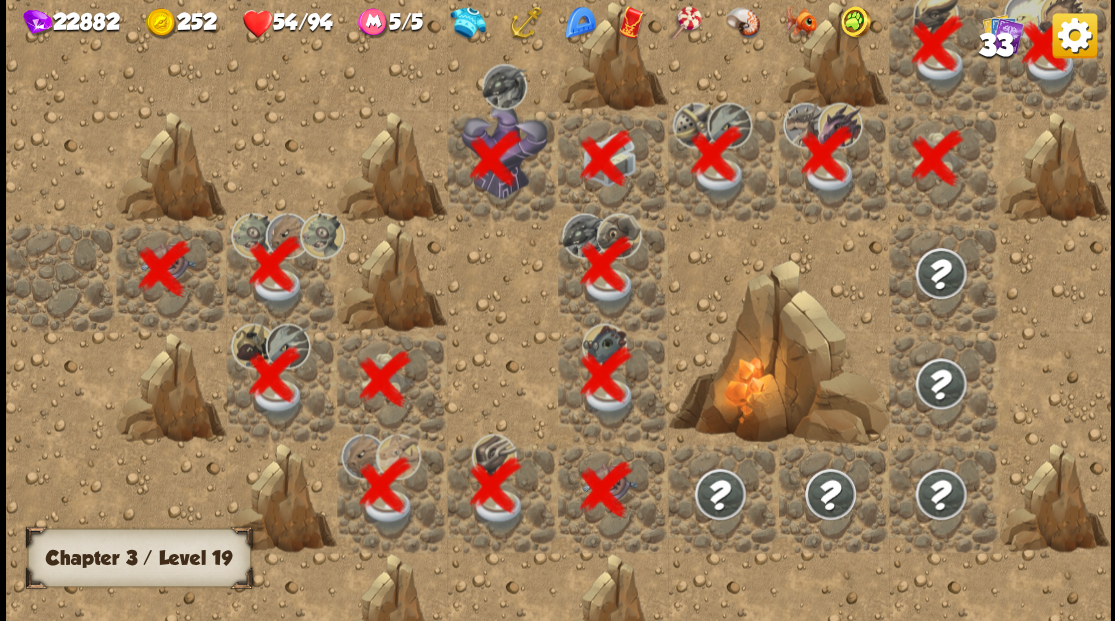 scroll, scrollTop: 0, scrollLeft: 384, axis: horizontal 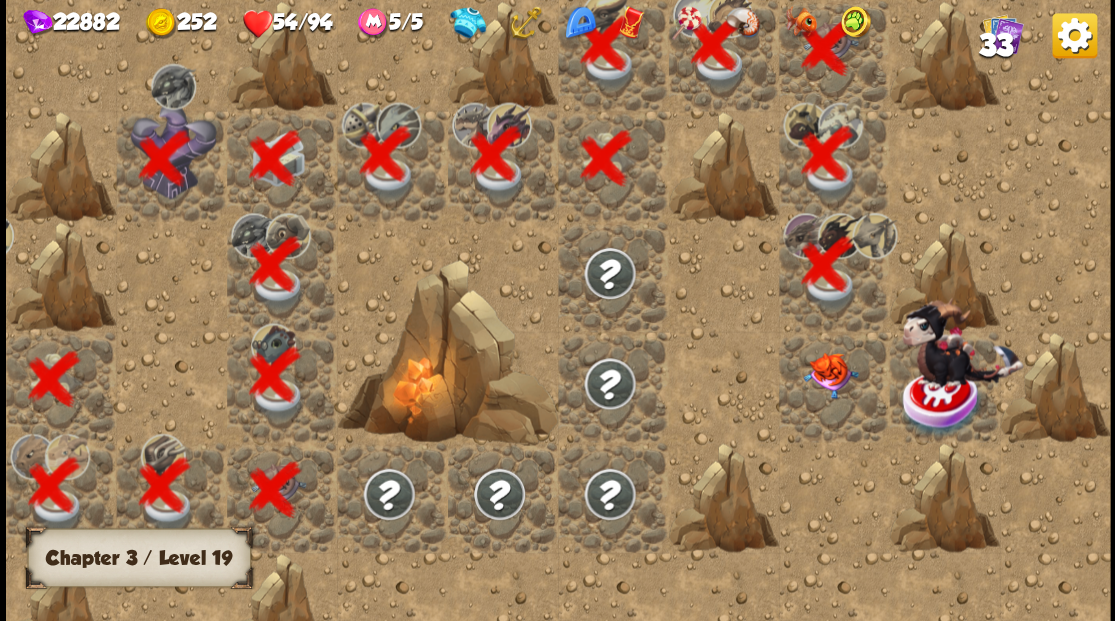 click at bounding box center [829, 375] 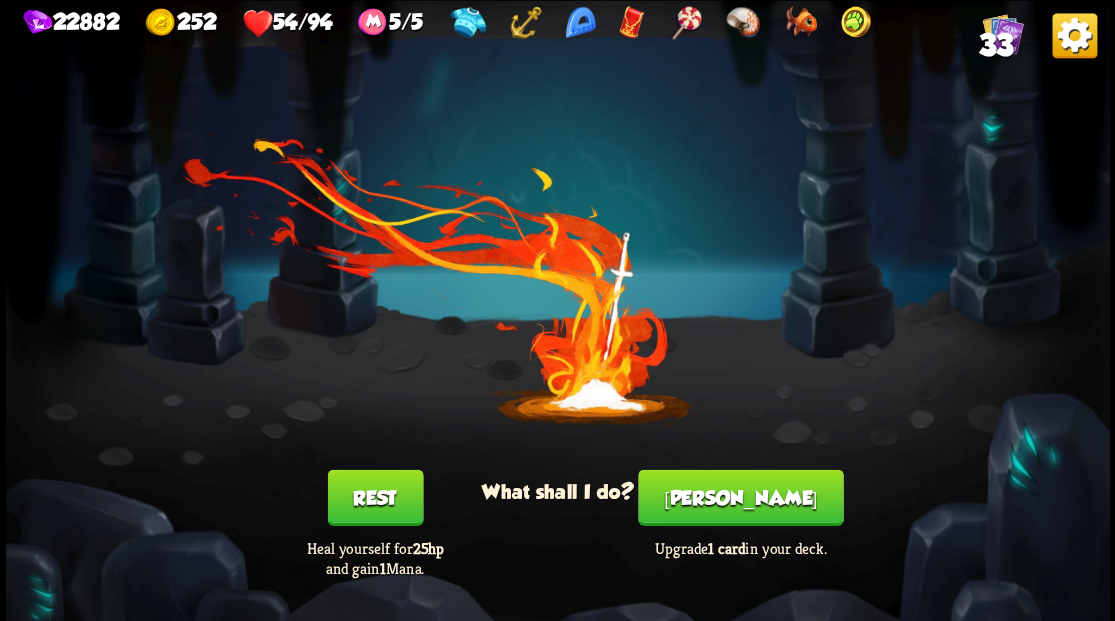 click on "Rest" at bounding box center (375, 497) 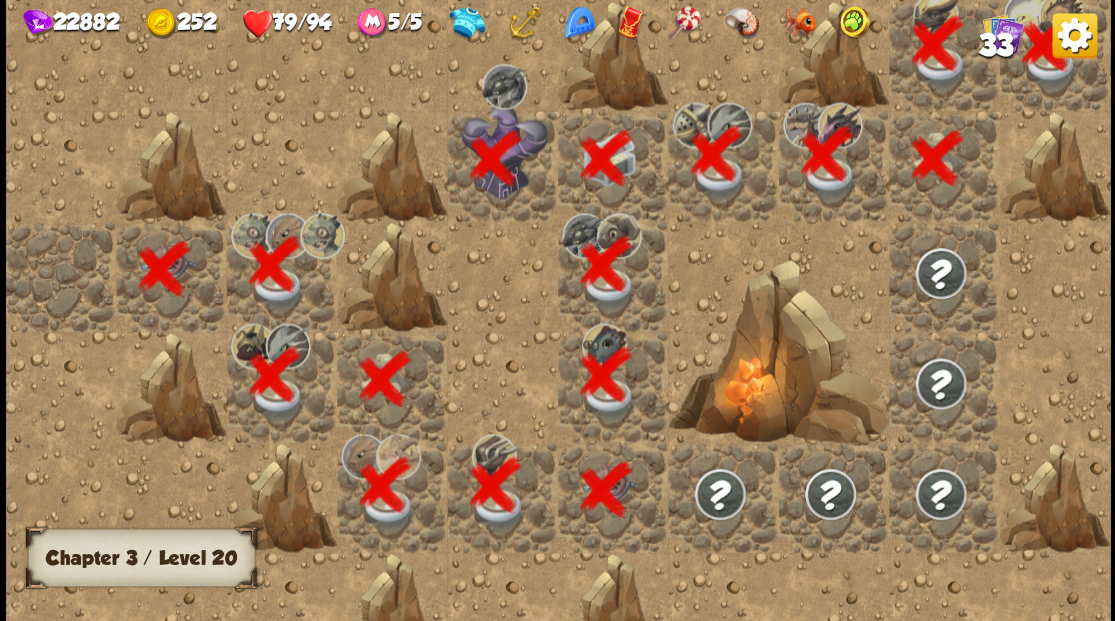 scroll, scrollTop: 0, scrollLeft: 384, axis: horizontal 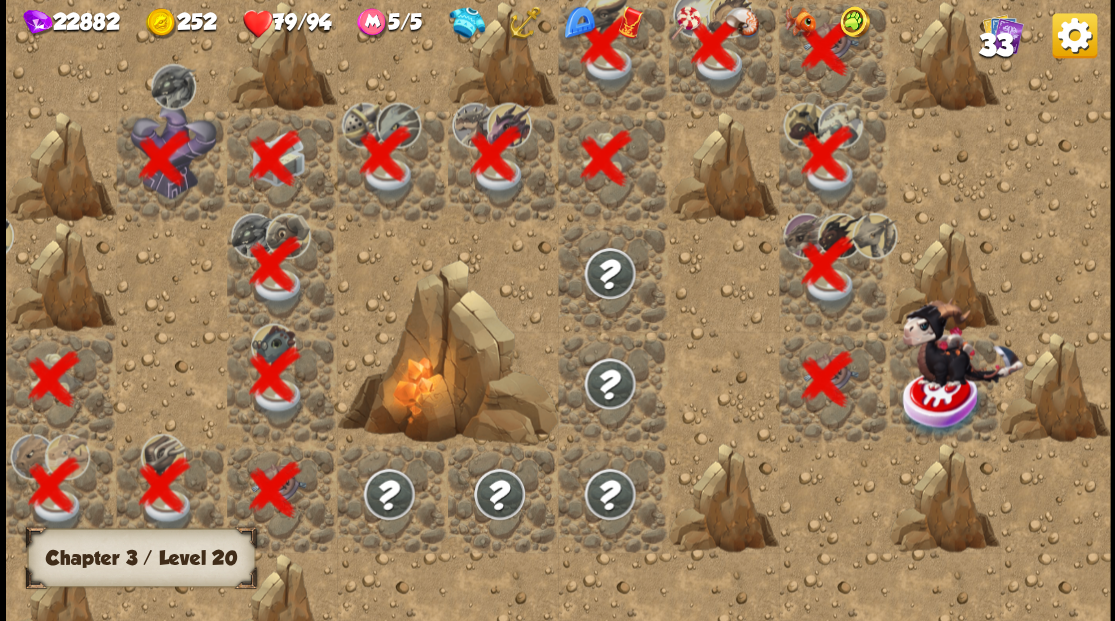 click at bounding box center (942, 402) 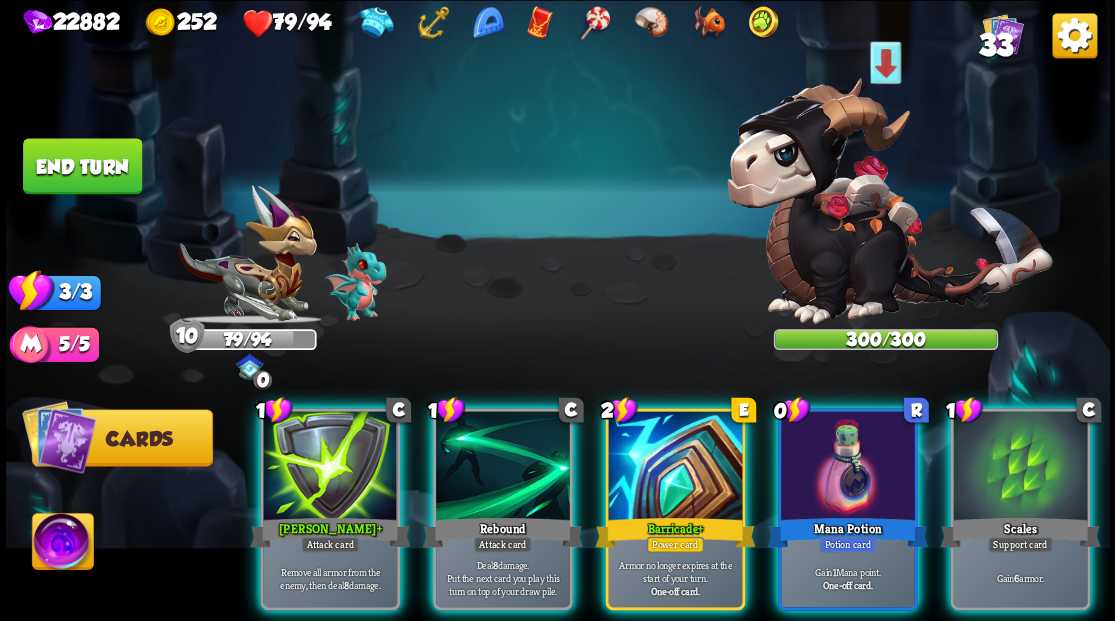 click at bounding box center [62, 544] 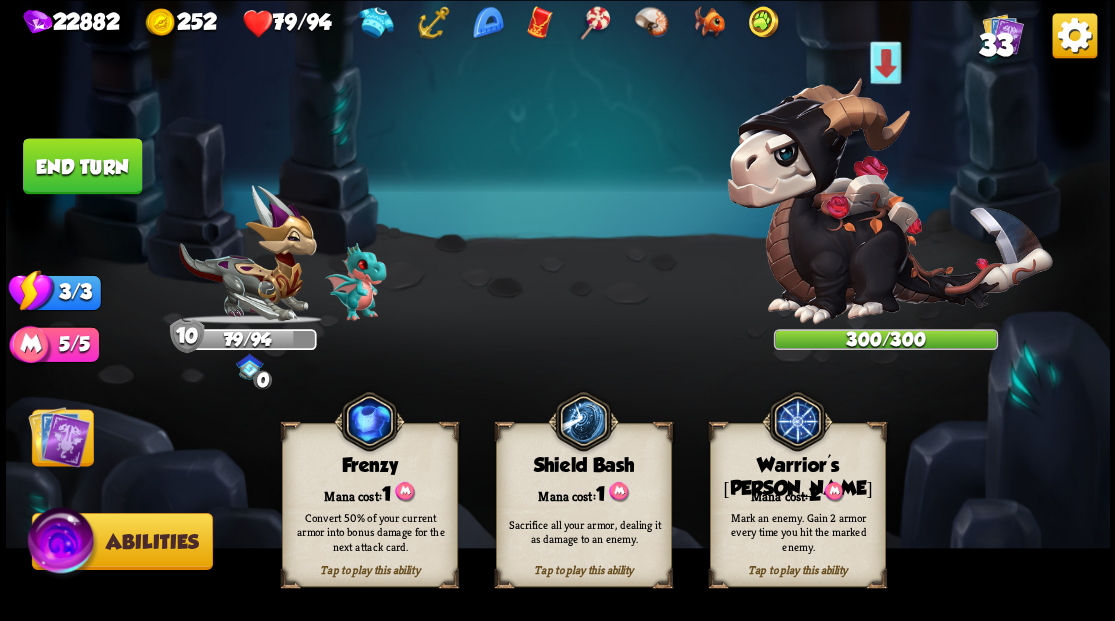 click on "Tap to play this ability   Warrior's [PERSON_NAME] cost:  2       Mark an enemy. Gain 2 armor every time you hit the marked enemy." at bounding box center [797, 505] 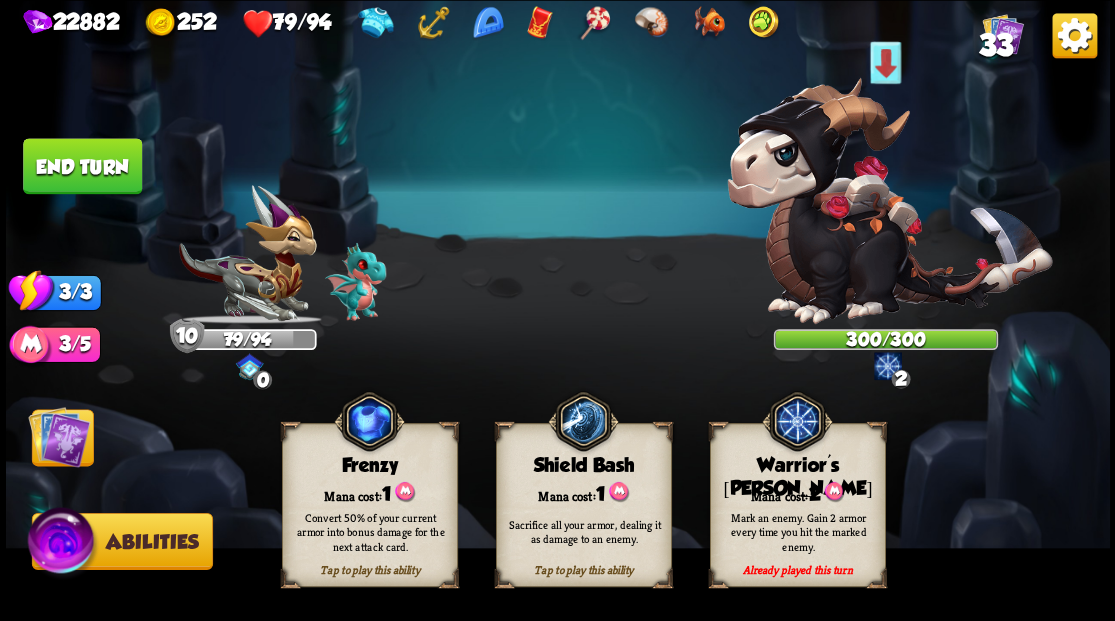 click at bounding box center (59, 436) 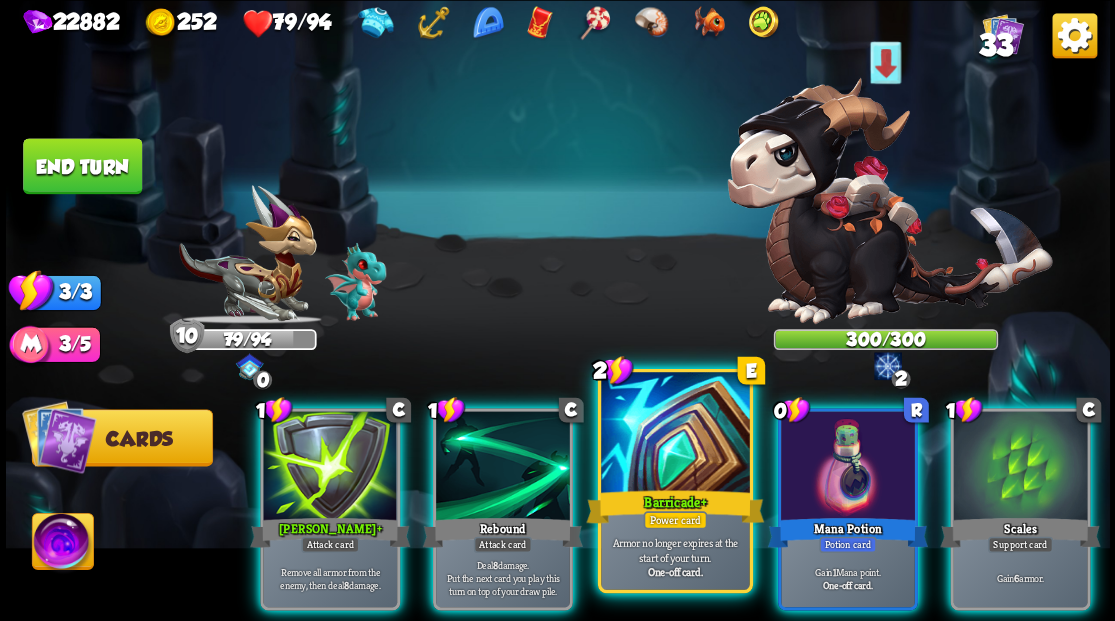 click at bounding box center [675, 434] 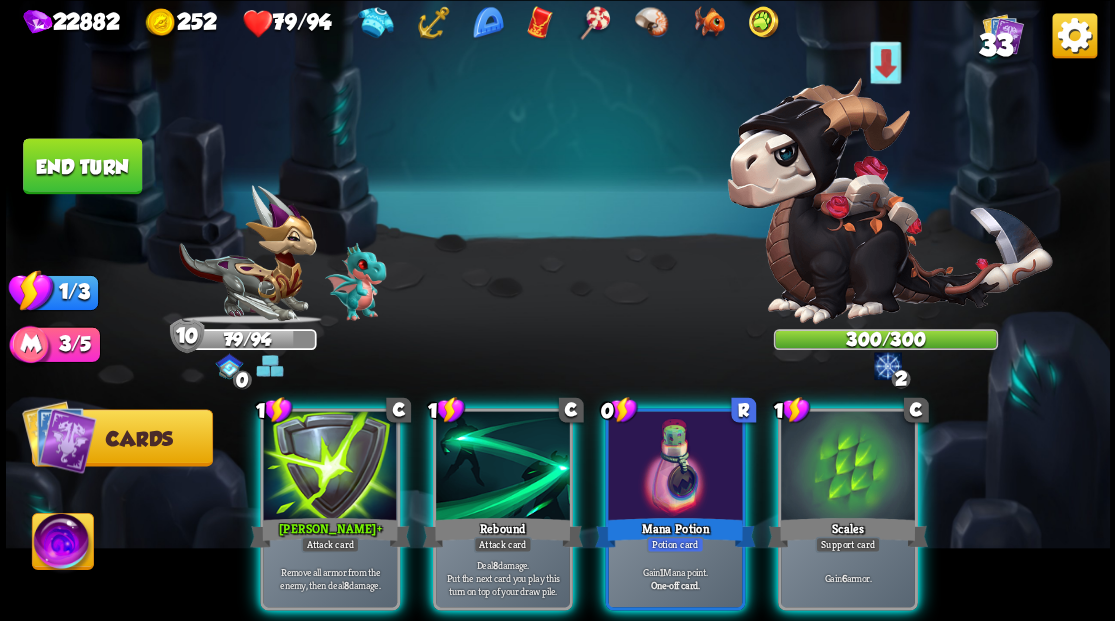 click at bounding box center [848, 467] 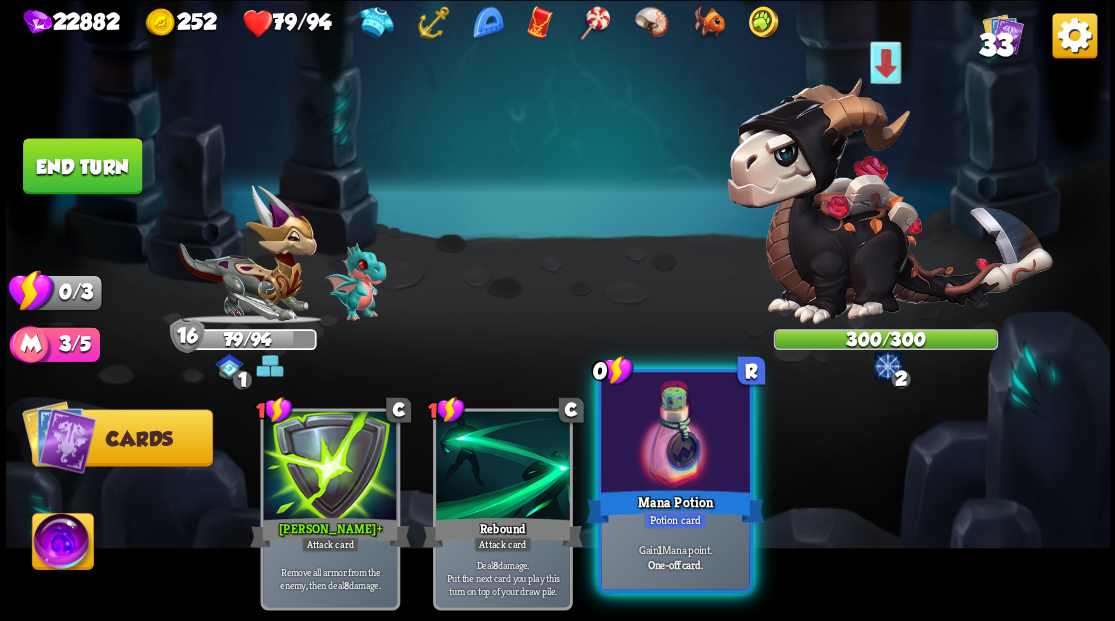 click at bounding box center (675, 434) 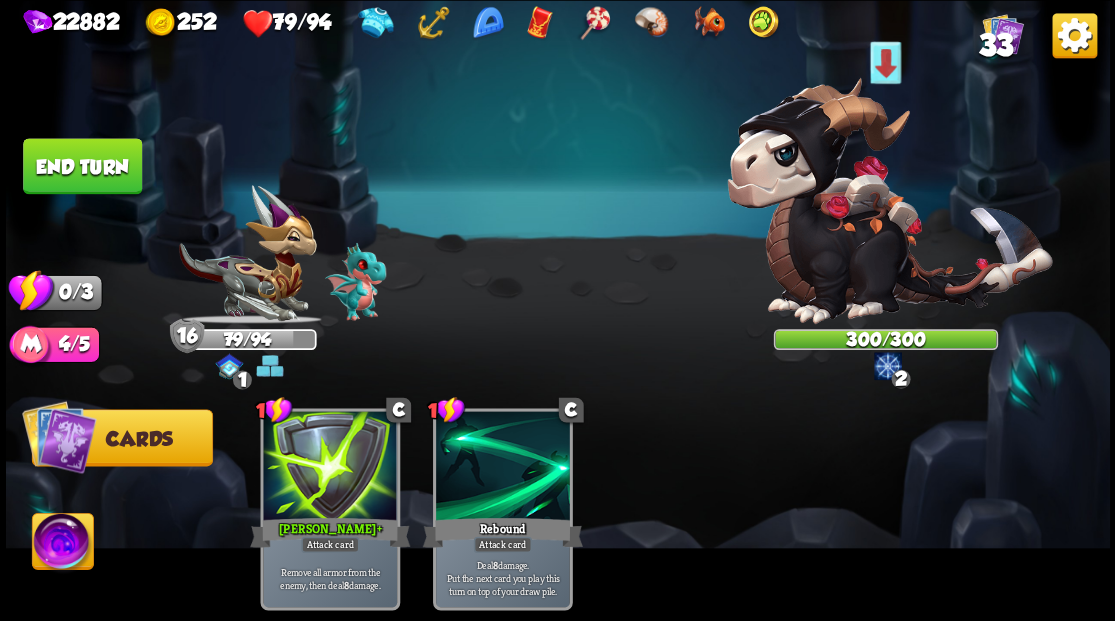 click on "End turn" at bounding box center (82, 166) 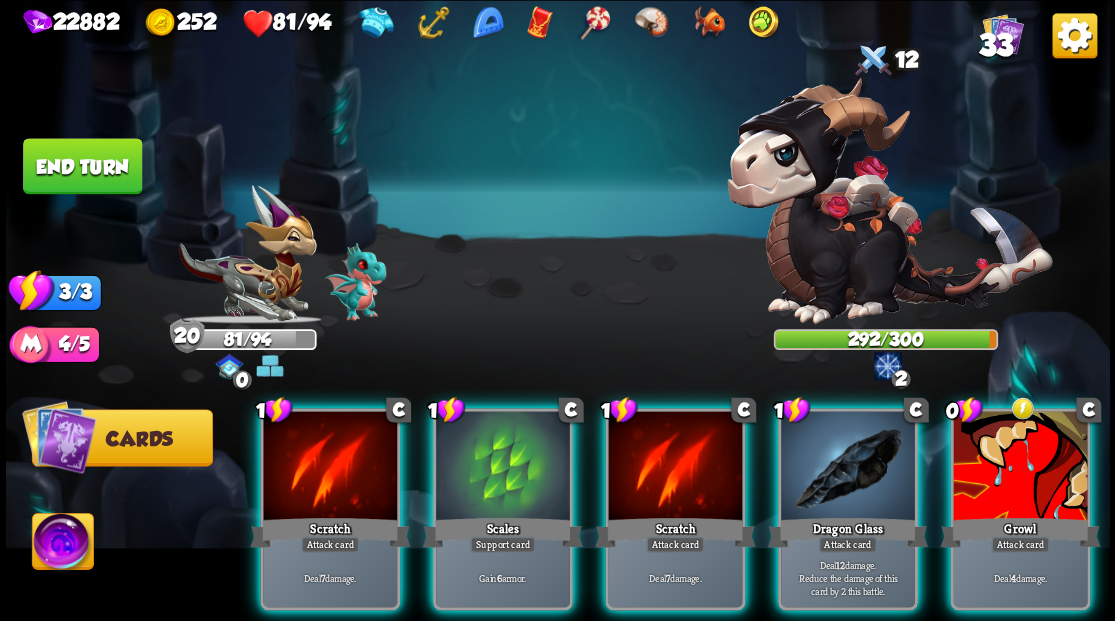 click at bounding box center (1020, 467) 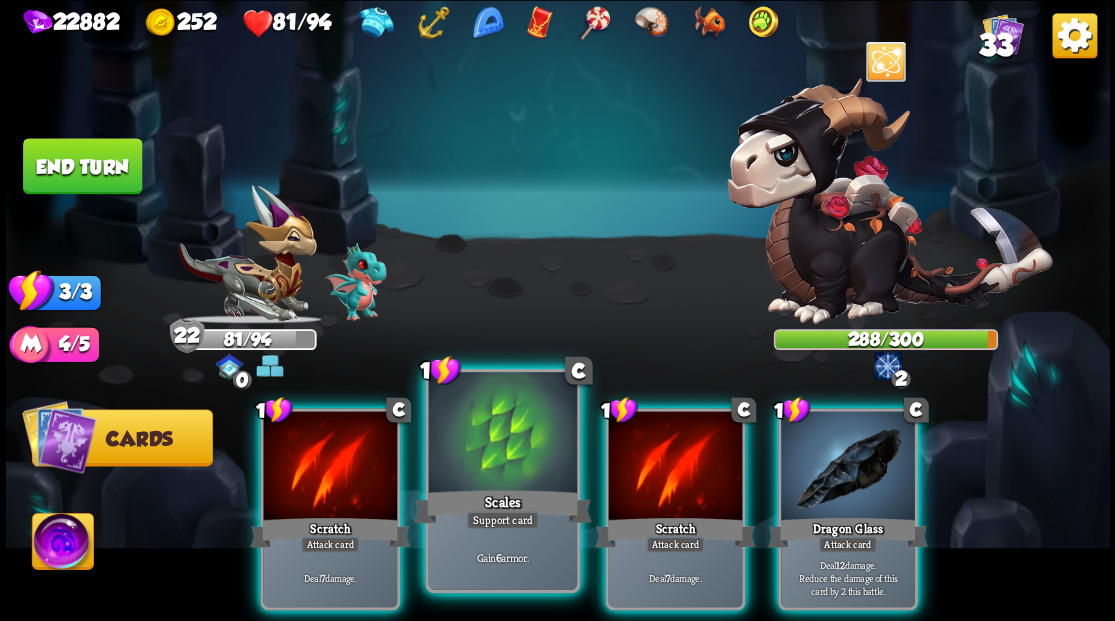 click at bounding box center (502, 434) 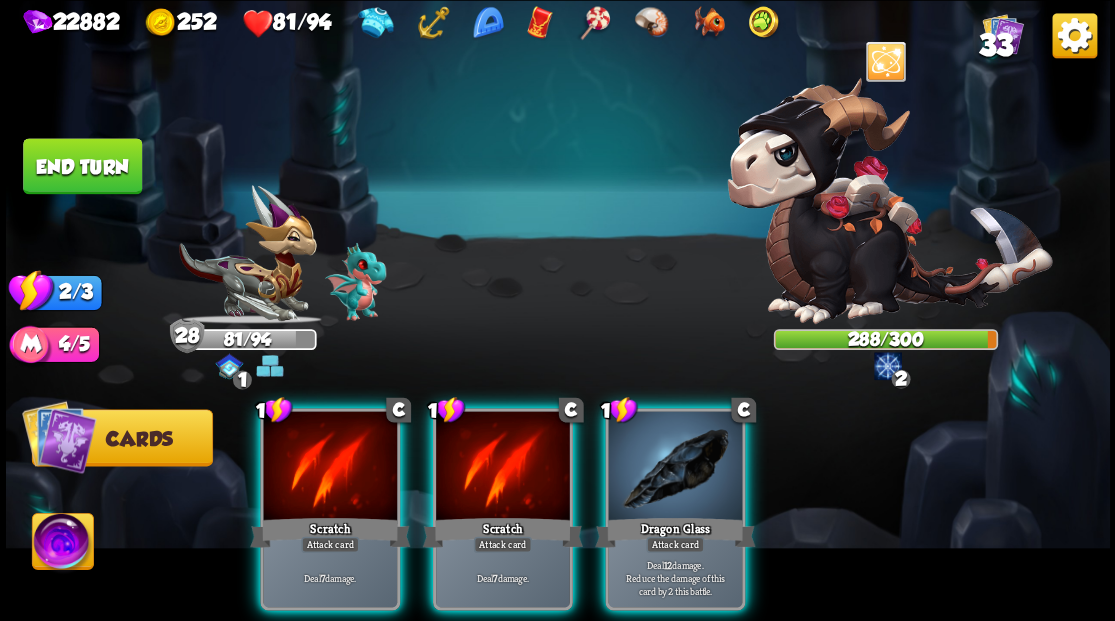 click at bounding box center [675, 467] 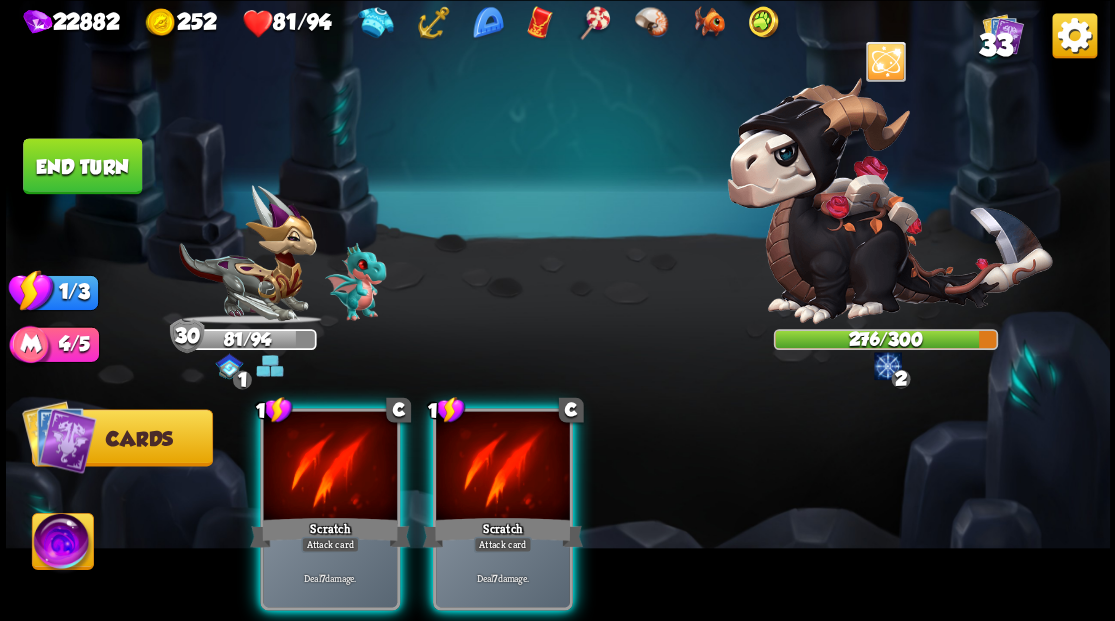 click on "1
C   Scratch     Attack card   Deal  7  damage." at bounding box center (502, 509) 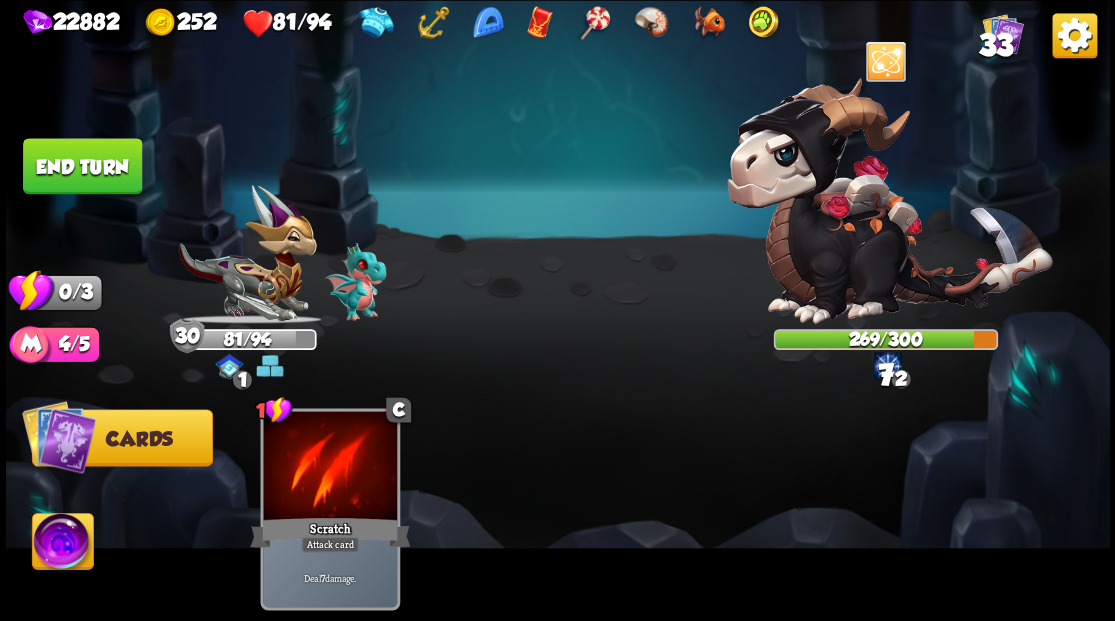 click on "End turn" at bounding box center [82, 166] 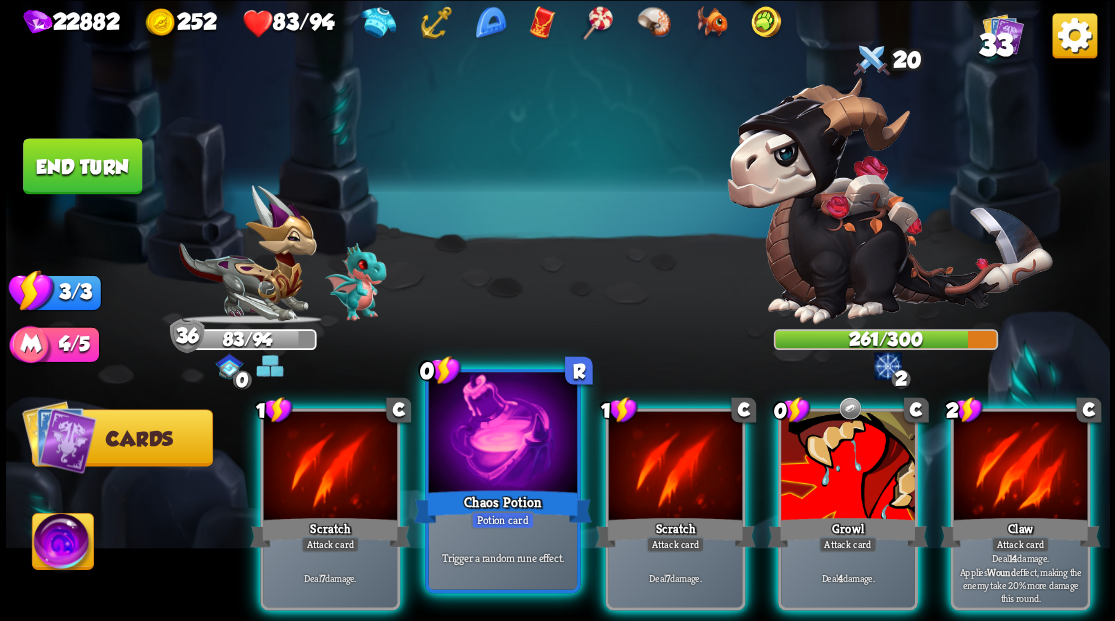 click at bounding box center (502, 434) 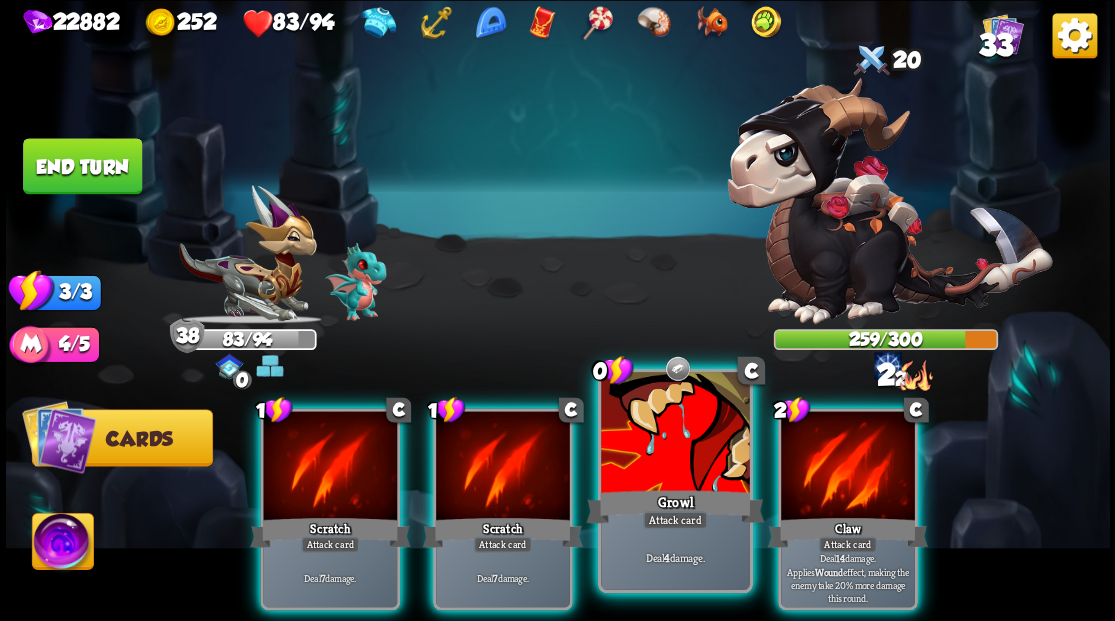 click at bounding box center [675, 434] 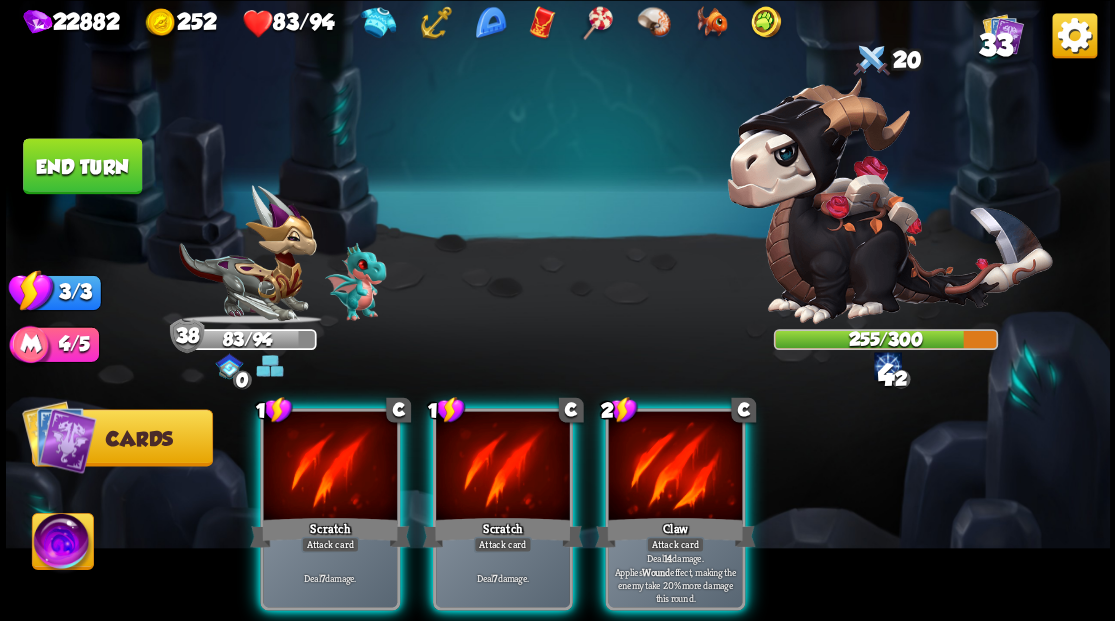 click at bounding box center (675, 467) 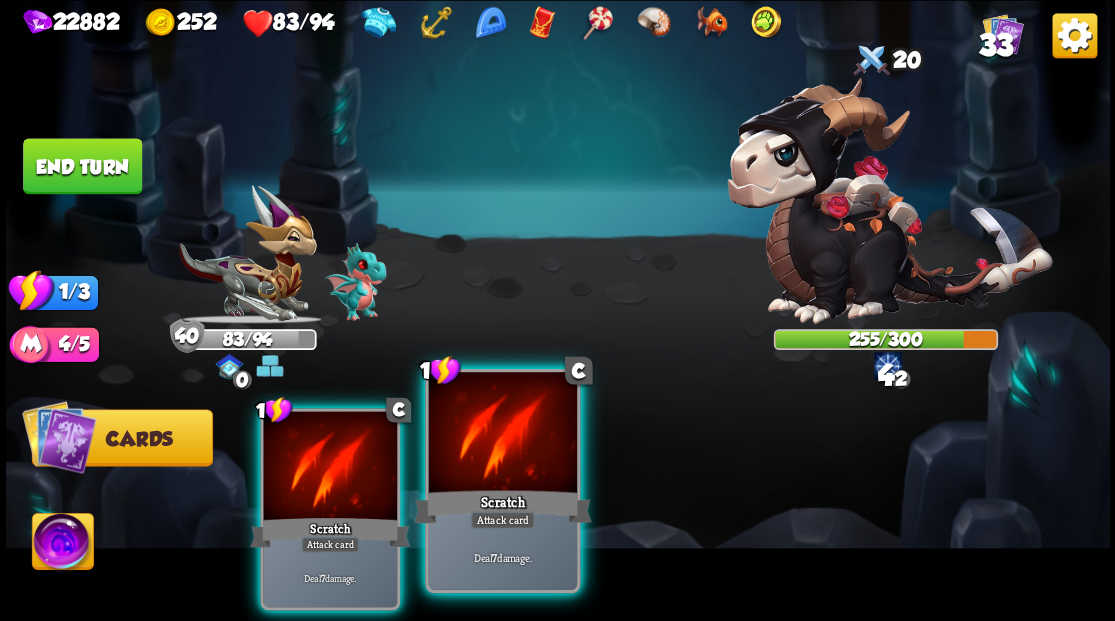 click at bounding box center (502, 434) 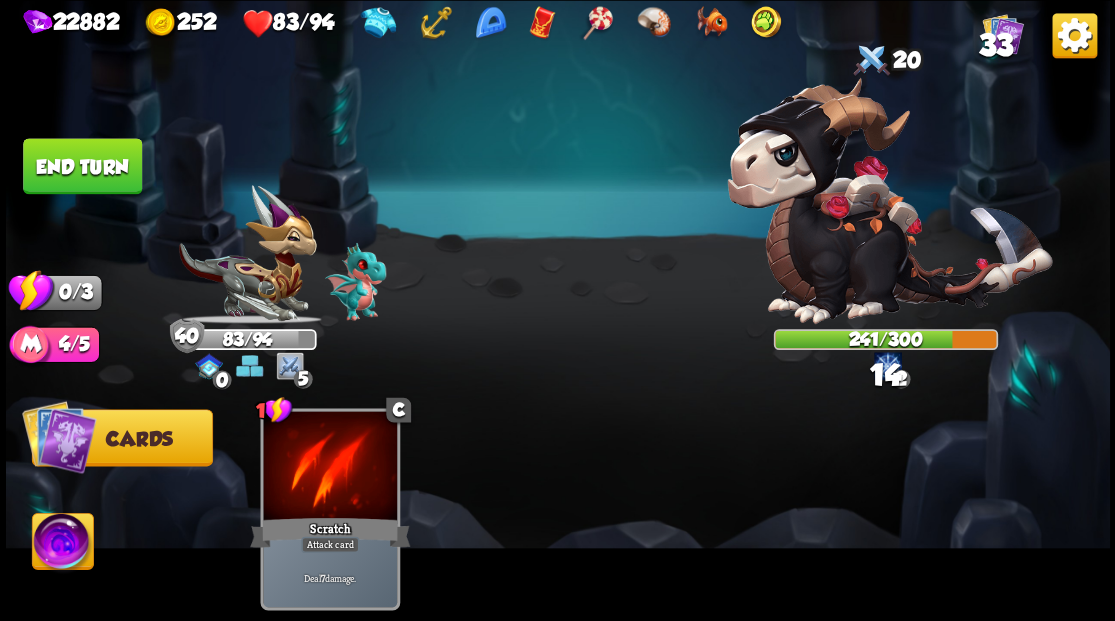 click on "End turn" at bounding box center (82, 166) 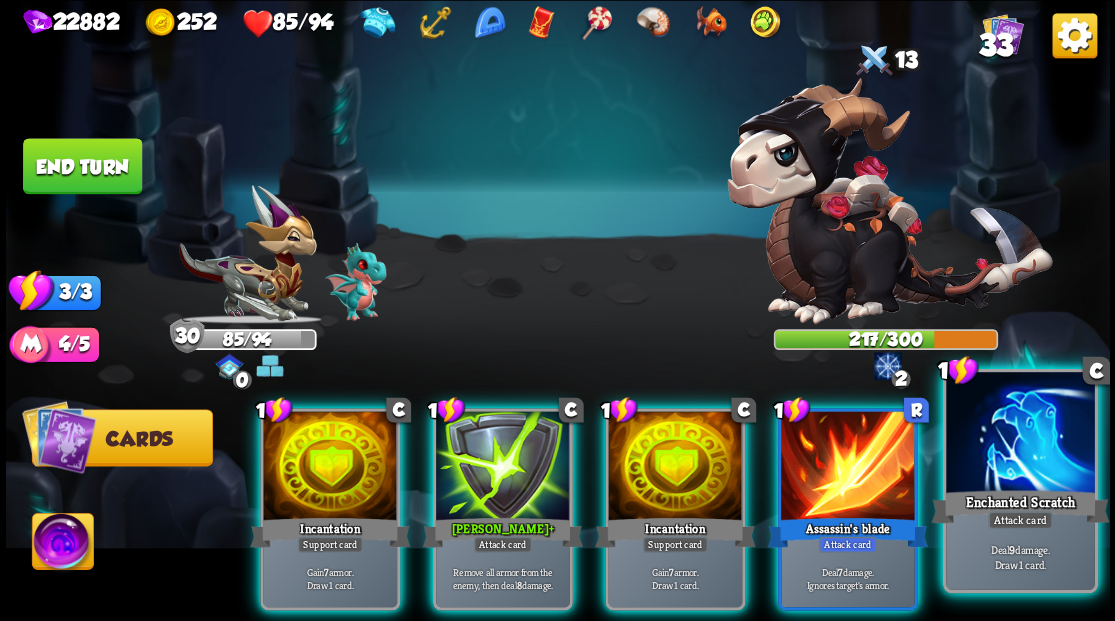click at bounding box center (1020, 434) 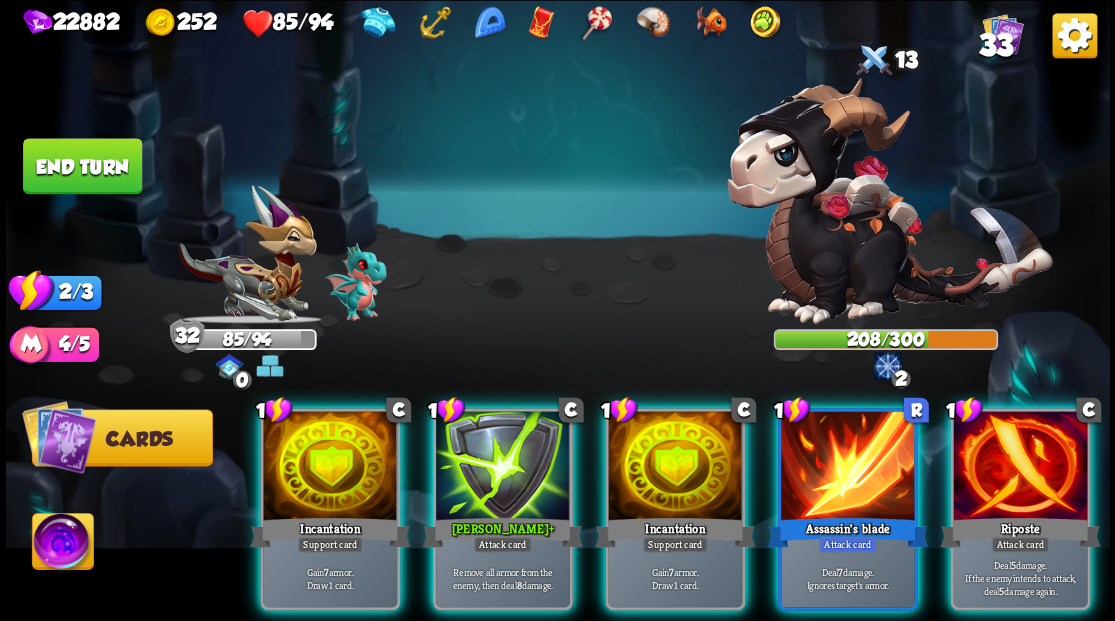 click at bounding box center [1020, 467] 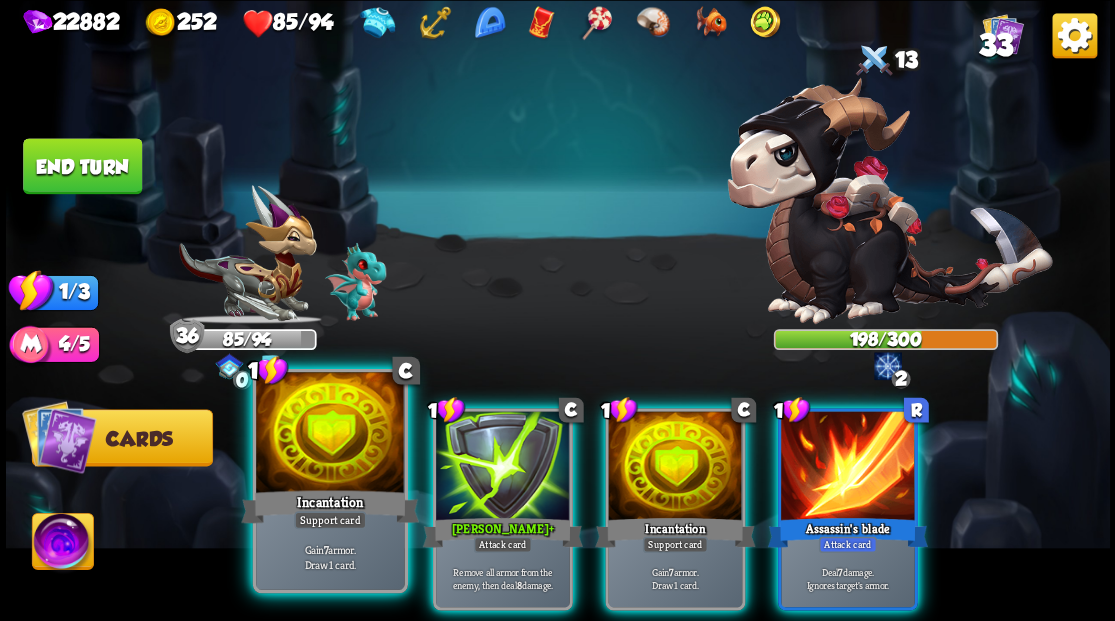 click at bounding box center [330, 434] 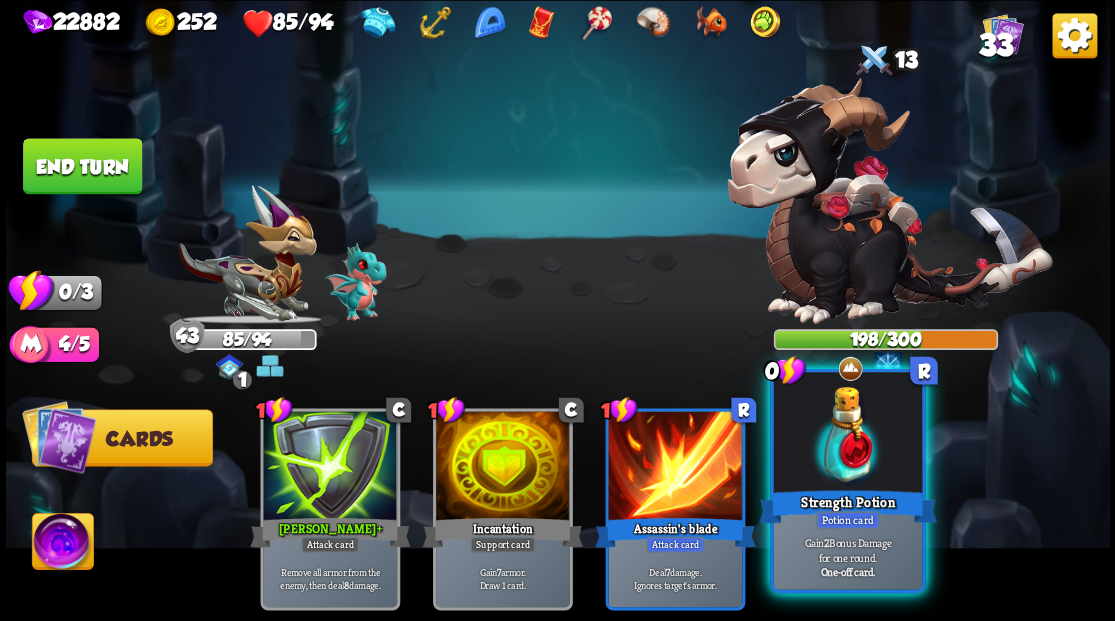 click at bounding box center (847, 434) 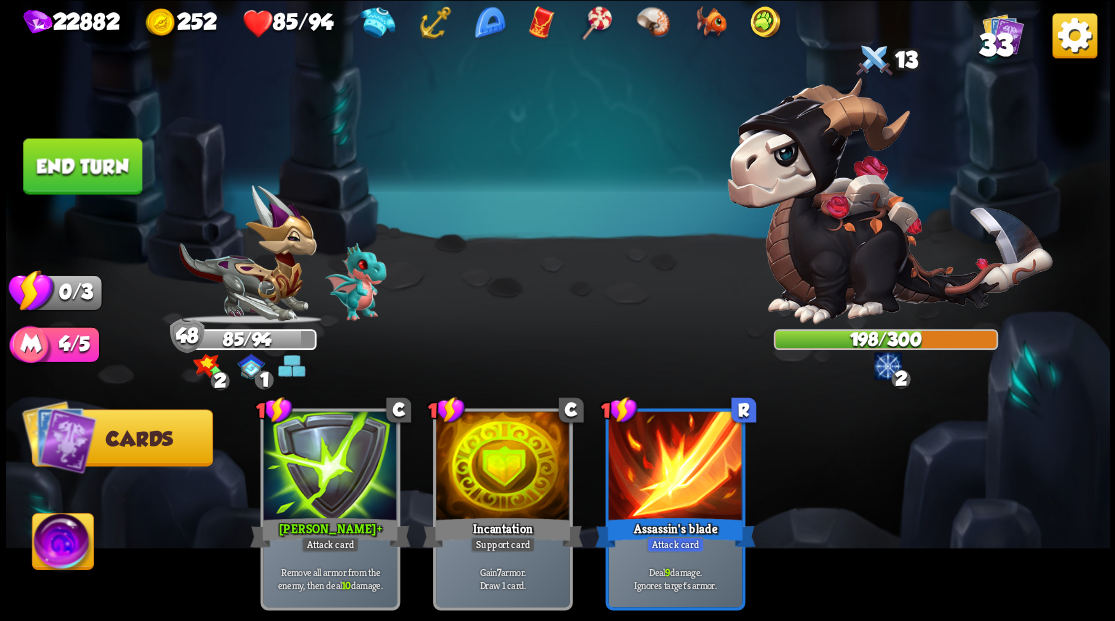 click on "End turn" at bounding box center (82, 166) 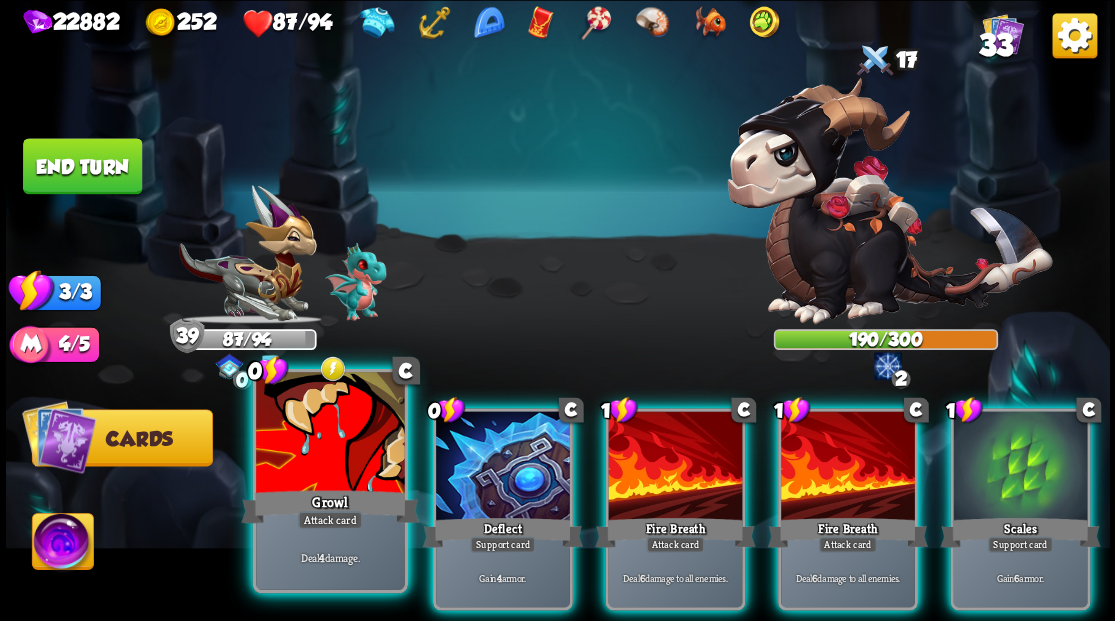 click at bounding box center [330, 434] 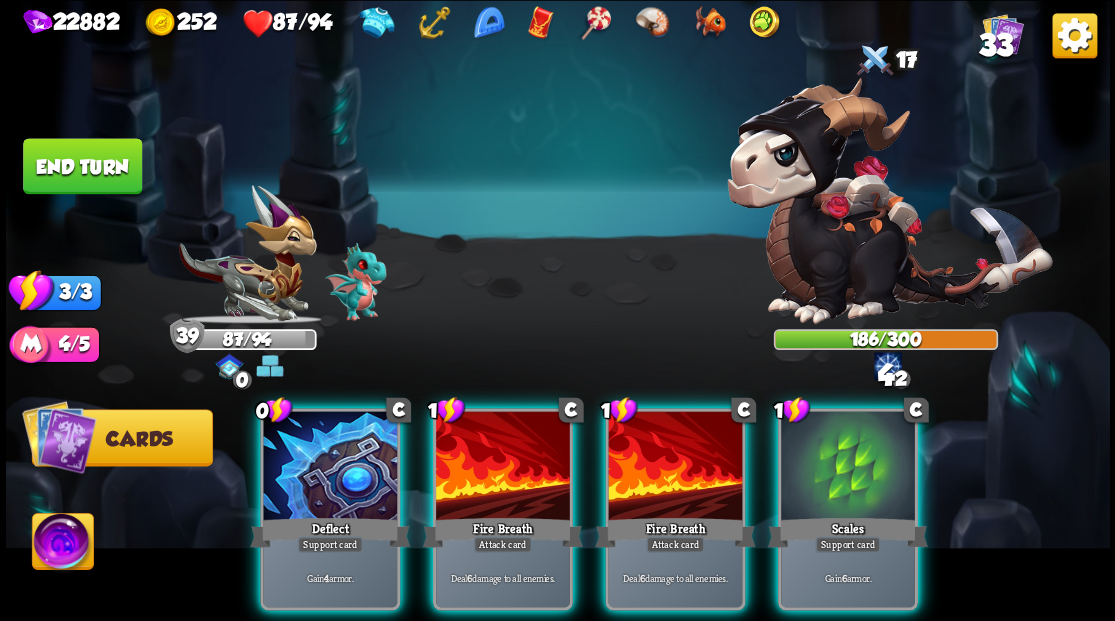 click at bounding box center [330, 467] 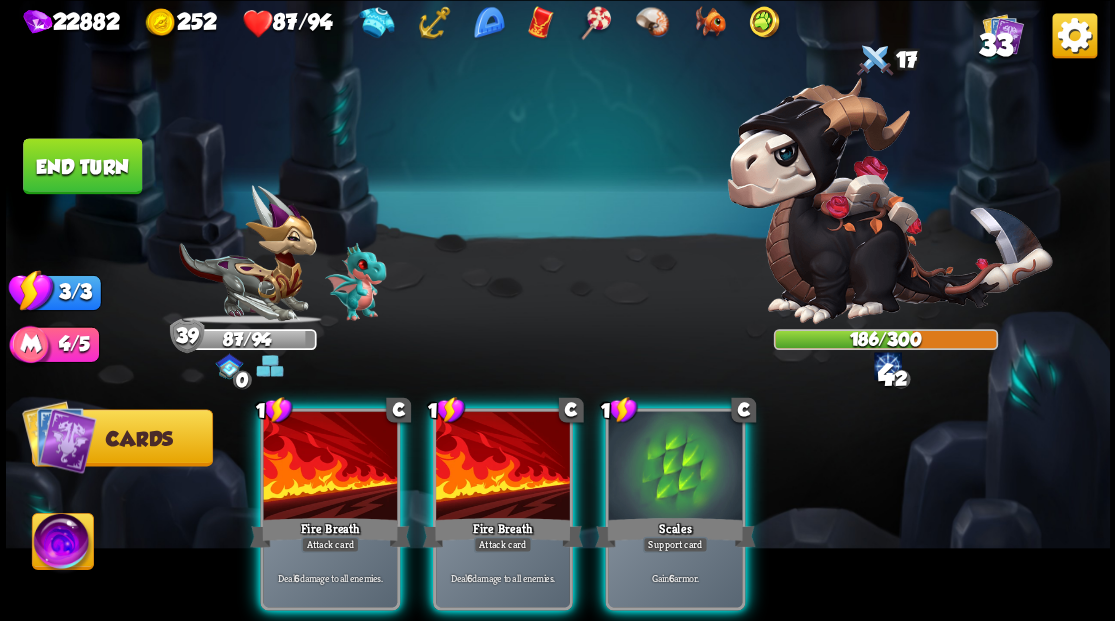 click at bounding box center [330, 467] 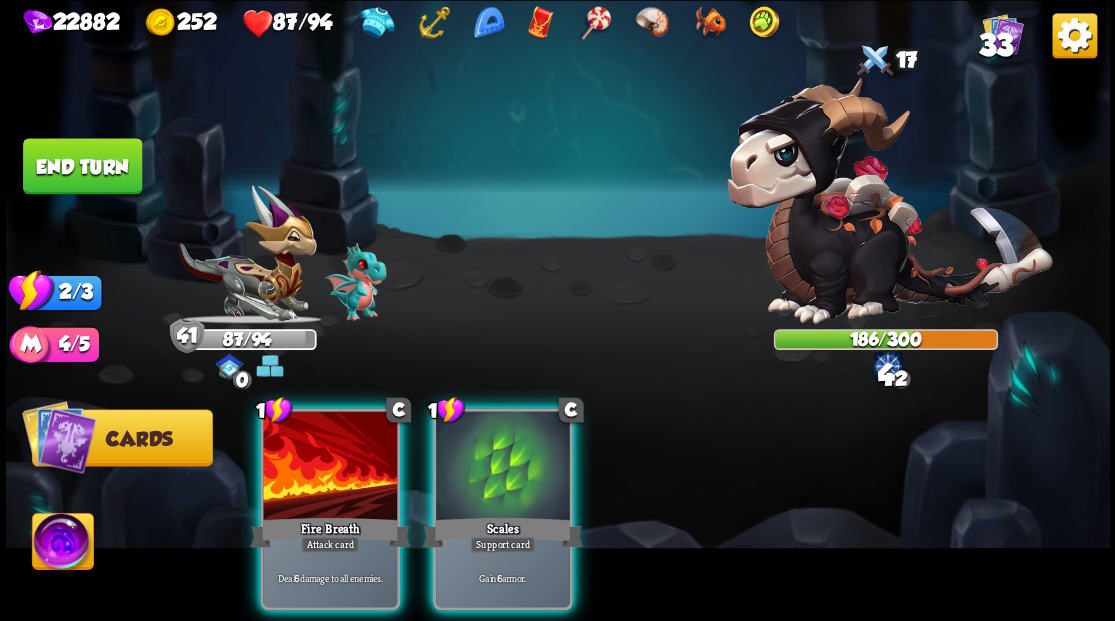 click at bounding box center [330, 467] 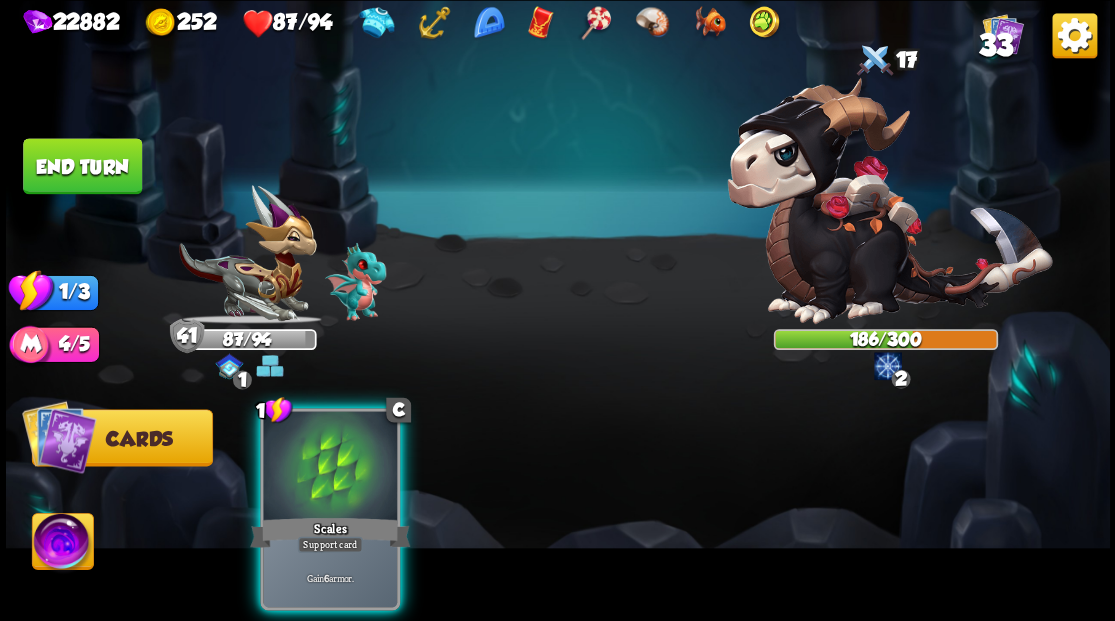 click at bounding box center (330, 467) 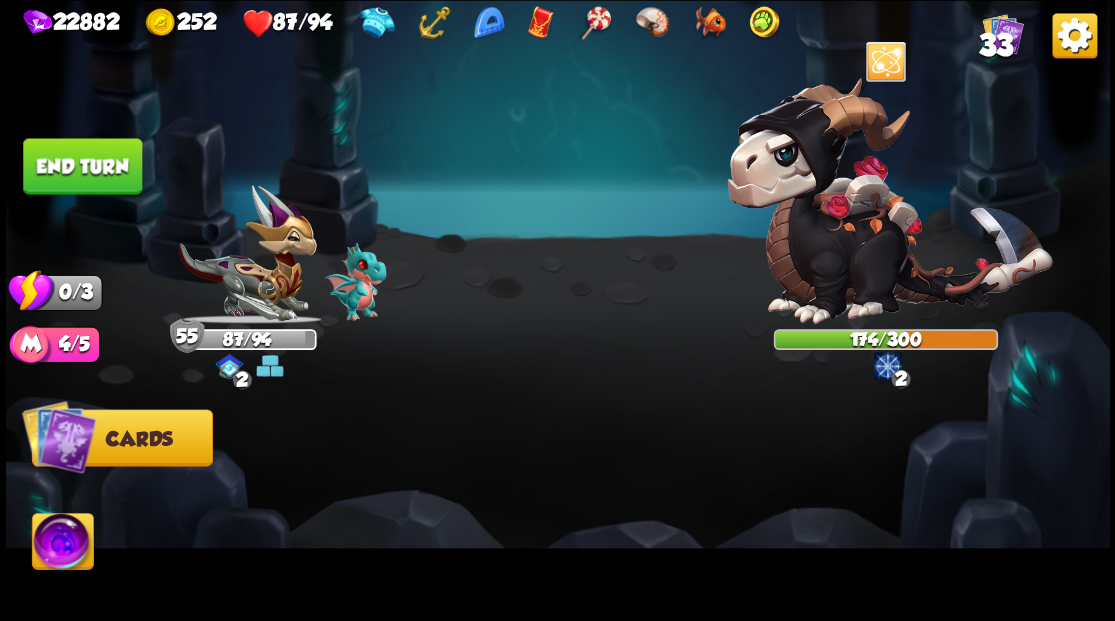 drag, startPoint x: 108, startPoint y: 172, endPoint x: 98, endPoint y: 166, distance: 11.661903 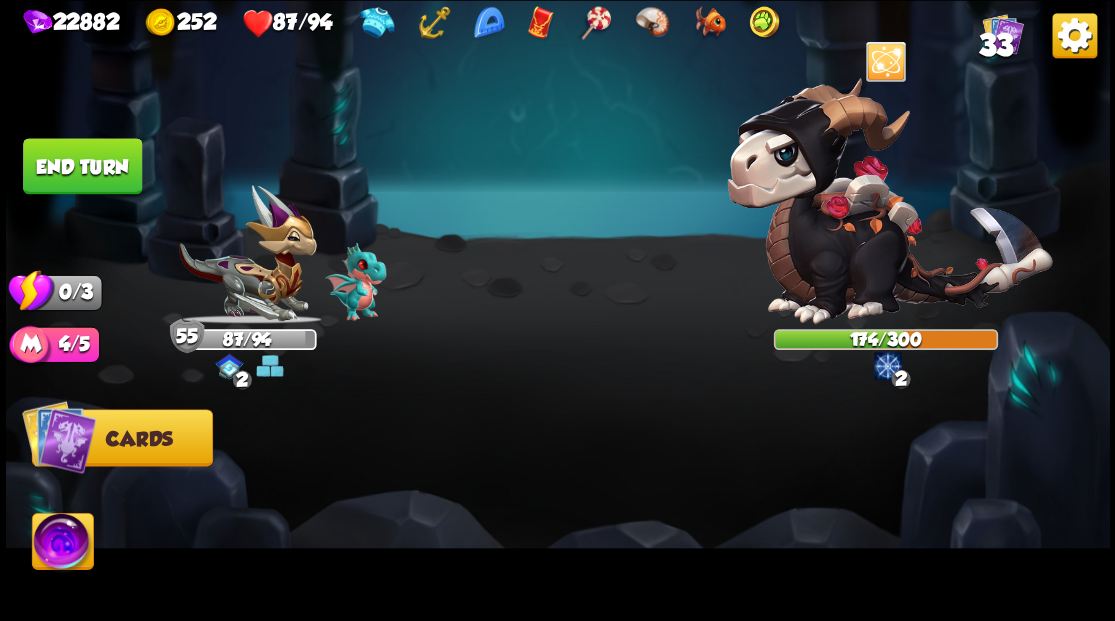 click on "End turn" at bounding box center [82, 166] 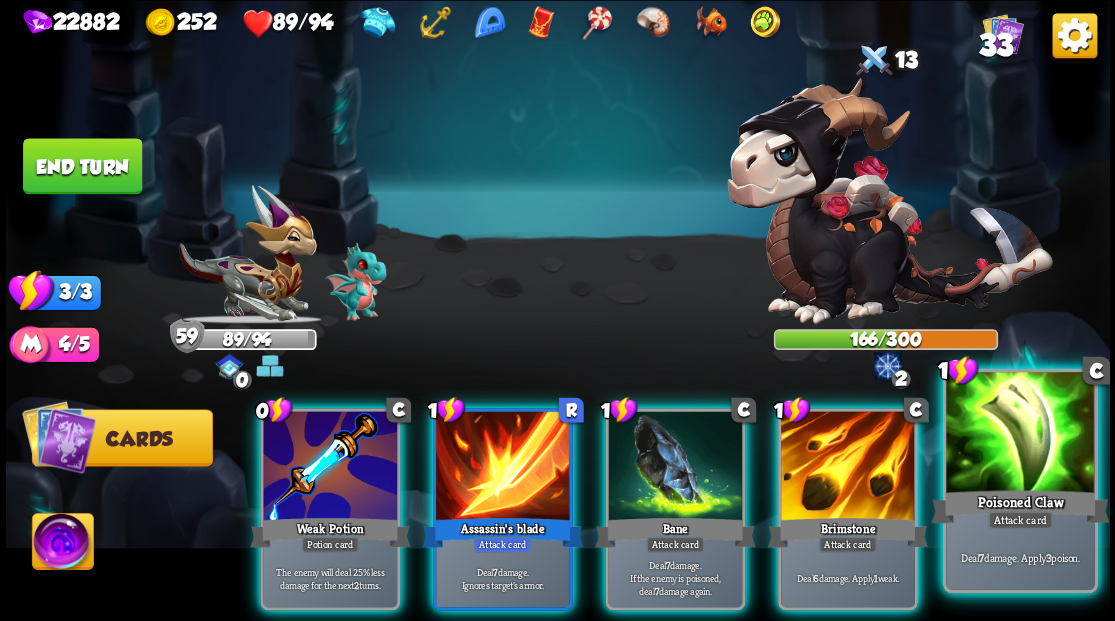 click at bounding box center (1020, 434) 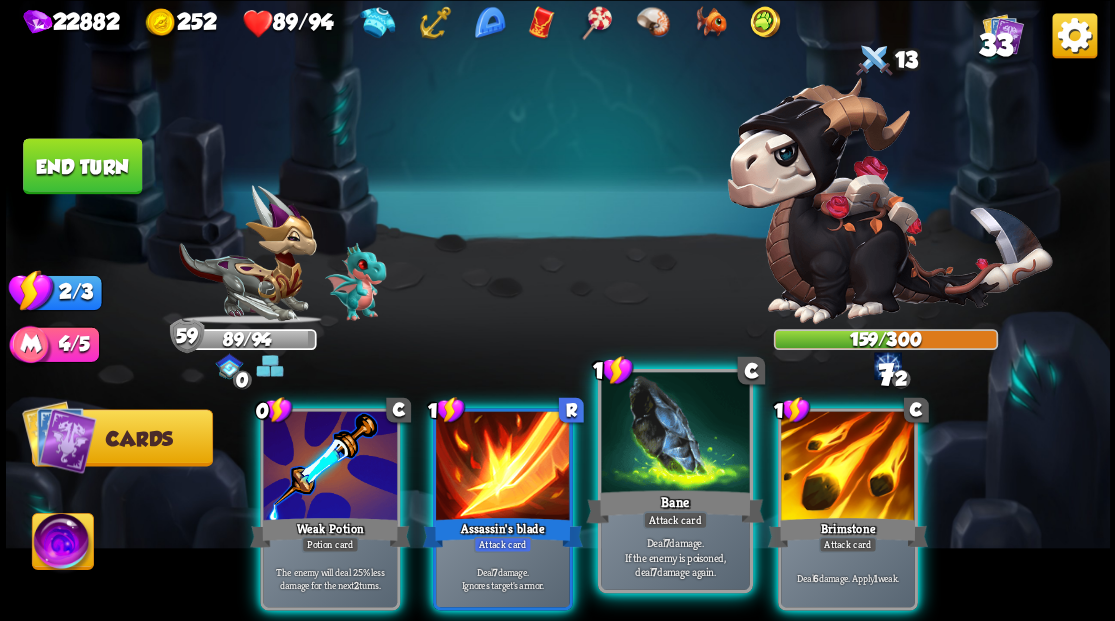 click at bounding box center (675, 434) 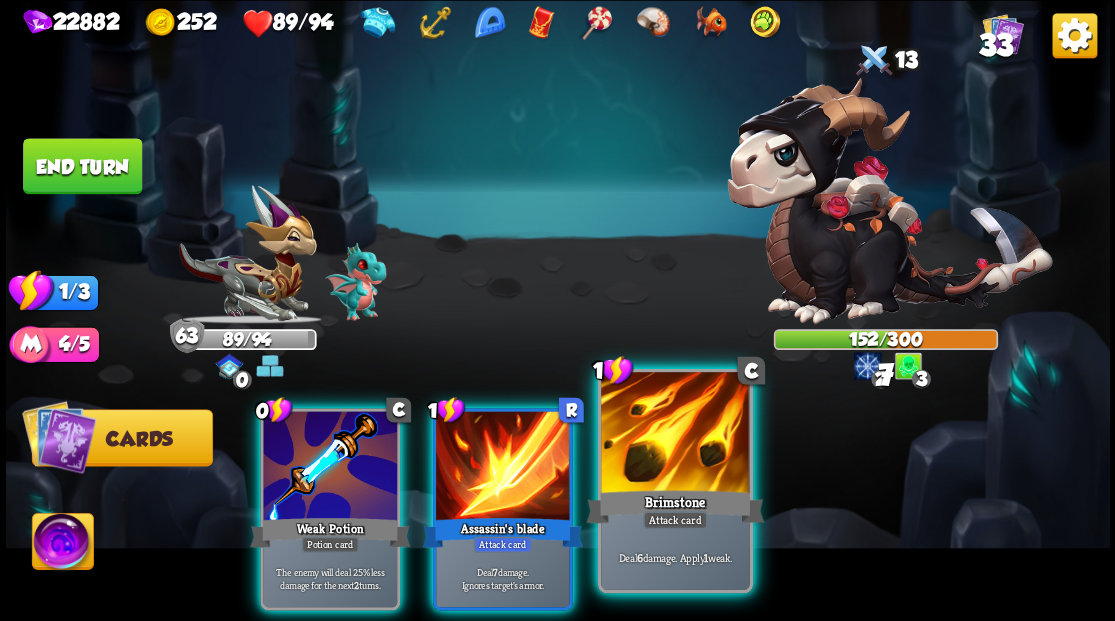 click at bounding box center (675, 434) 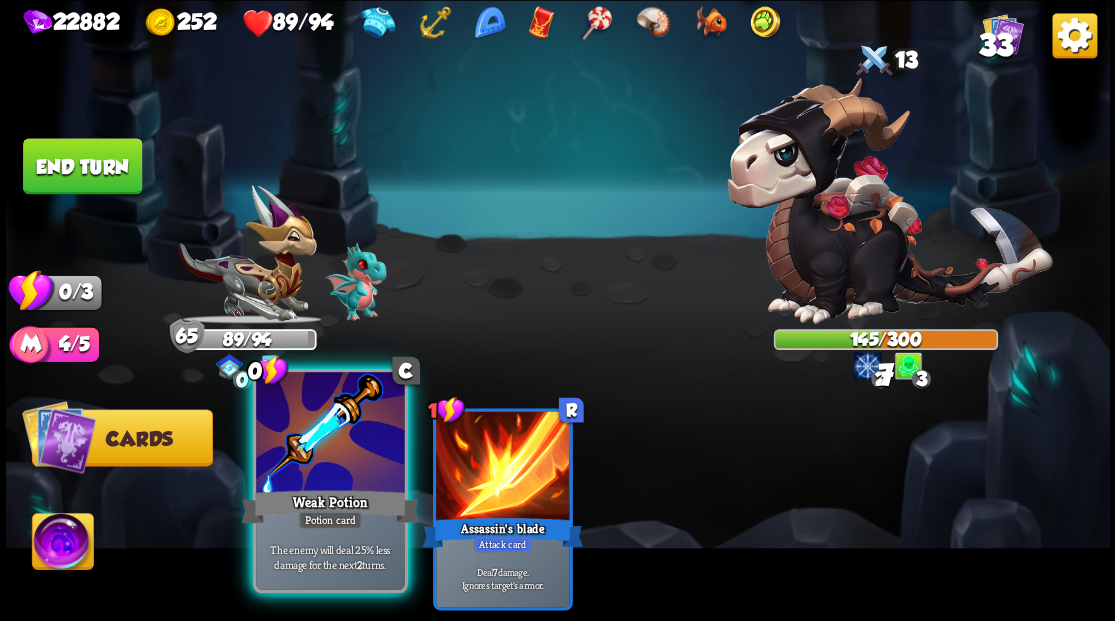 click at bounding box center (330, 434) 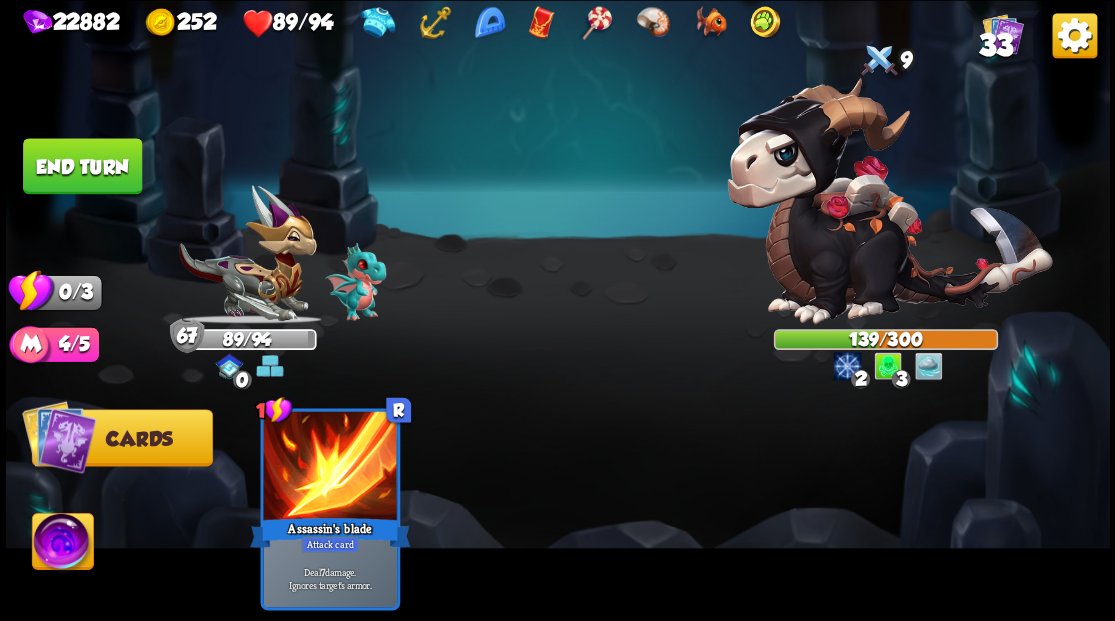 drag, startPoint x: 75, startPoint y: 178, endPoint x: 399, endPoint y: 182, distance: 324.0247 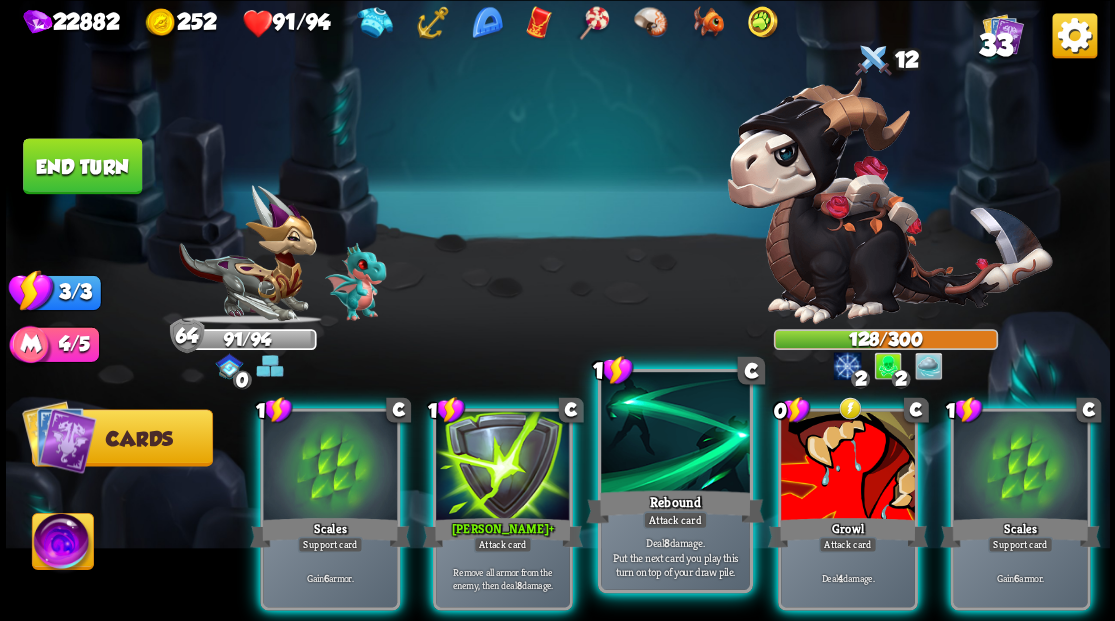 click at bounding box center (675, 434) 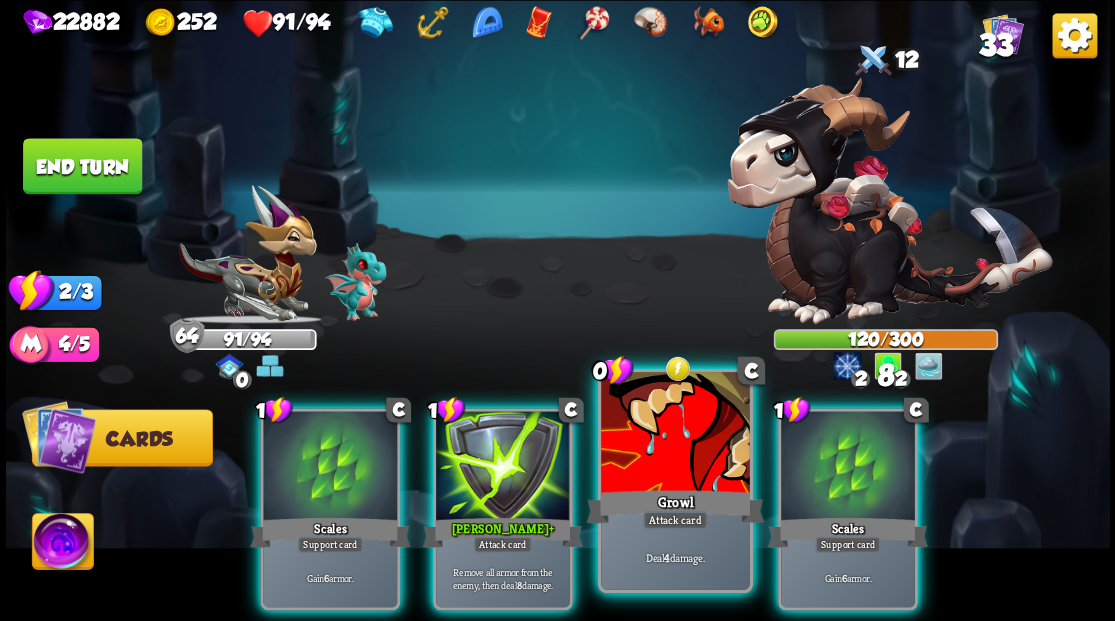 click at bounding box center [675, 434] 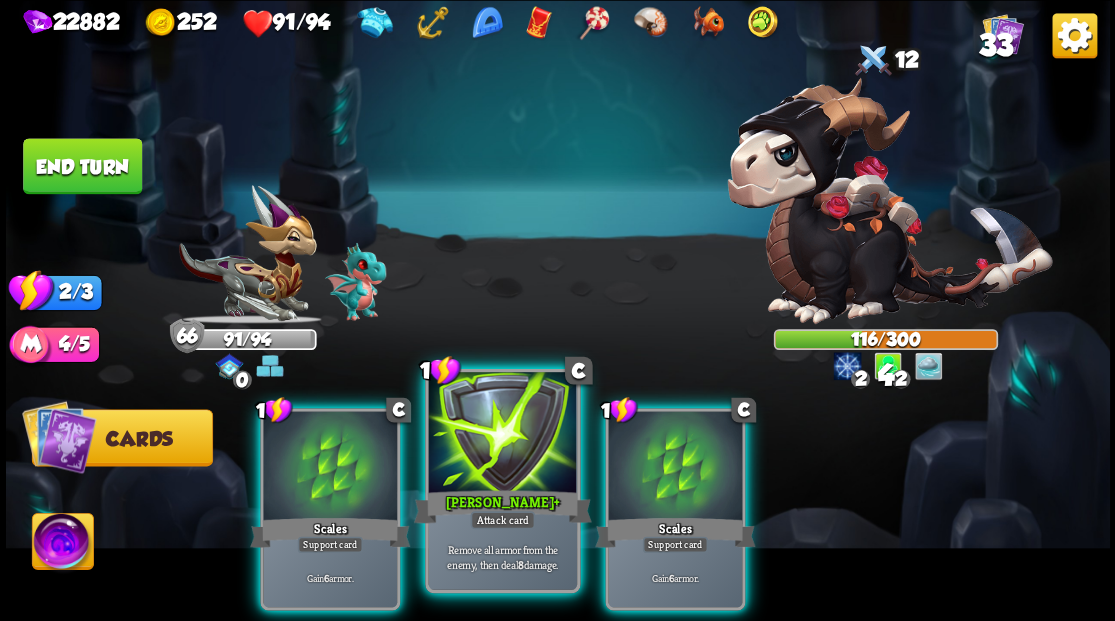 click at bounding box center [502, 434] 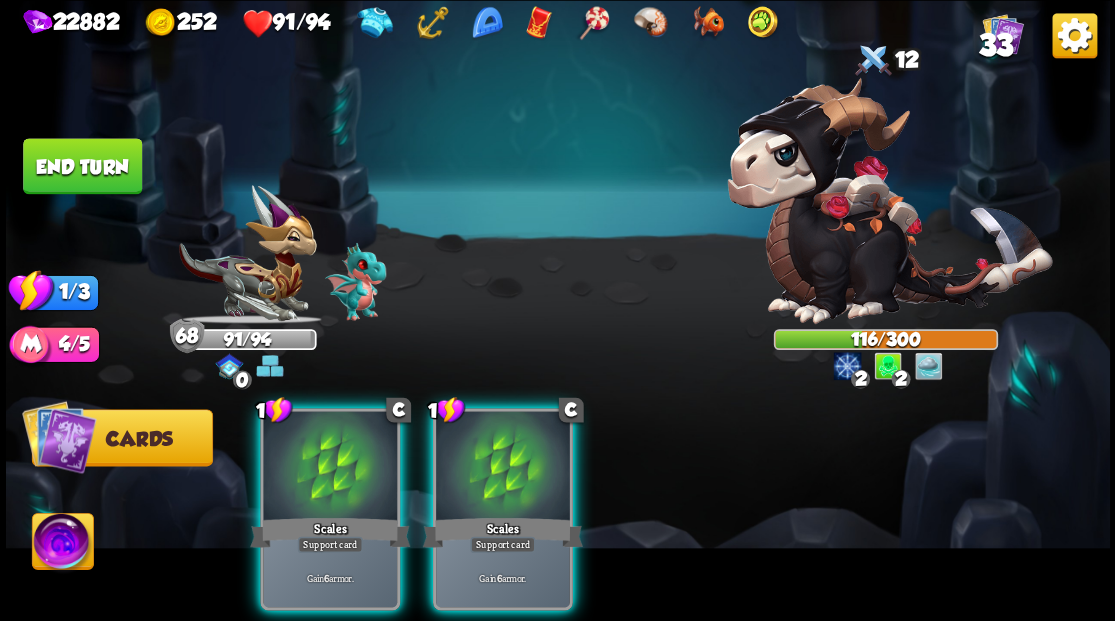 drag, startPoint x: 474, startPoint y: 442, endPoint x: 403, endPoint y: 478, distance: 79.60528 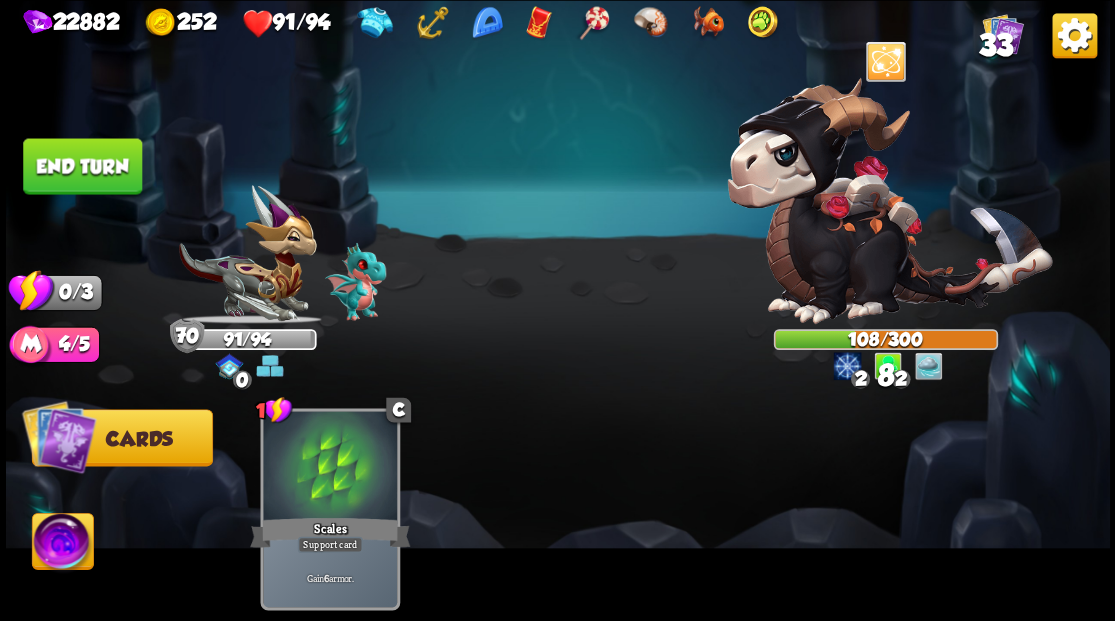 click on "End turn" at bounding box center (82, 166) 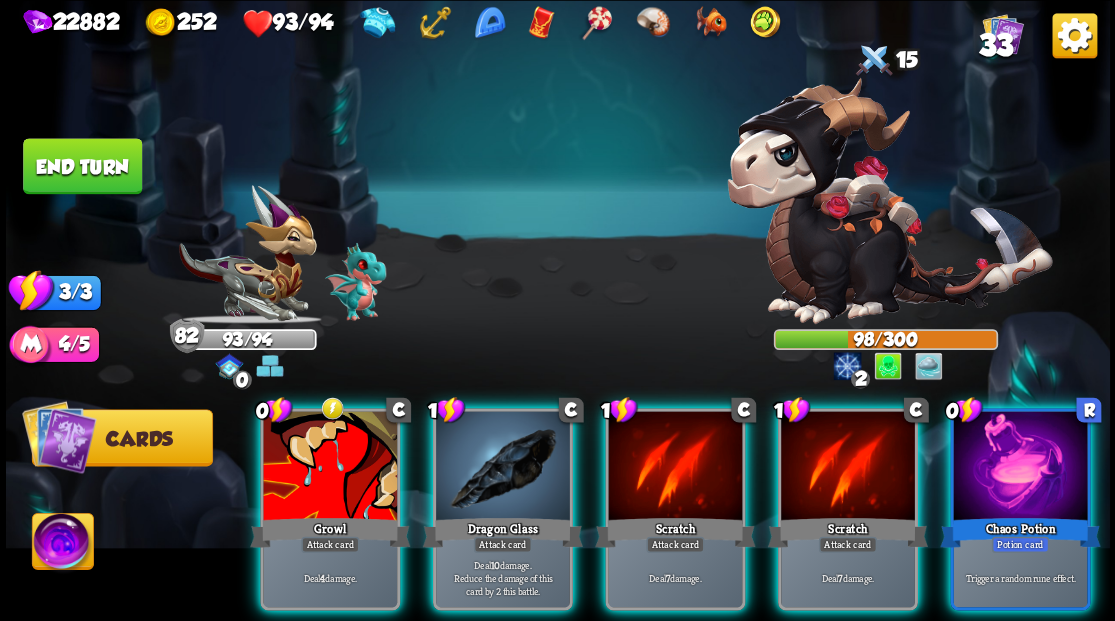 click at bounding box center (1020, 467) 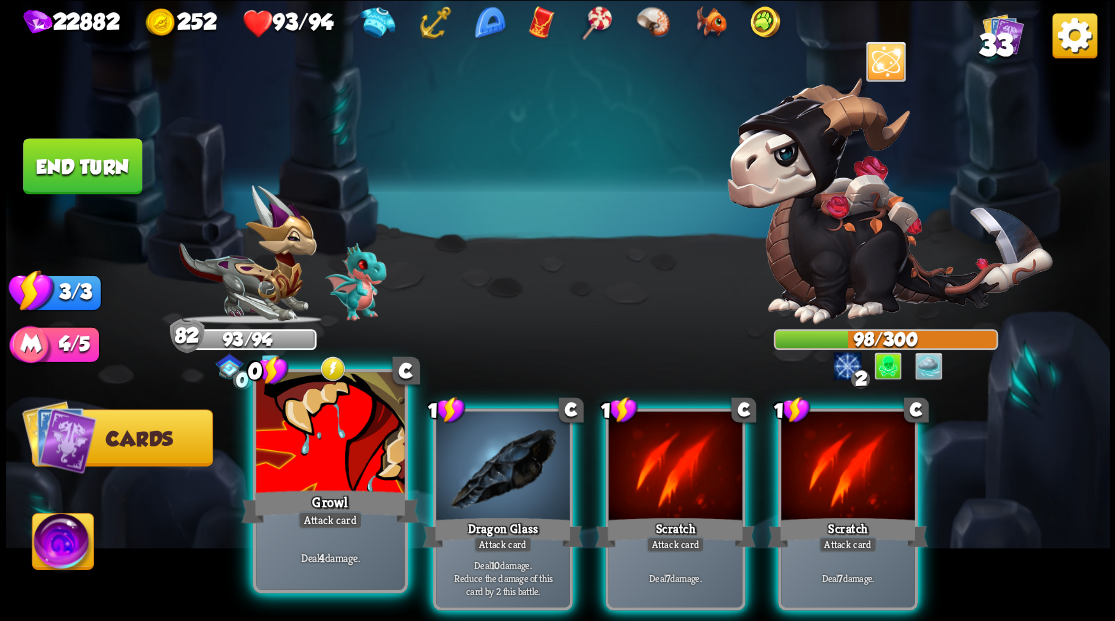 click at bounding box center (330, 434) 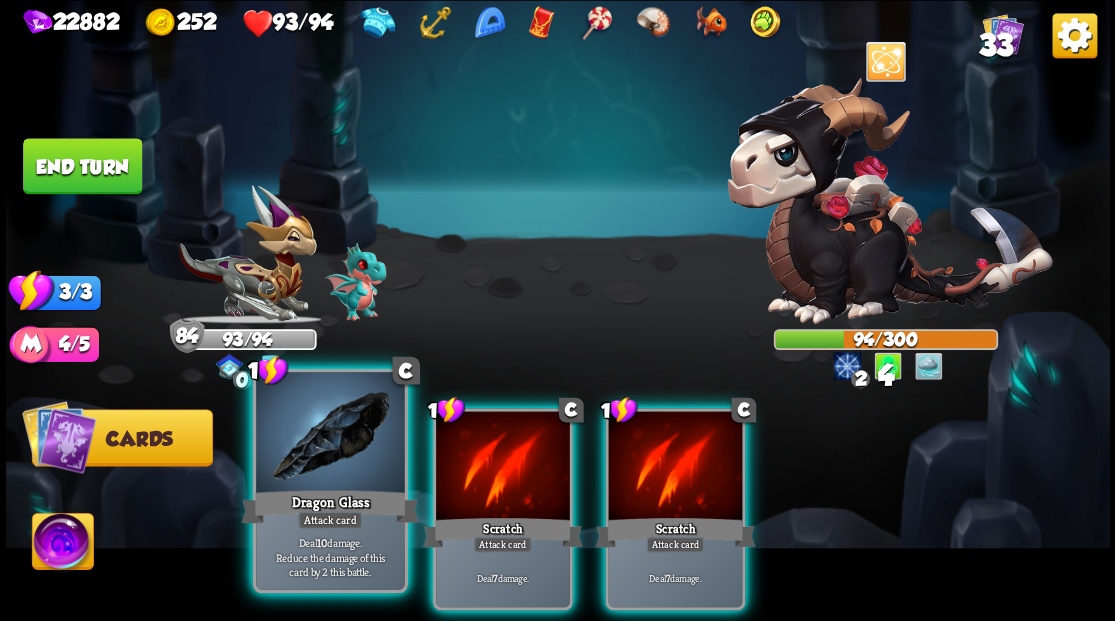 click at bounding box center [330, 434] 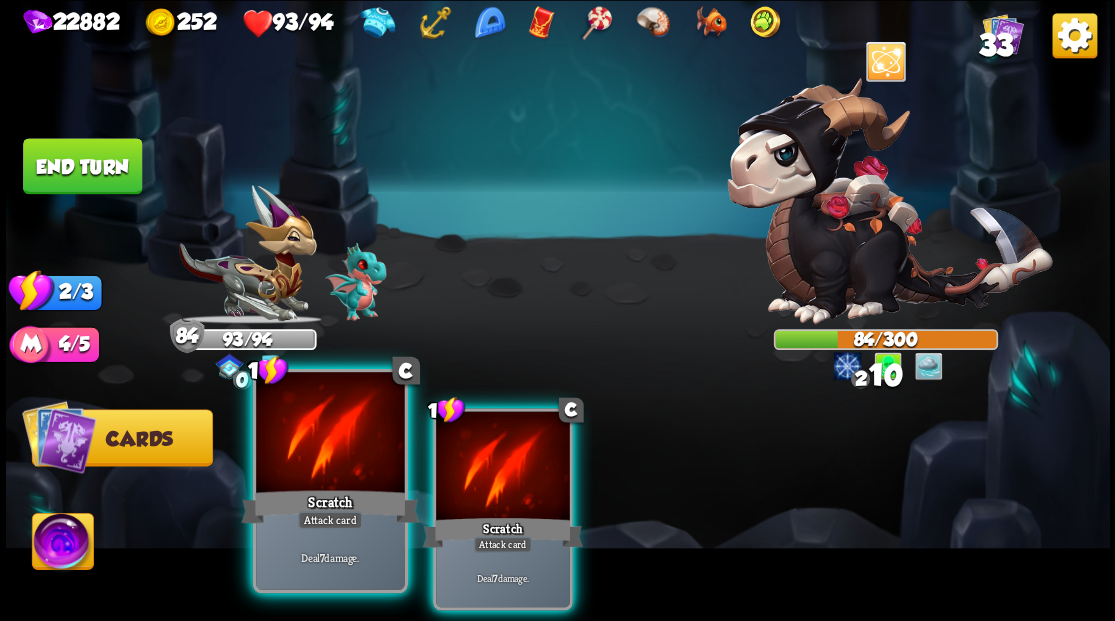 click at bounding box center (330, 434) 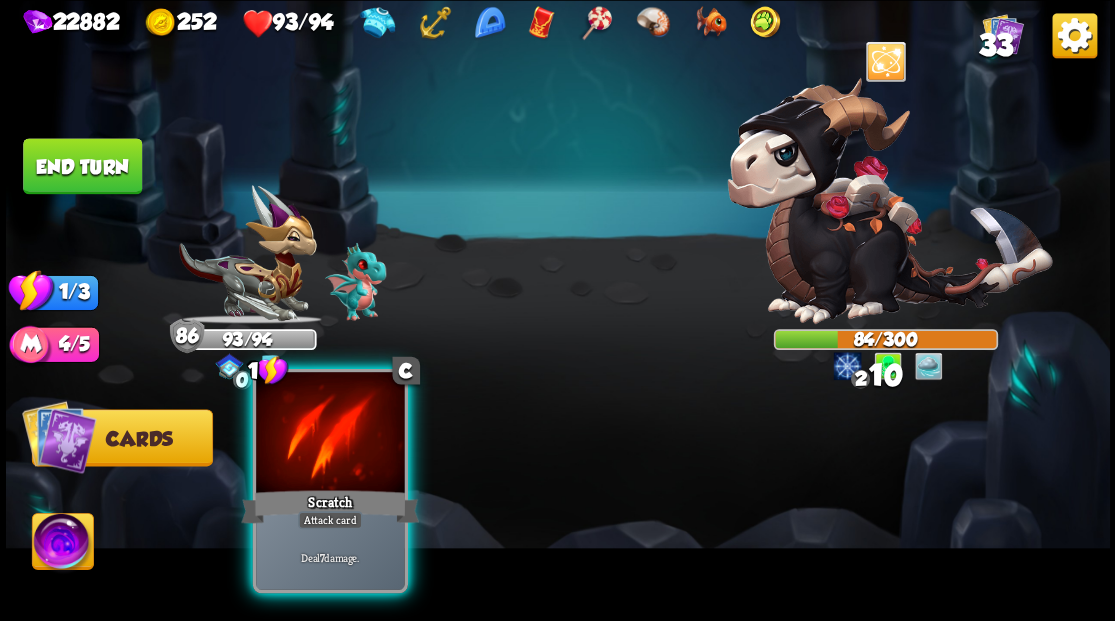 click at bounding box center (330, 434) 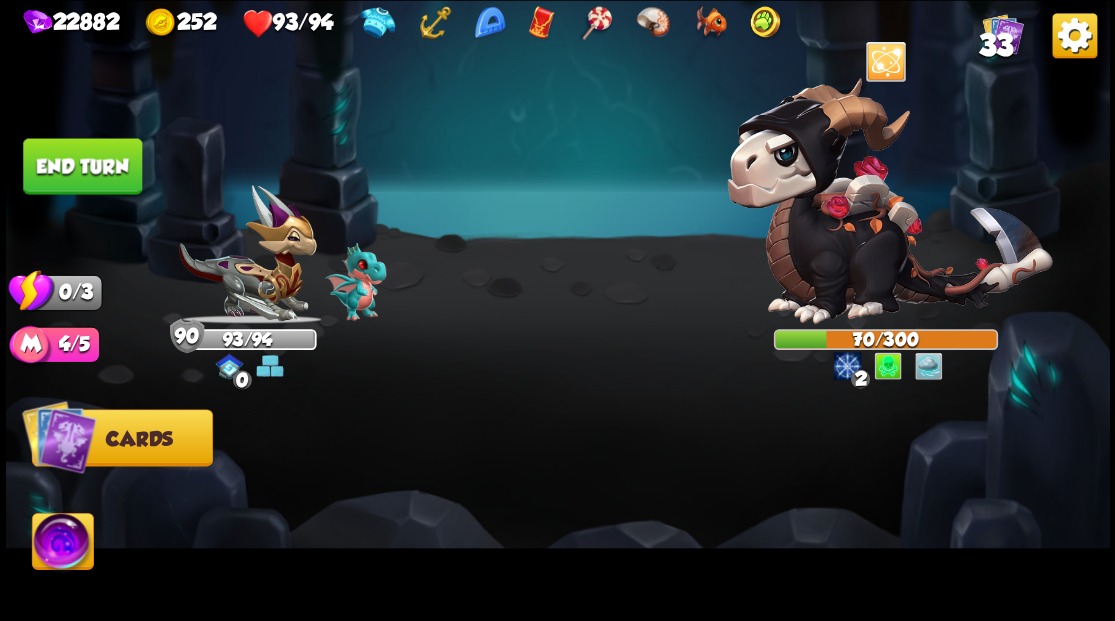 click on "End turn" at bounding box center (82, 166) 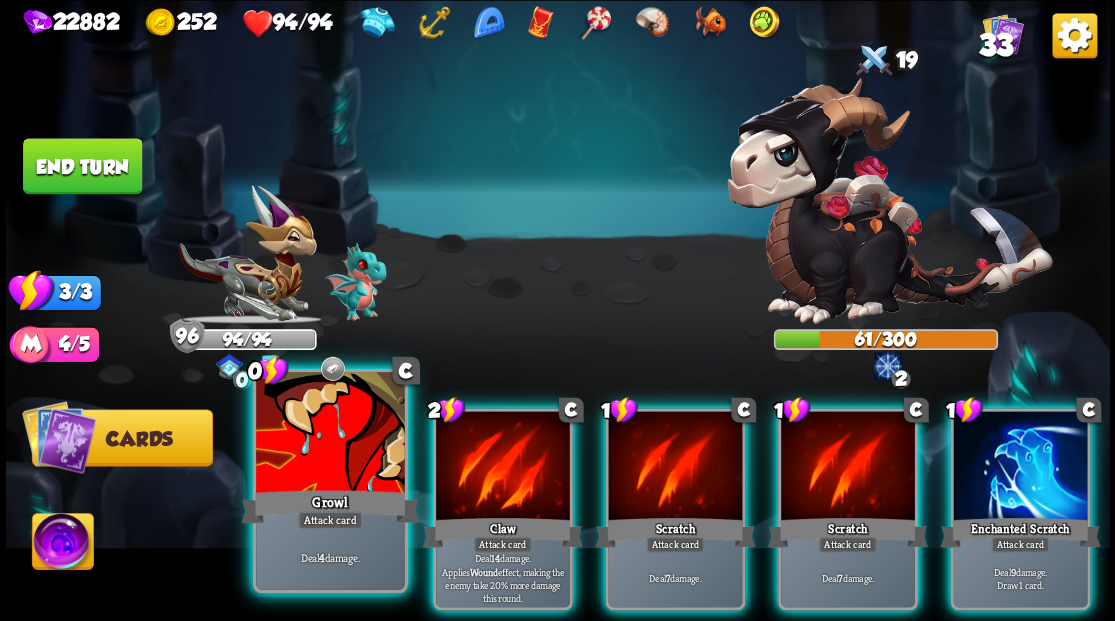 click at bounding box center (330, 434) 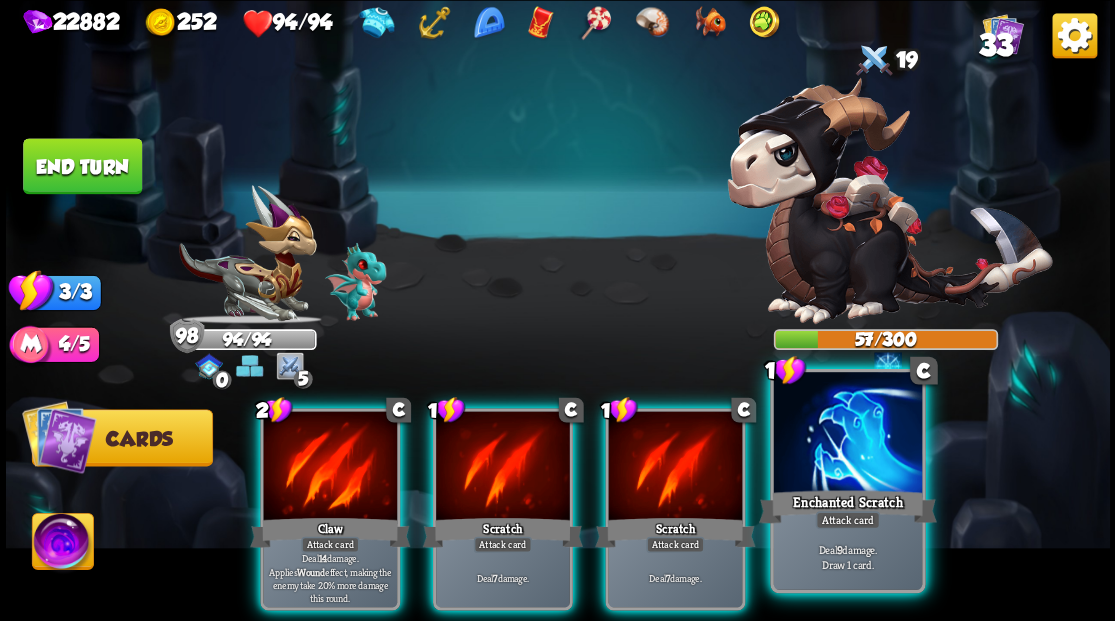 click at bounding box center [847, 434] 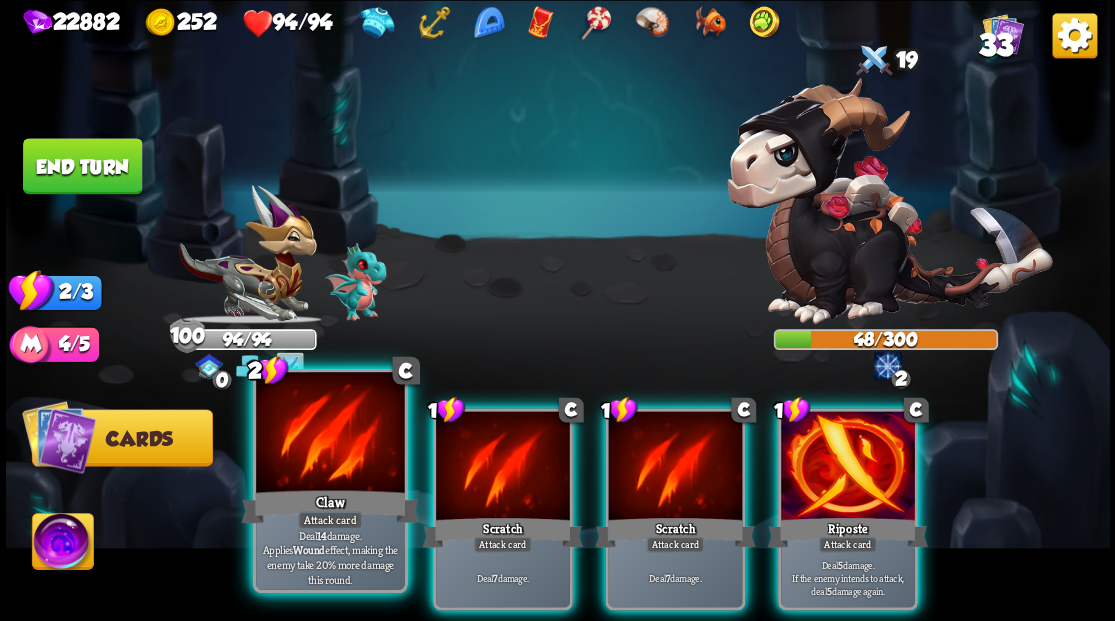 click at bounding box center [330, 434] 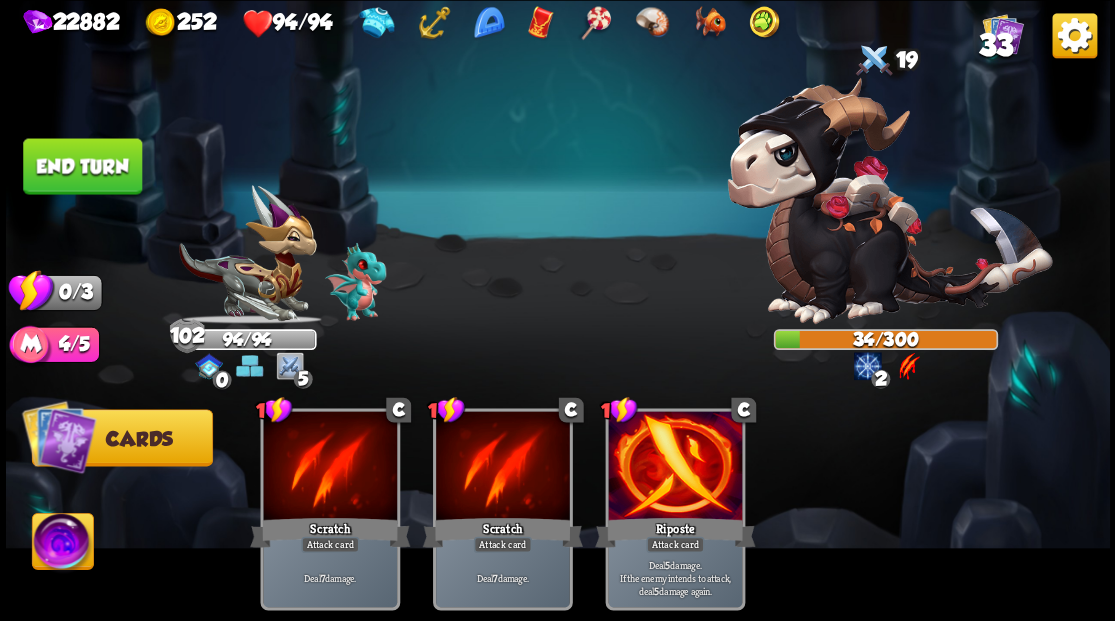 click on "End turn" at bounding box center [82, 166] 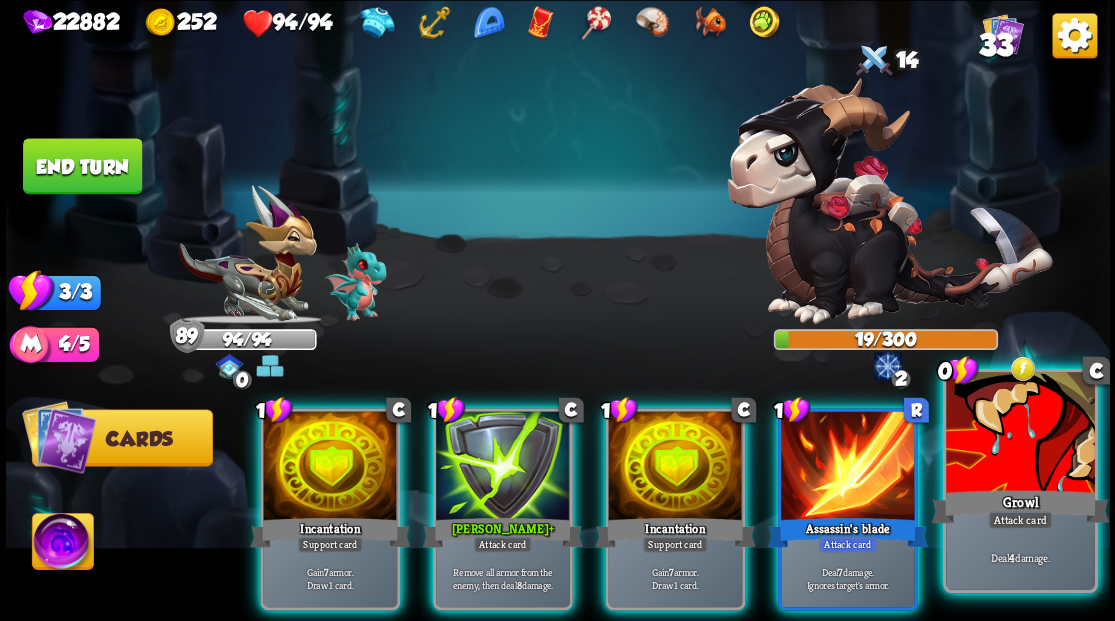 click at bounding box center [1020, 434] 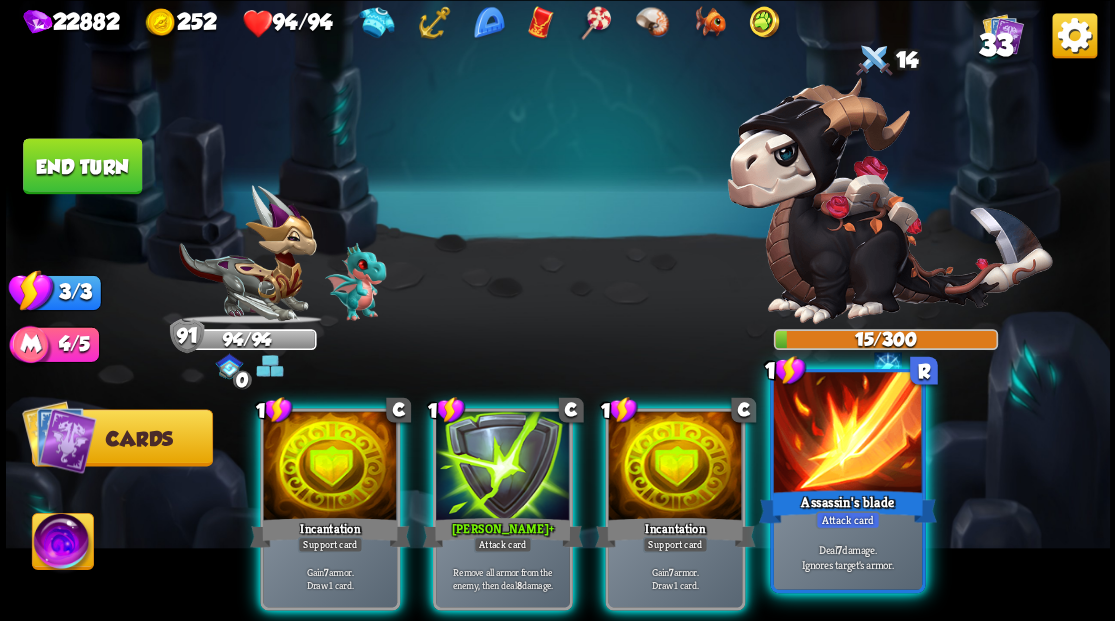 click at bounding box center (847, 434) 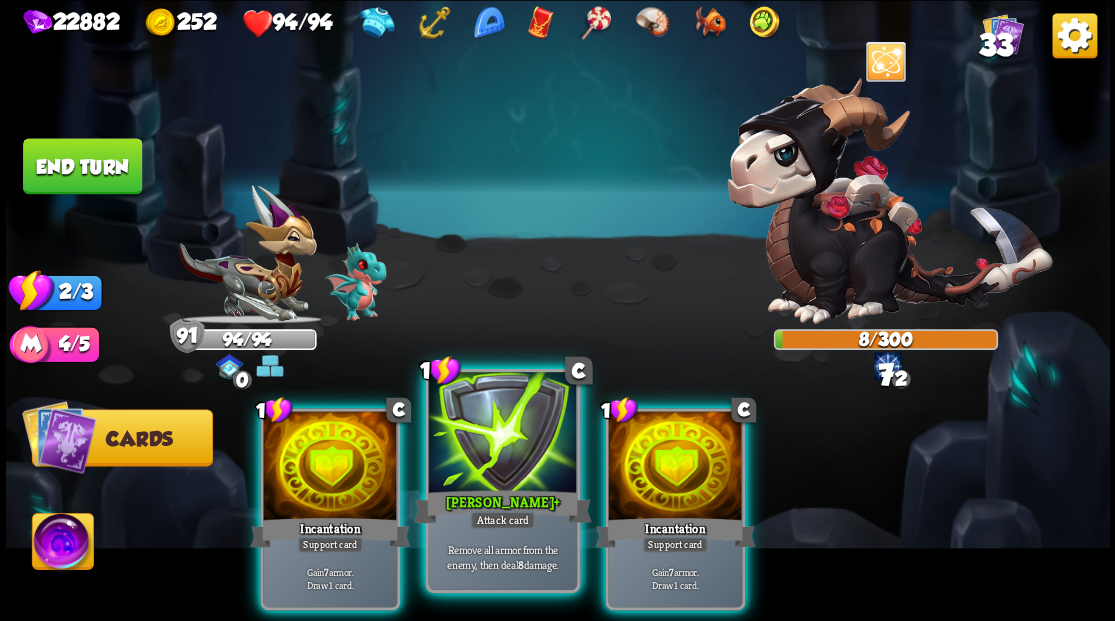 click at bounding box center [502, 434] 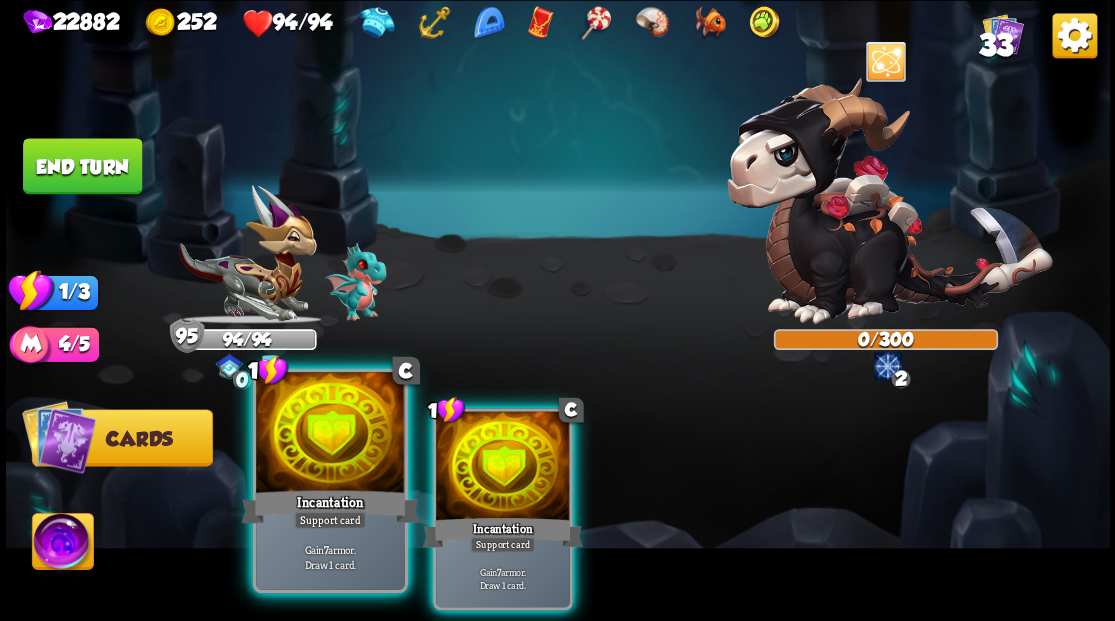 click at bounding box center [330, 434] 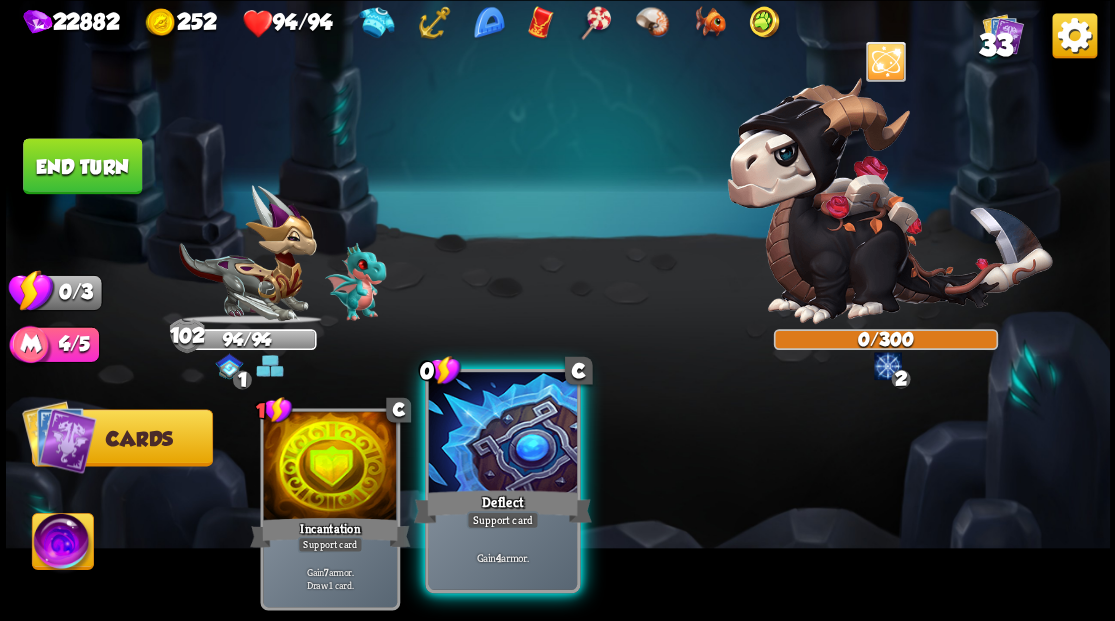 click on "Deflect" at bounding box center [502, 506] 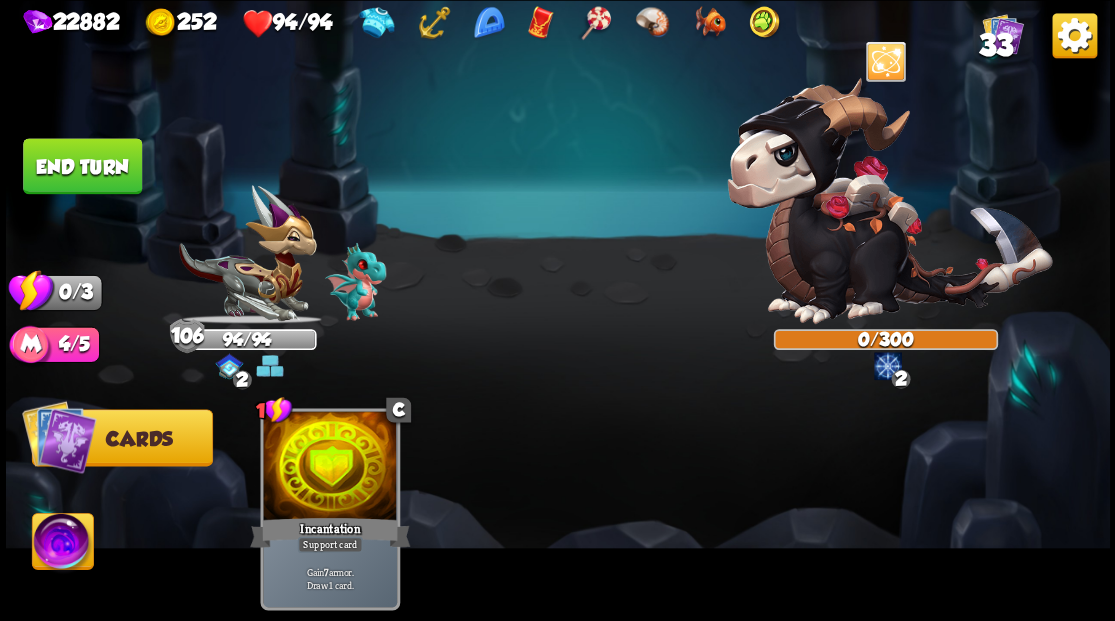 click on "End turn" at bounding box center (82, 166) 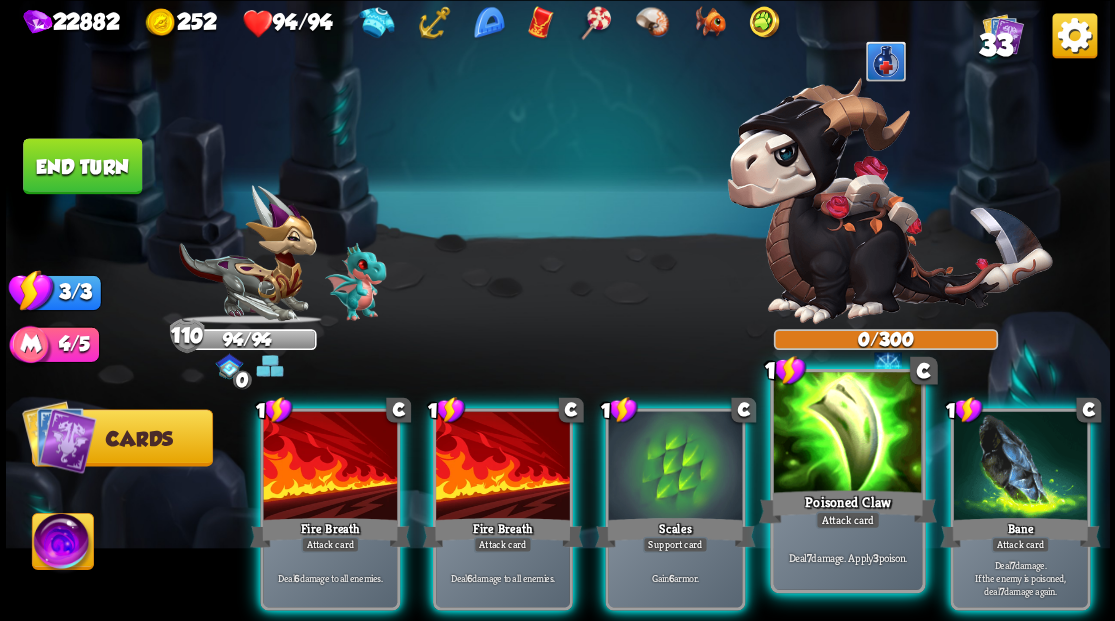 click at bounding box center (847, 434) 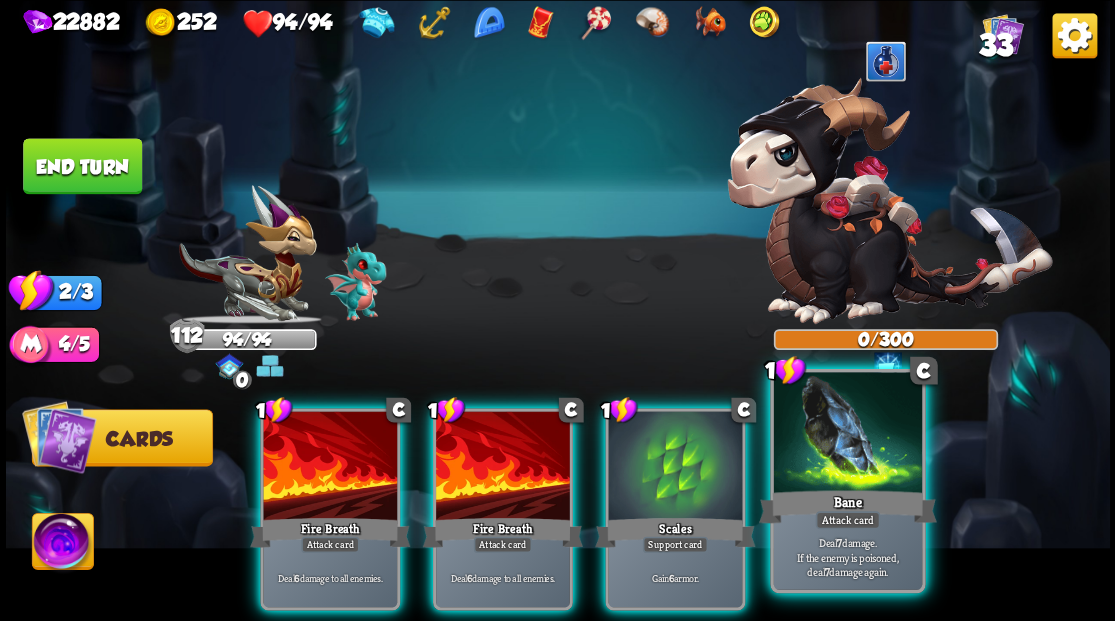 click at bounding box center [847, 434] 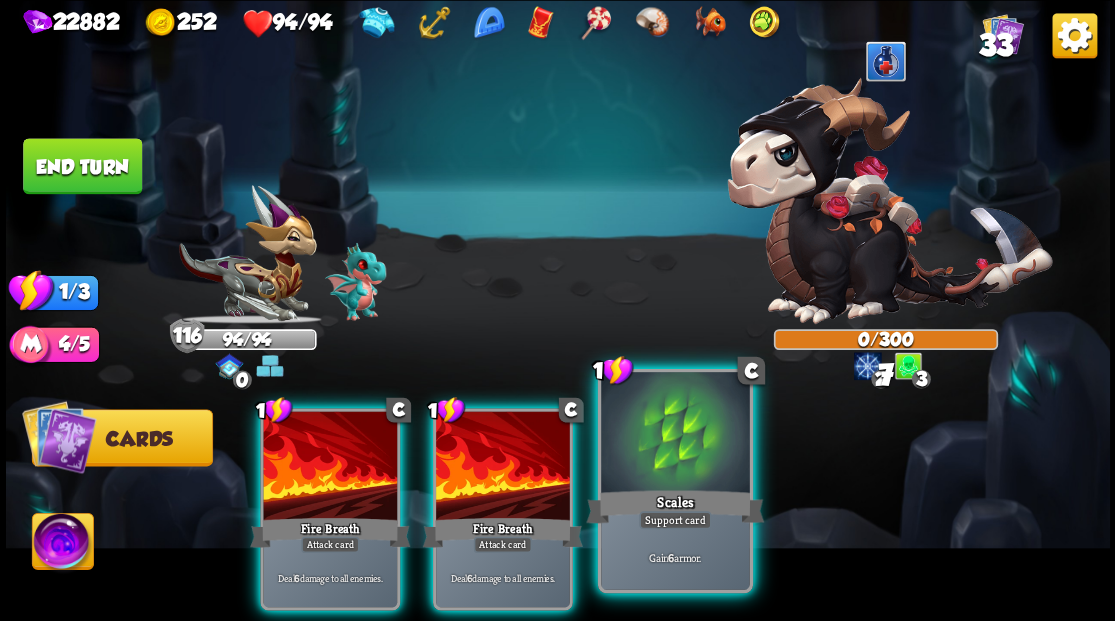 click at bounding box center (675, 434) 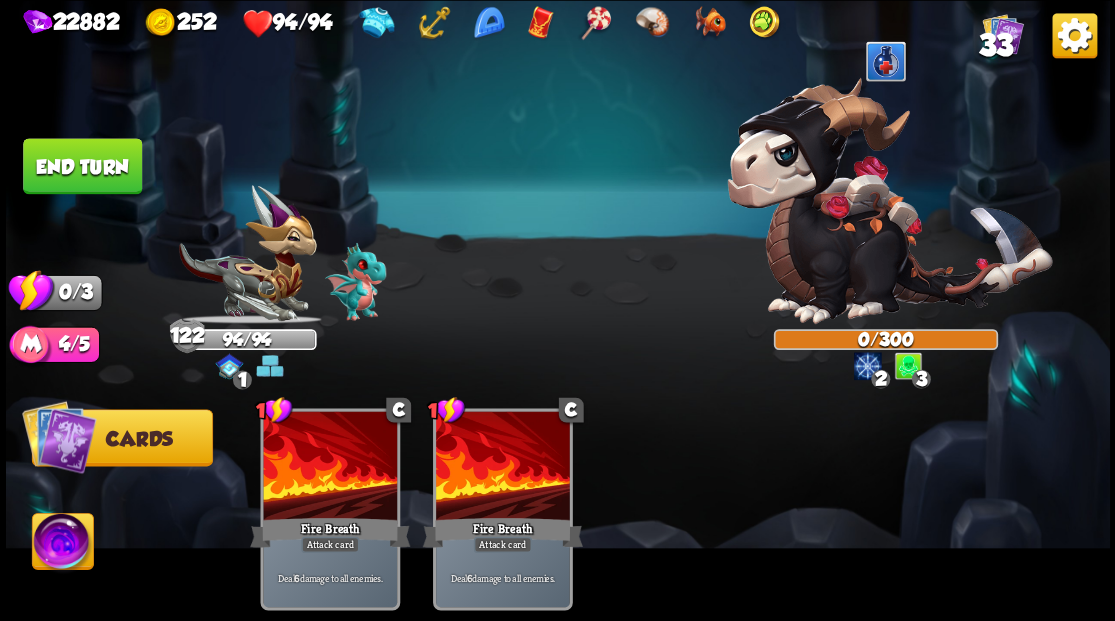click on "End turn" at bounding box center [82, 166] 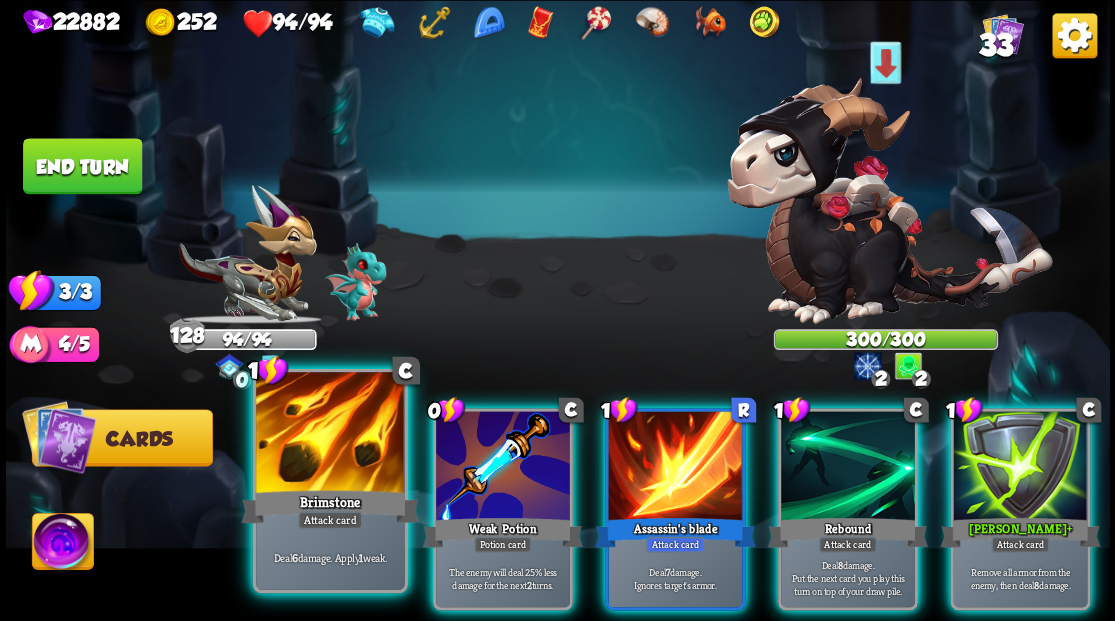 click at bounding box center [330, 434] 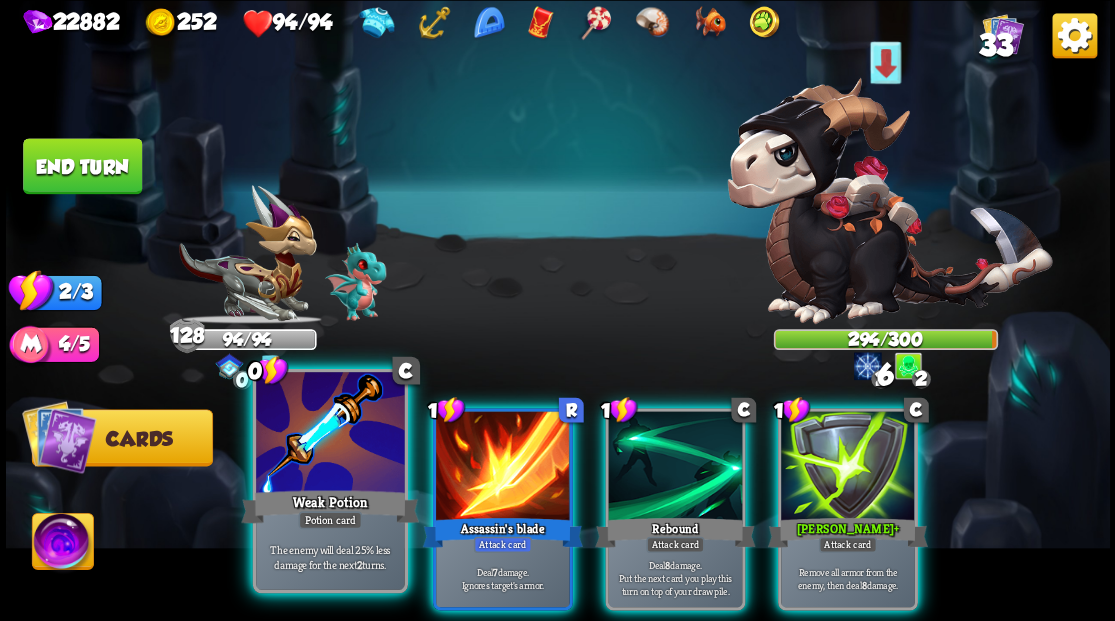 click at bounding box center (330, 434) 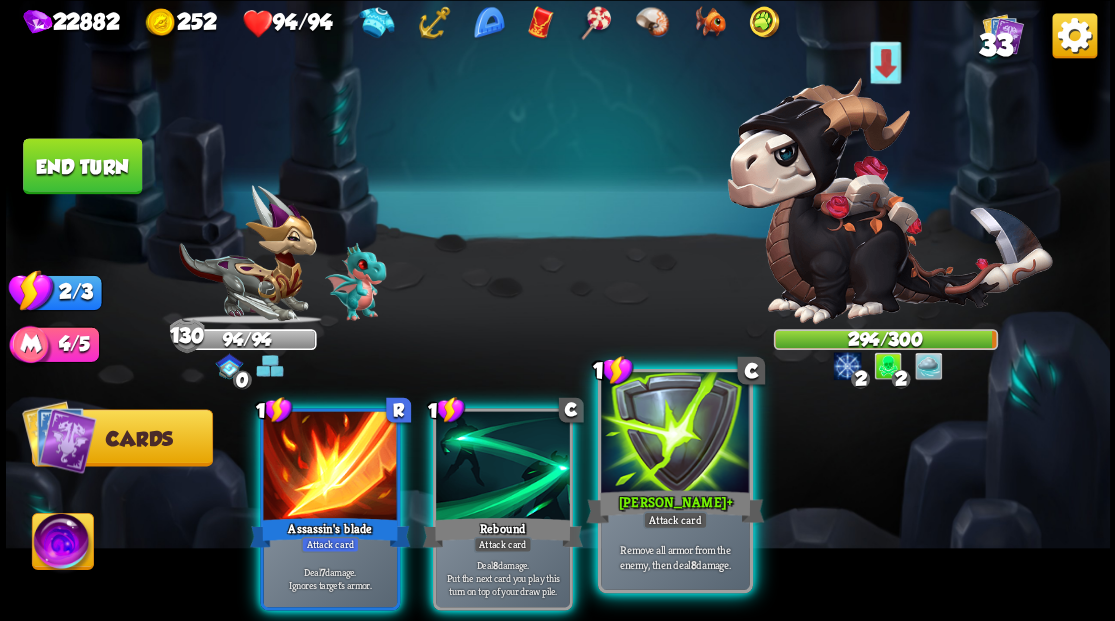 click at bounding box center (675, 434) 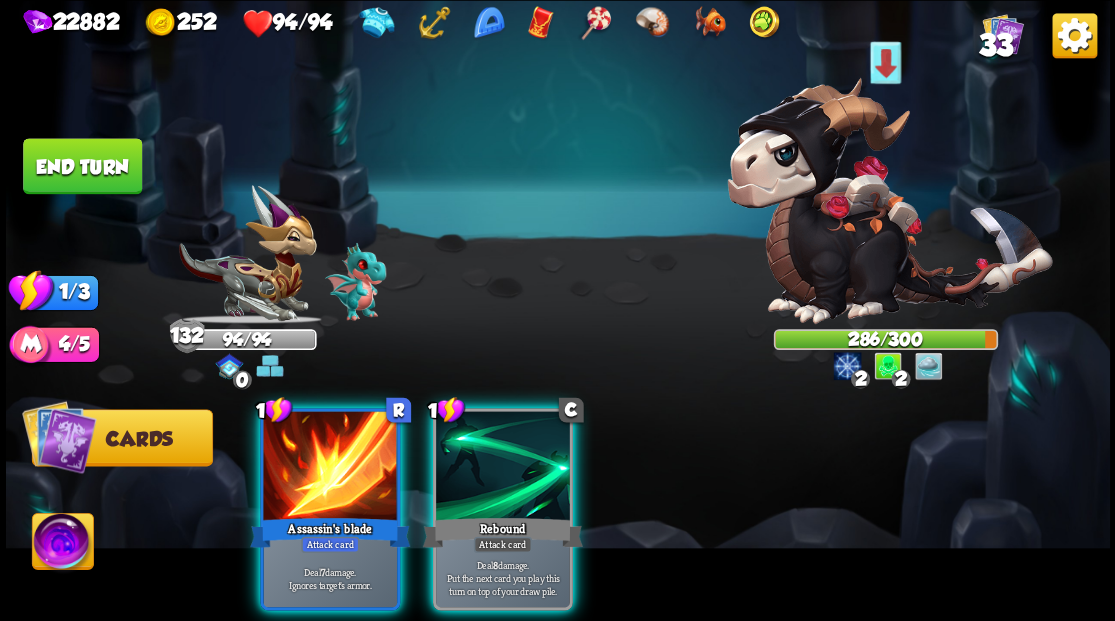 click at bounding box center (503, 467) 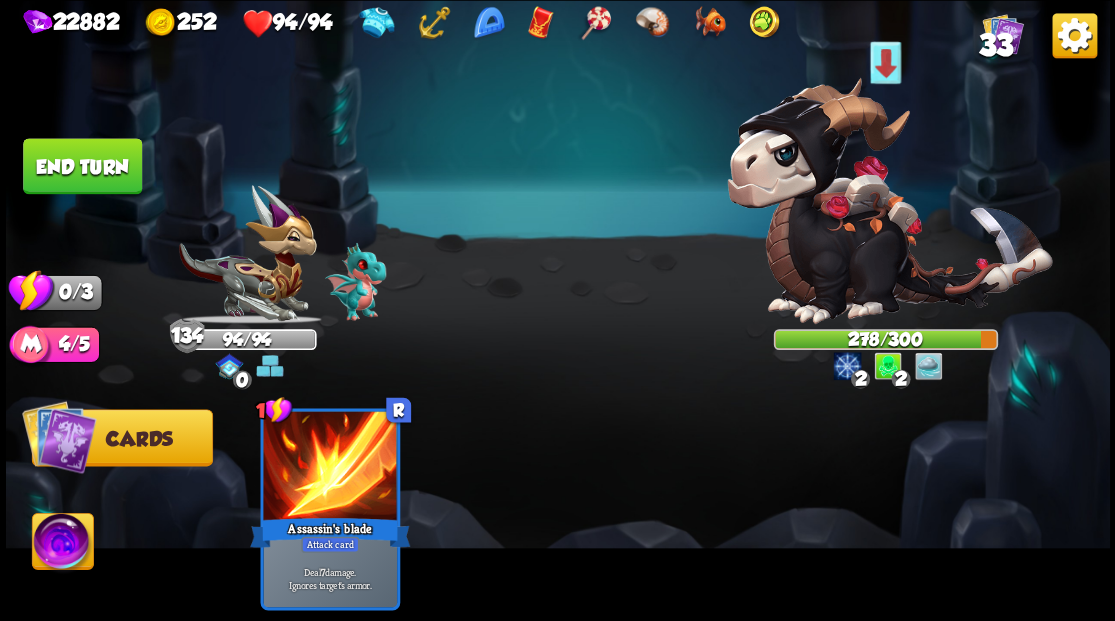 click on "End turn" at bounding box center (82, 166) 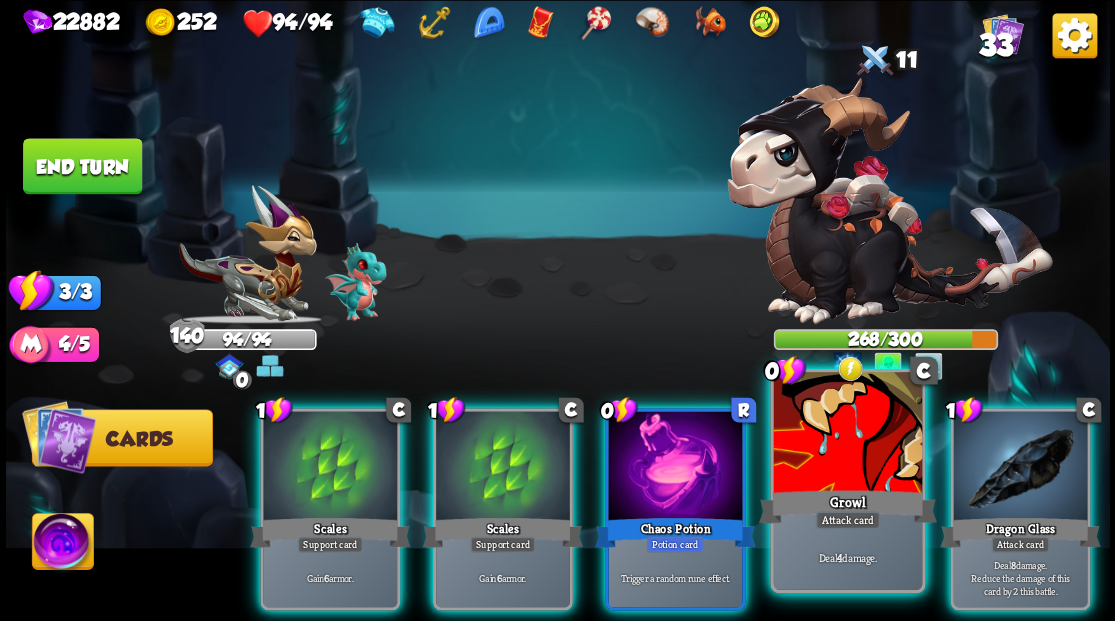 click at bounding box center (847, 434) 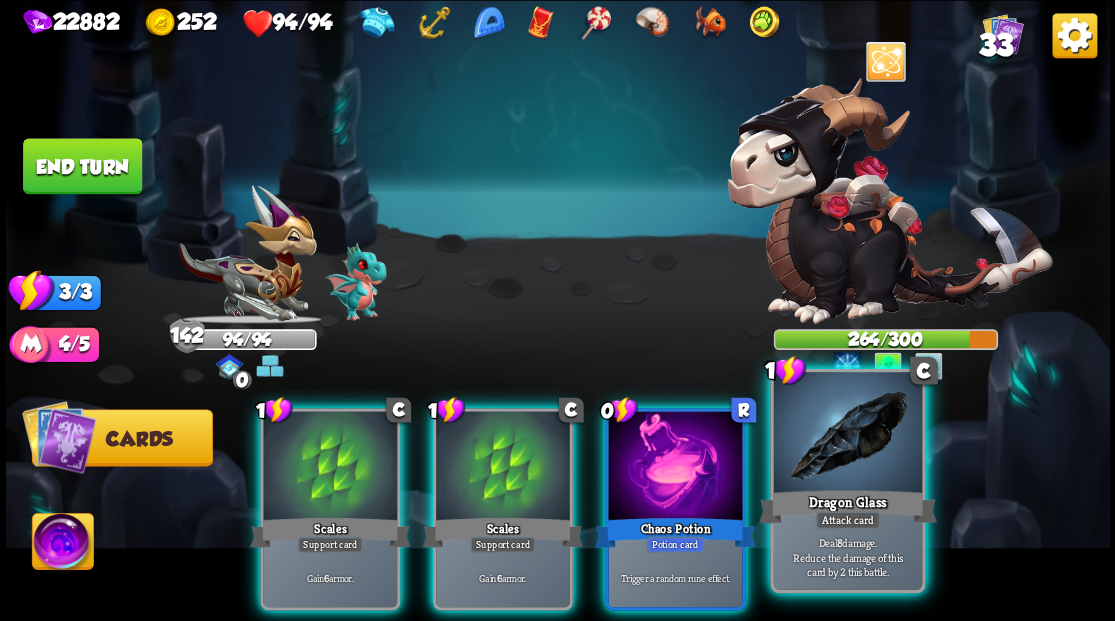 click at bounding box center (847, 434) 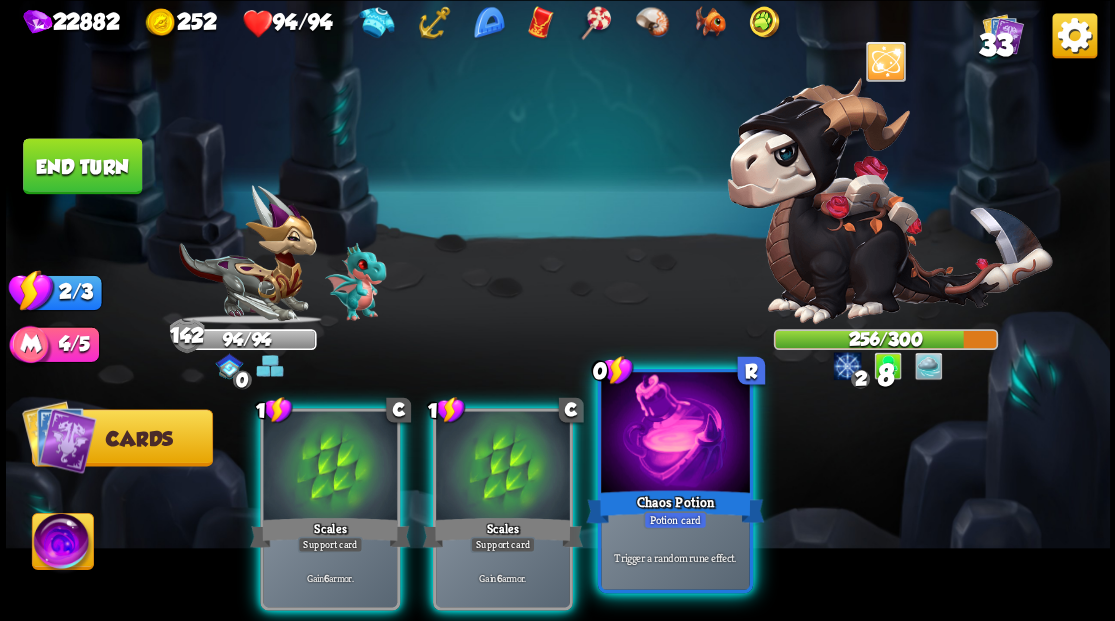 click at bounding box center (675, 434) 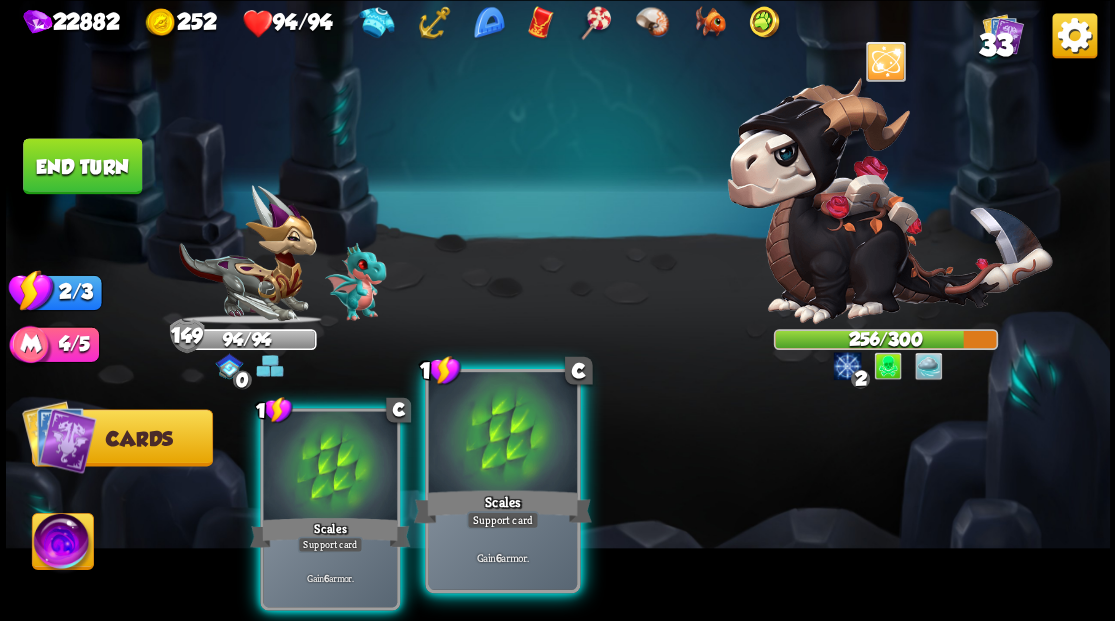 click at bounding box center [502, 434] 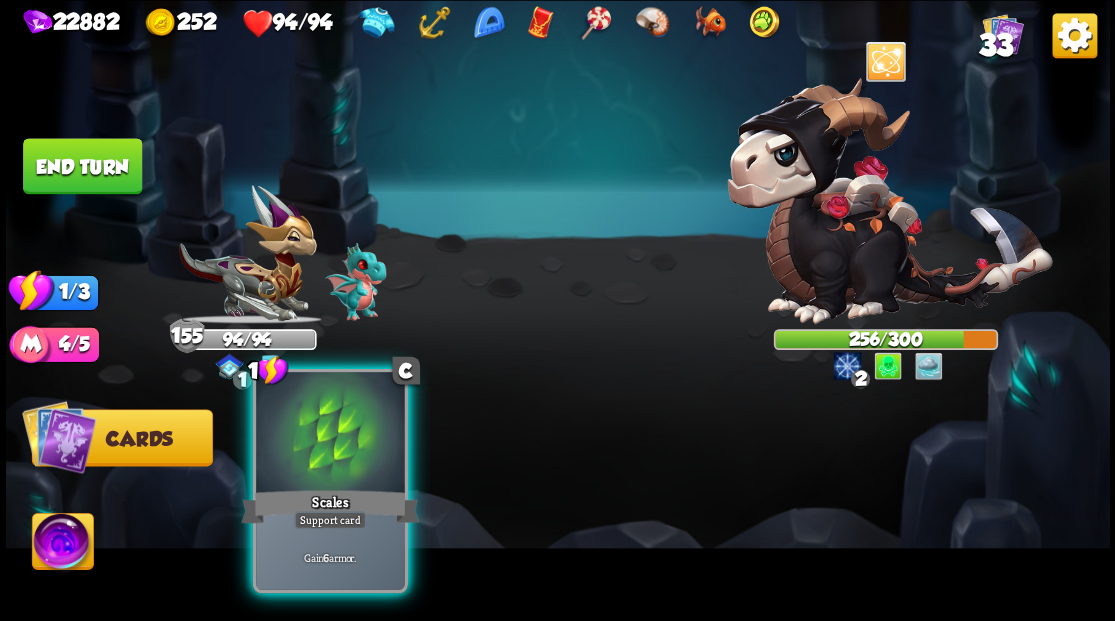 click at bounding box center [330, 434] 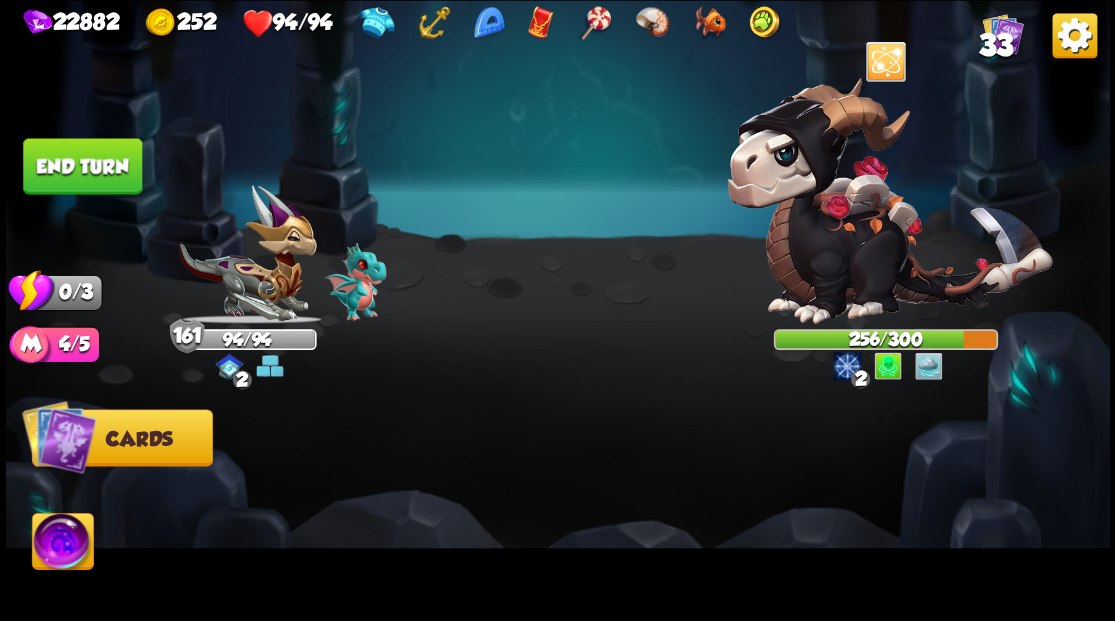 click on "End turn" at bounding box center [82, 166] 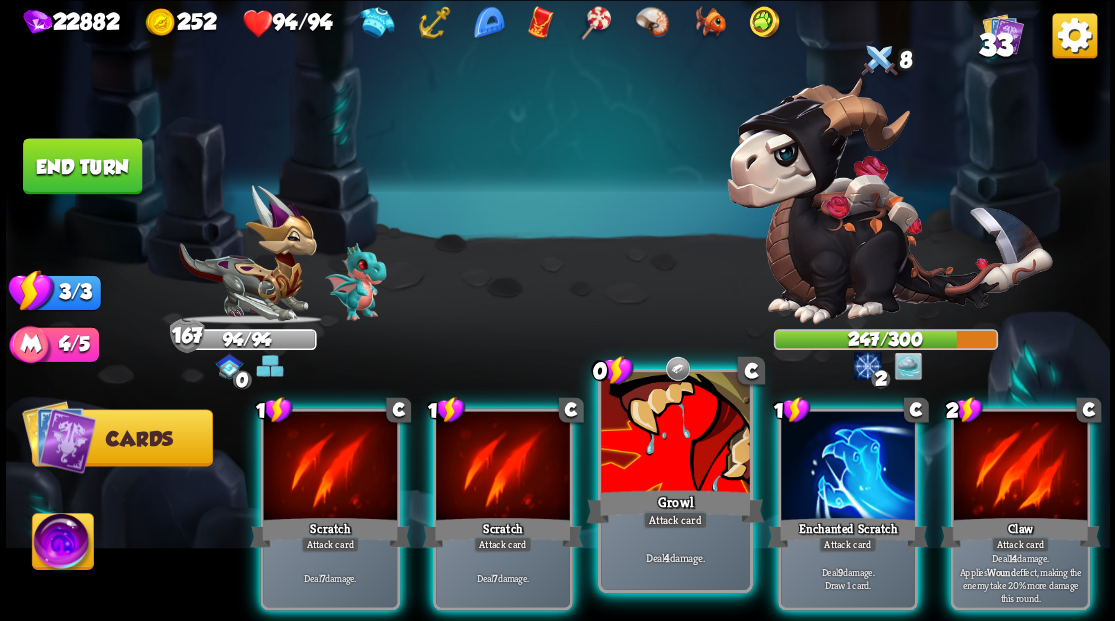 click at bounding box center (675, 434) 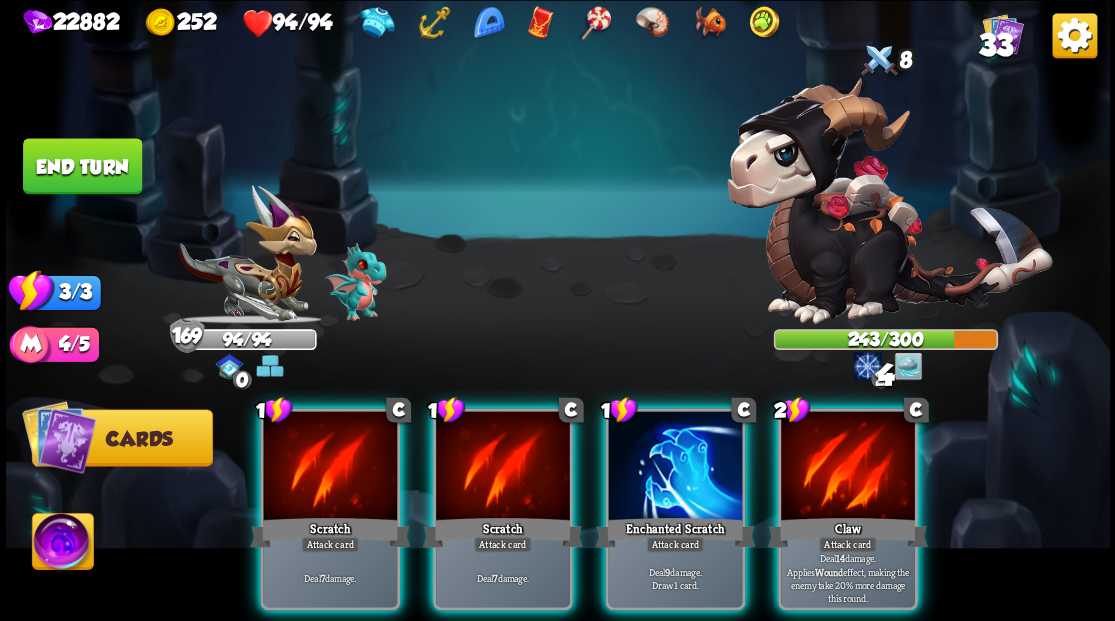 drag, startPoint x: 663, startPoint y: 448, endPoint x: 642, endPoint y: 353, distance: 97.29337 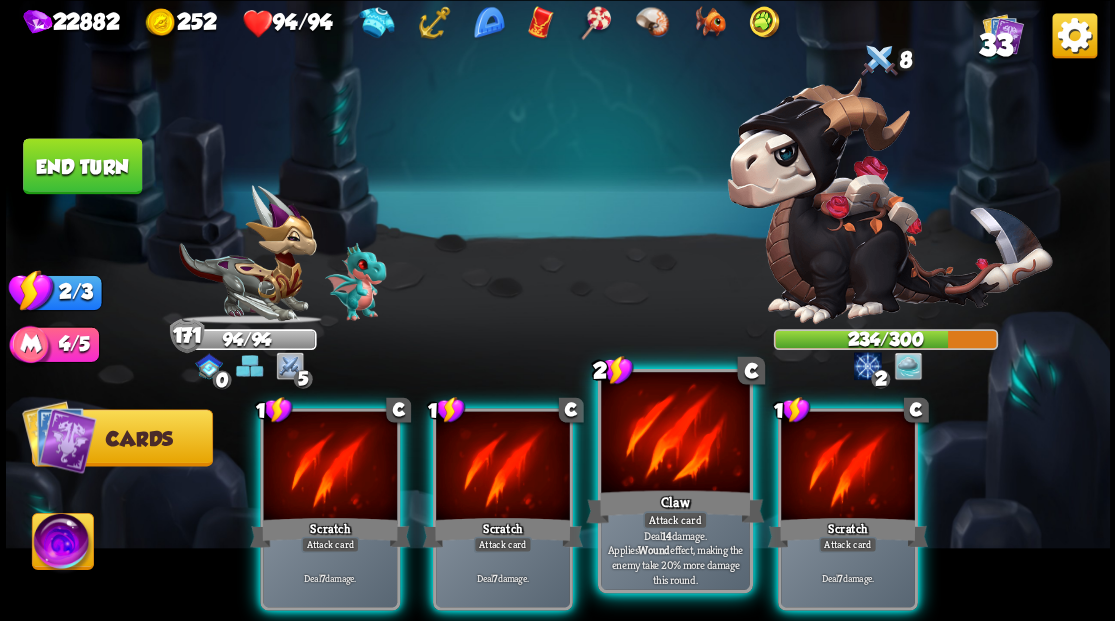 click on "Claw" at bounding box center (675, 506) 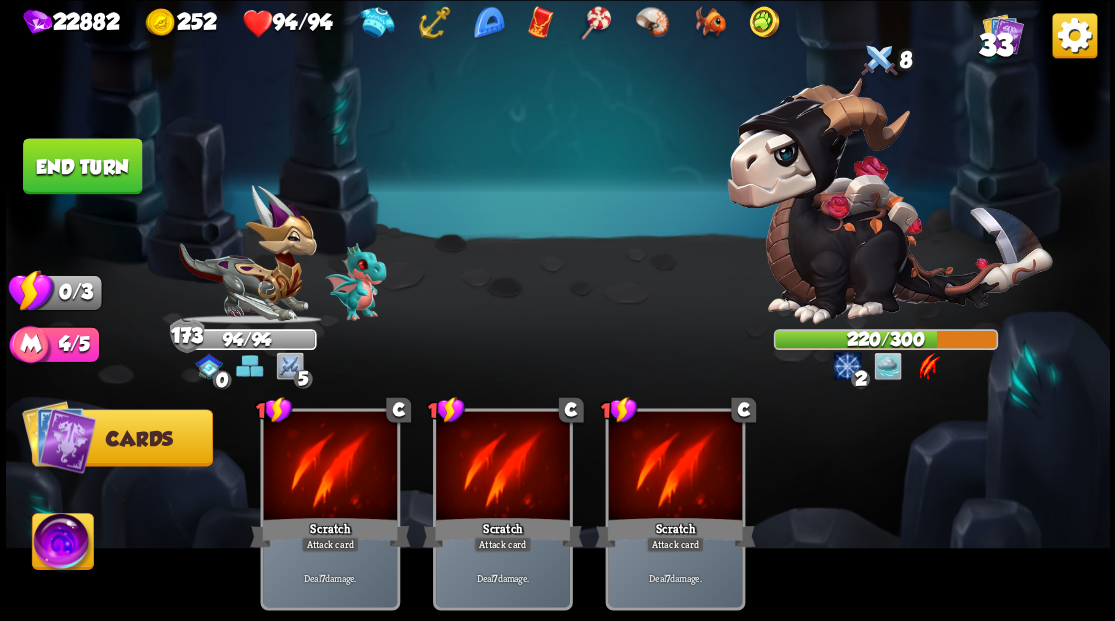 click on "End turn" at bounding box center (82, 166) 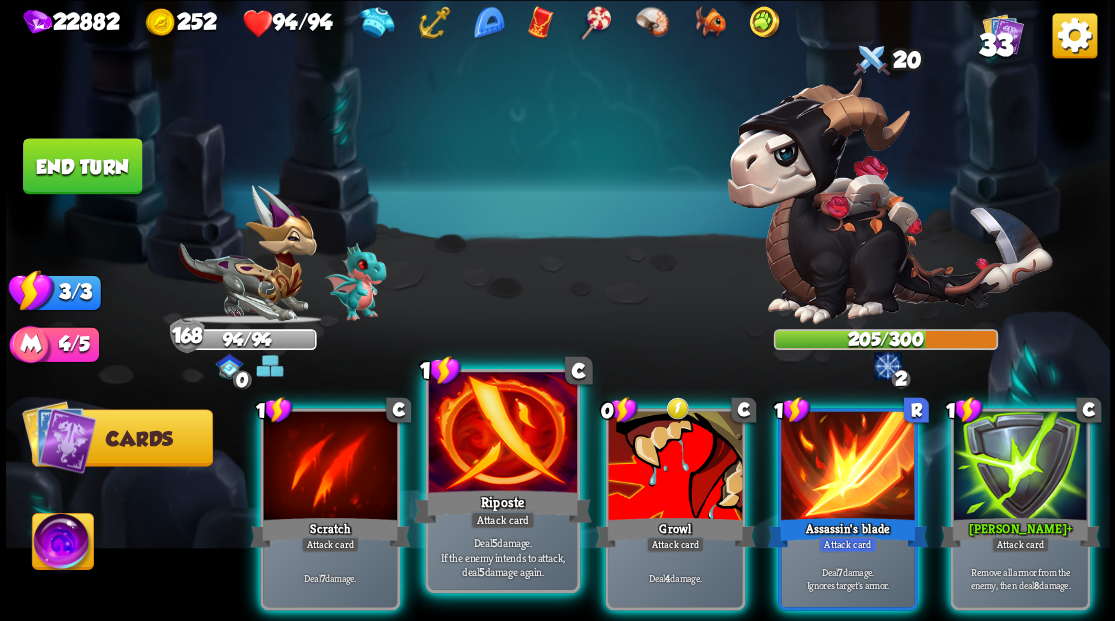 click at bounding box center [502, 434] 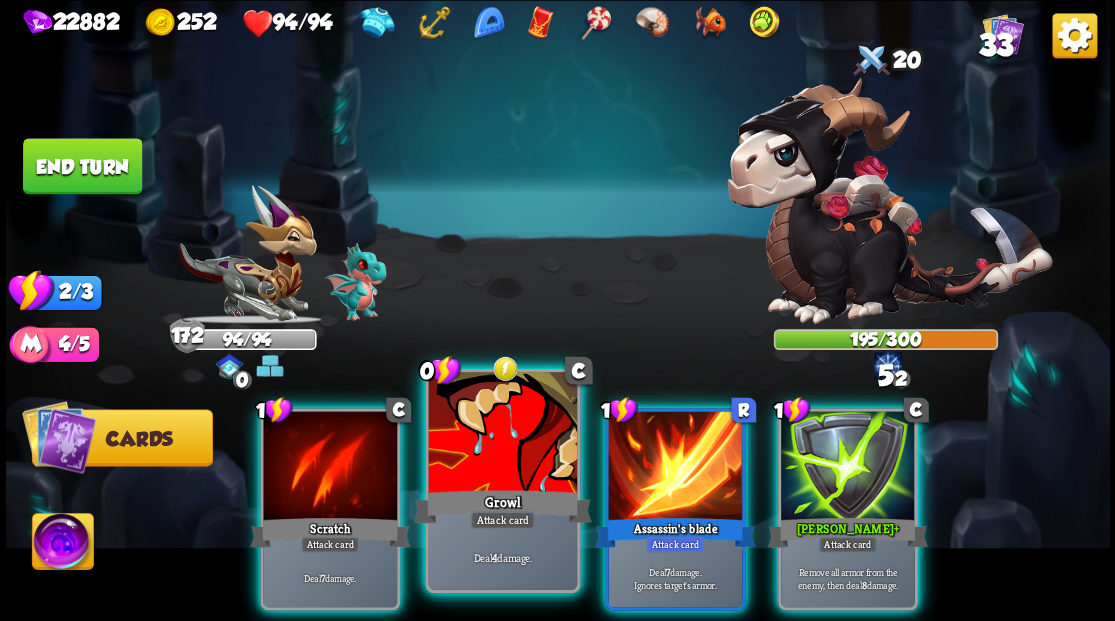 click at bounding box center [502, 434] 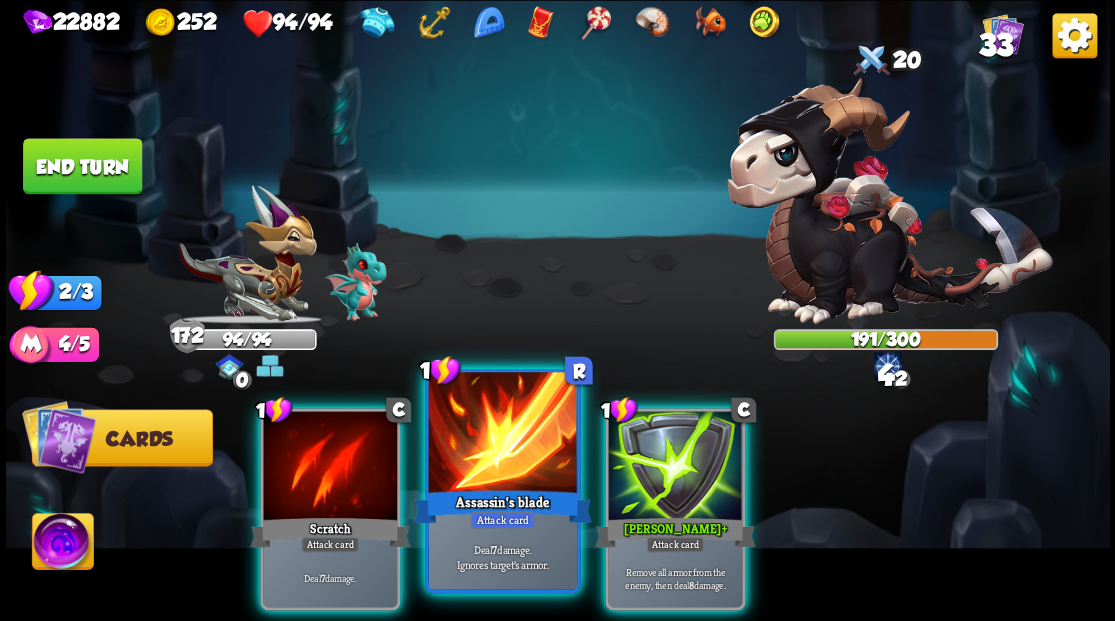 click at bounding box center [502, 434] 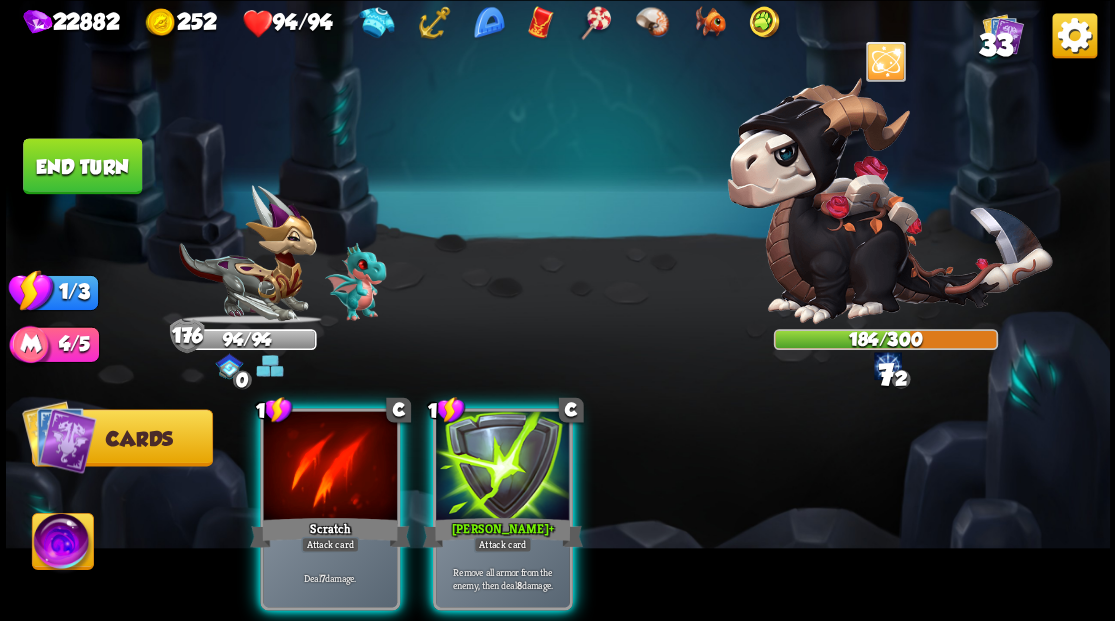 click at bounding box center [503, 467] 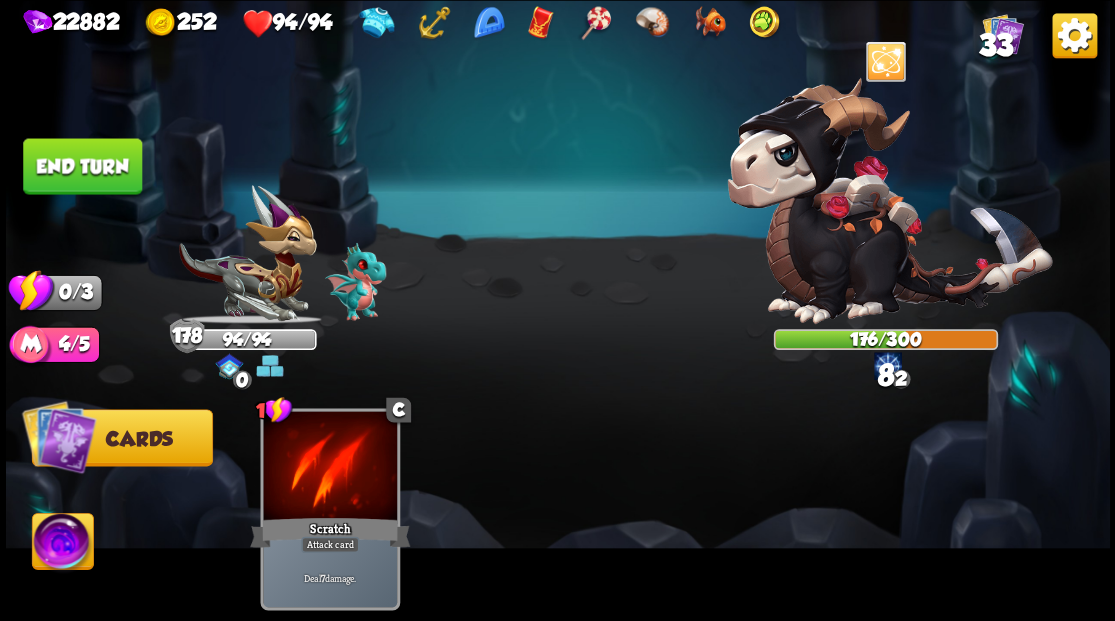 click on "End turn" at bounding box center (82, 166) 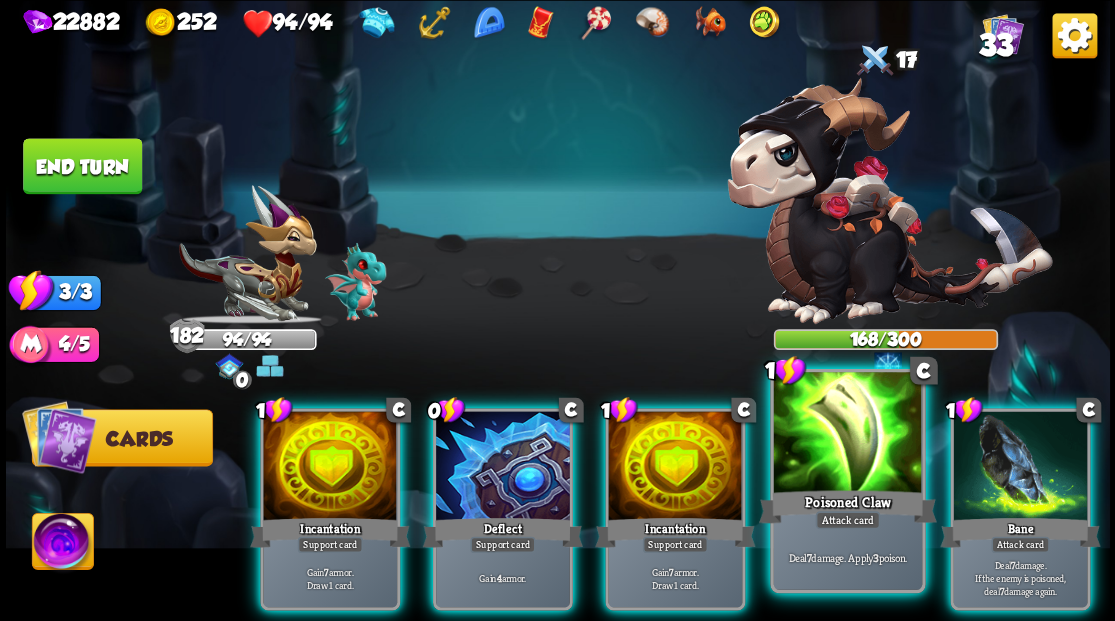 click at bounding box center (847, 434) 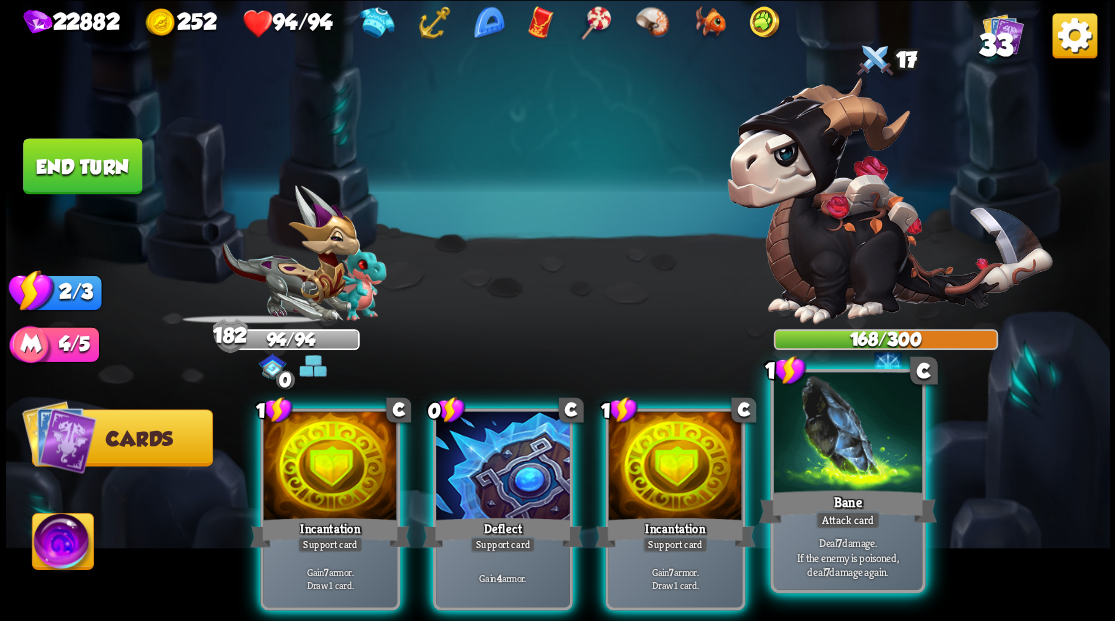 click at bounding box center (847, 434) 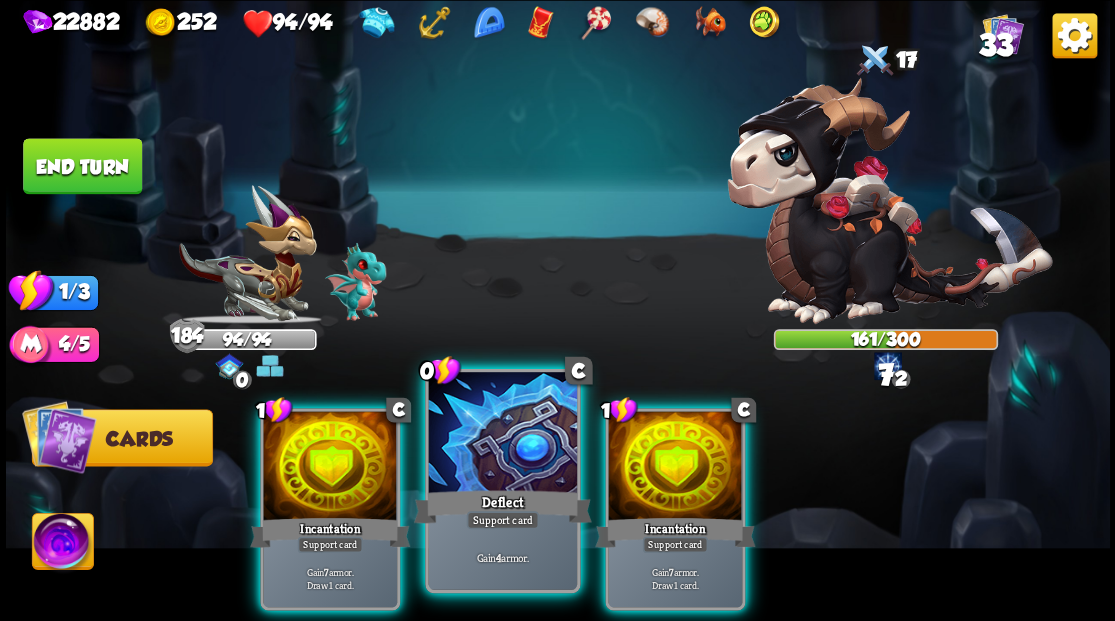 click at bounding box center [502, 434] 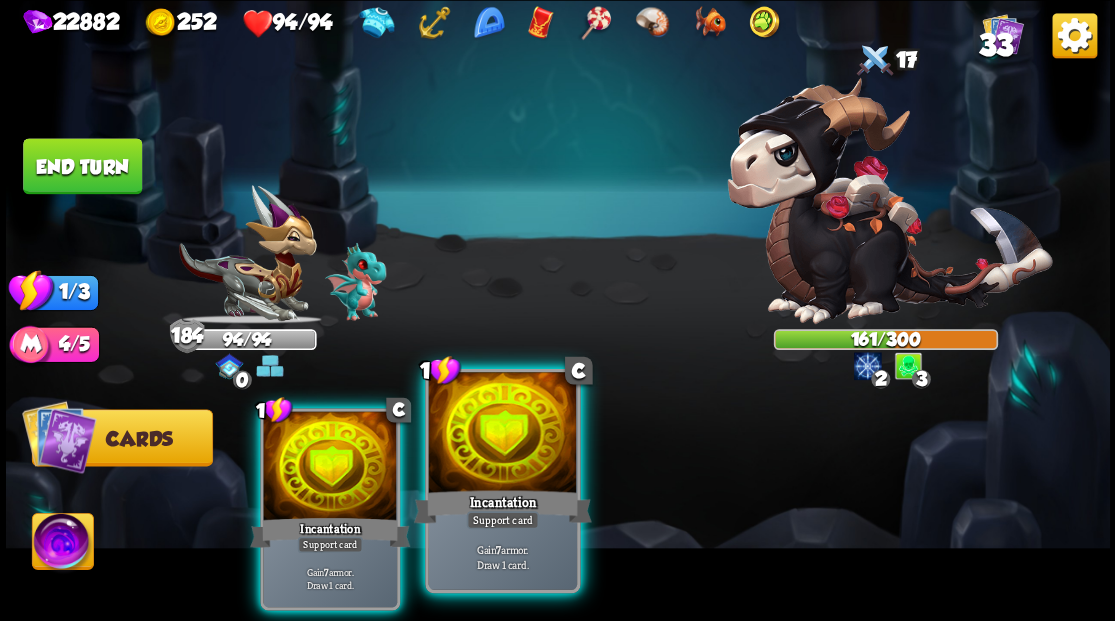 click at bounding box center [502, 434] 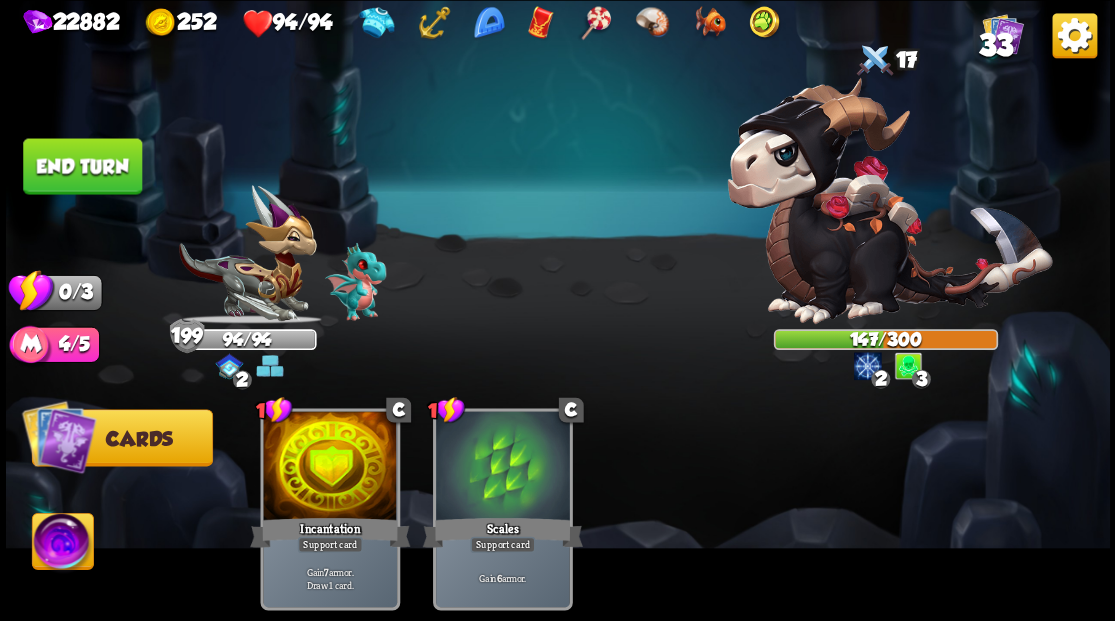 click on "End turn" at bounding box center [82, 166] 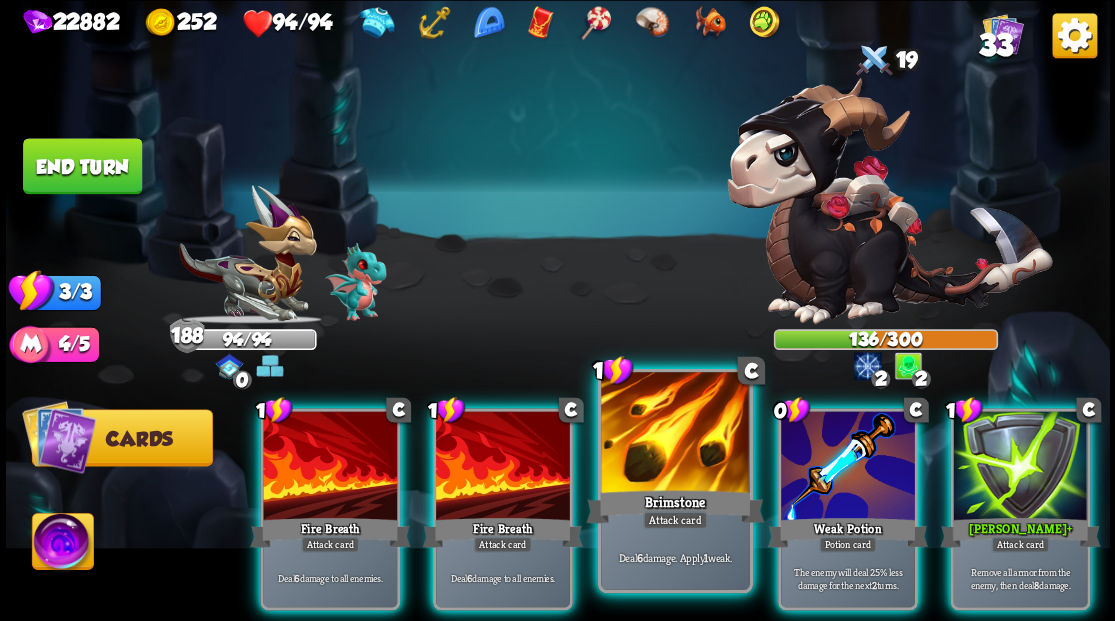 click at bounding box center (675, 434) 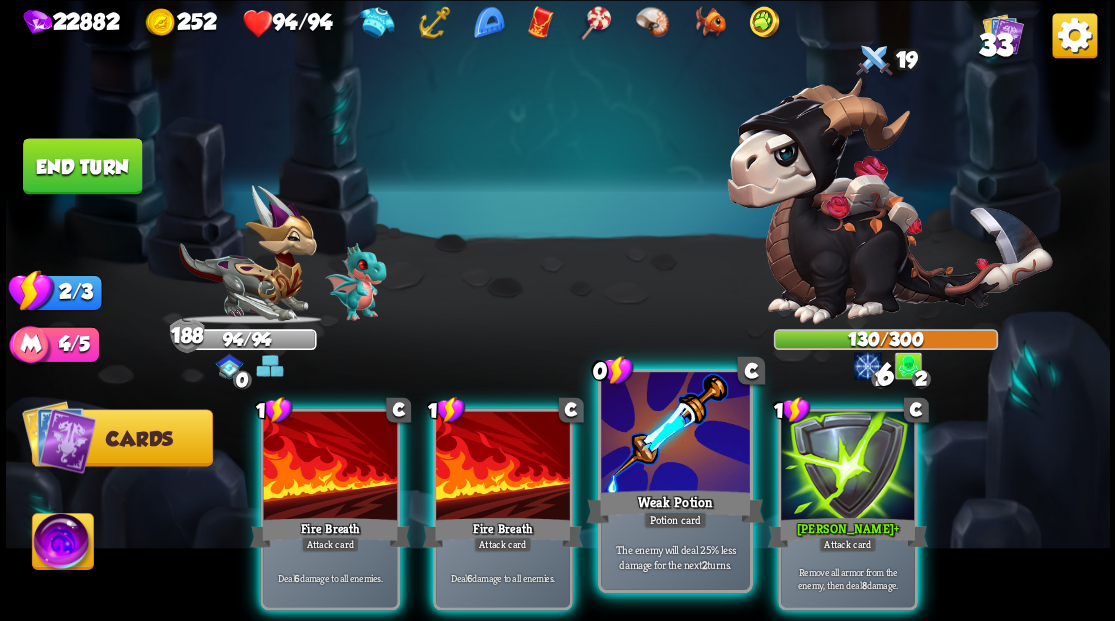 click at bounding box center [675, 434] 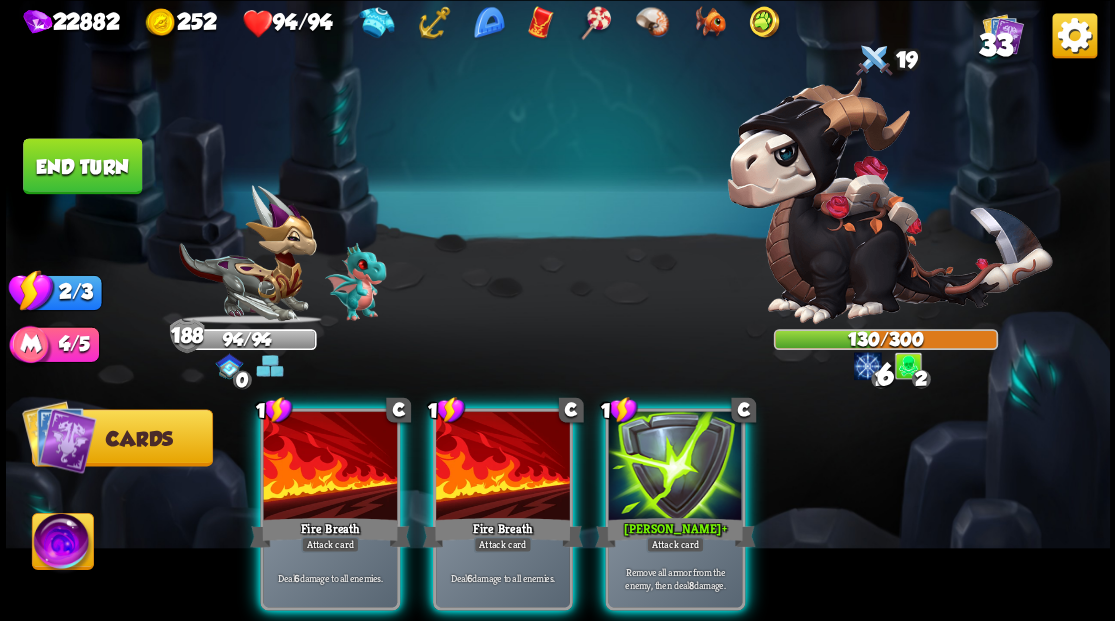click at bounding box center (675, 467) 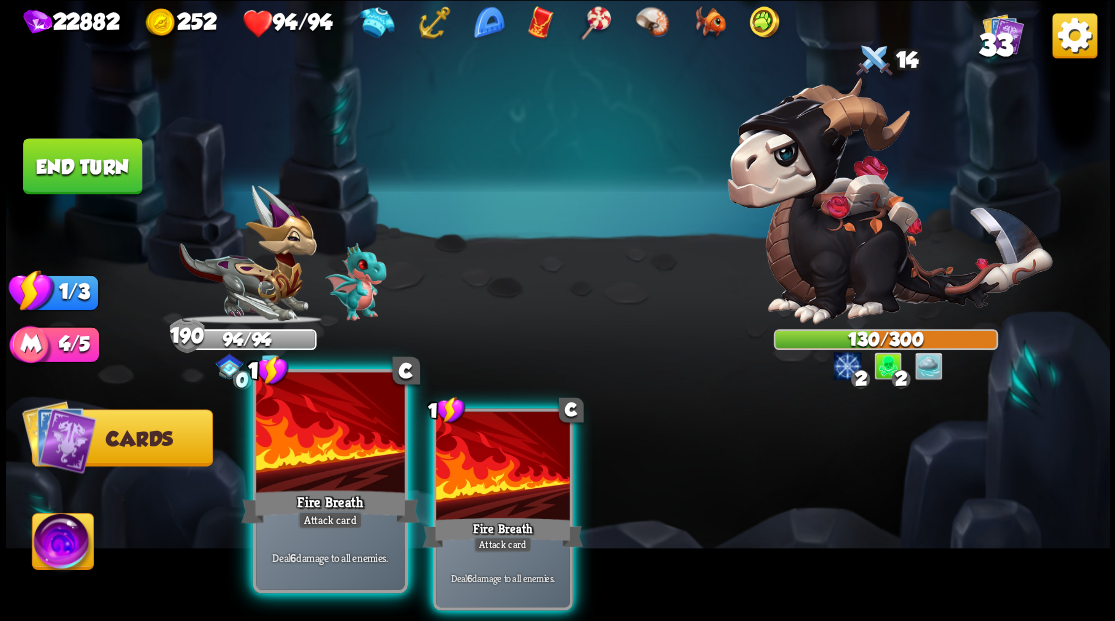 click at bounding box center [330, 434] 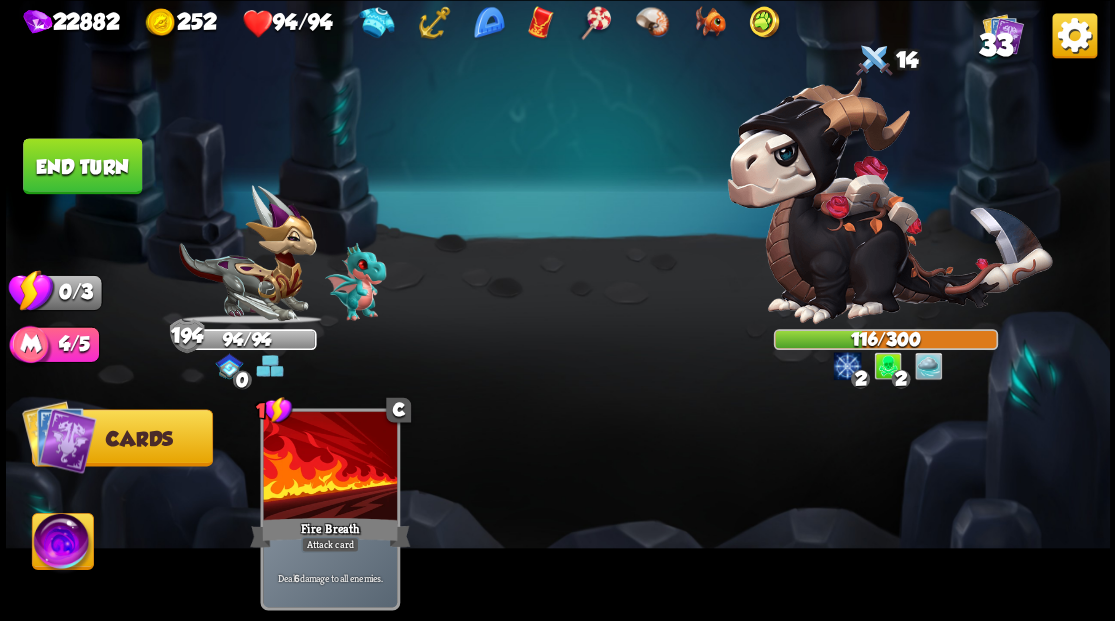 click on "End turn" at bounding box center (82, 166) 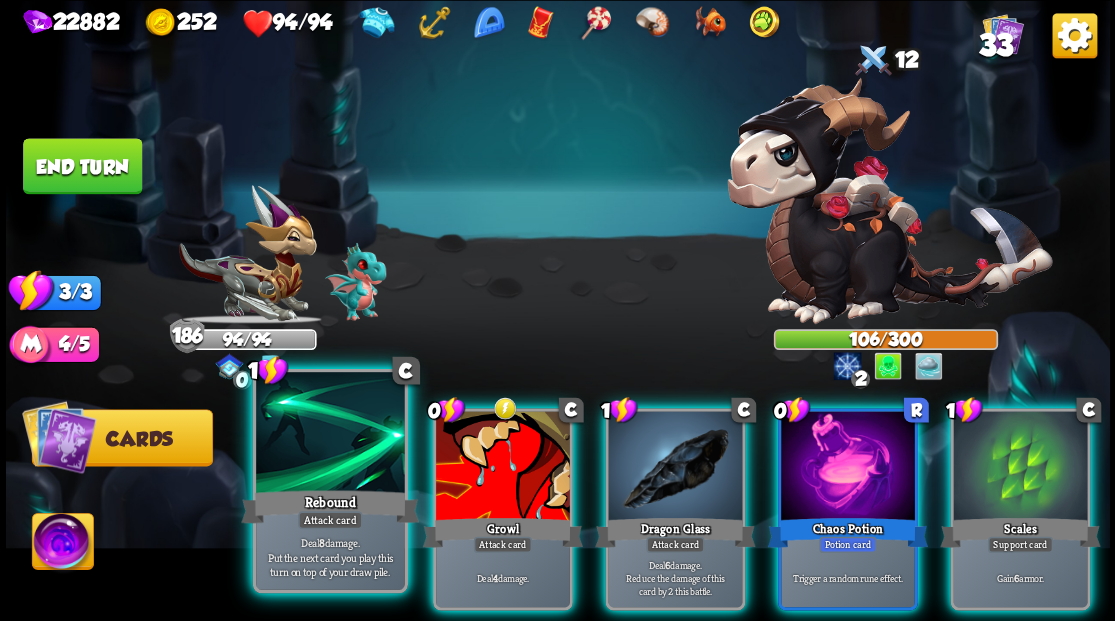click at bounding box center [330, 434] 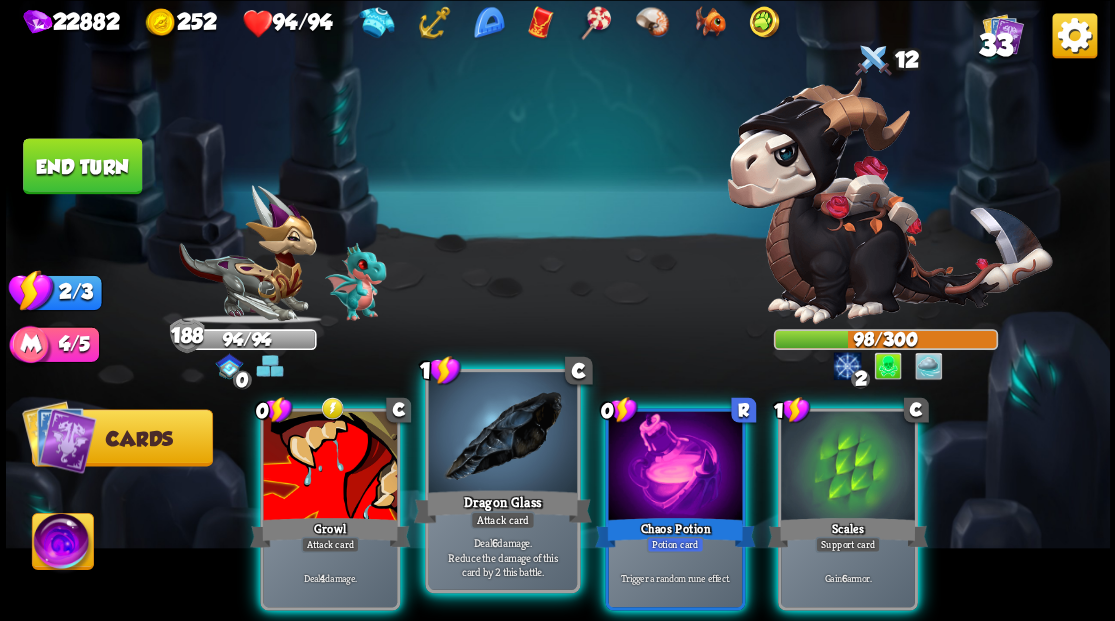 click at bounding box center (502, 434) 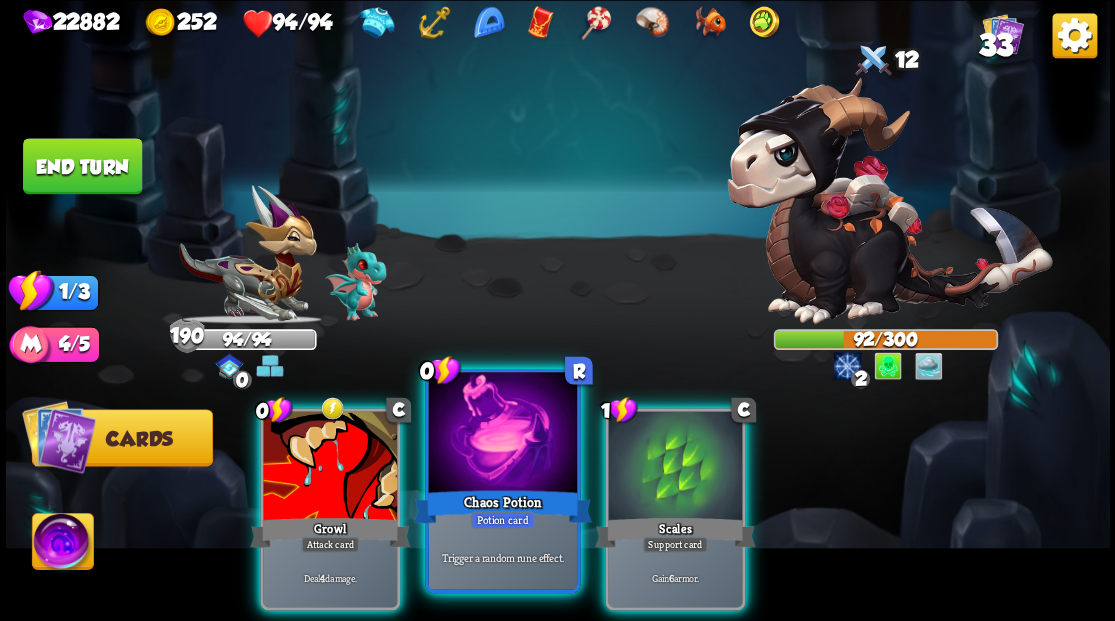 click at bounding box center (502, 434) 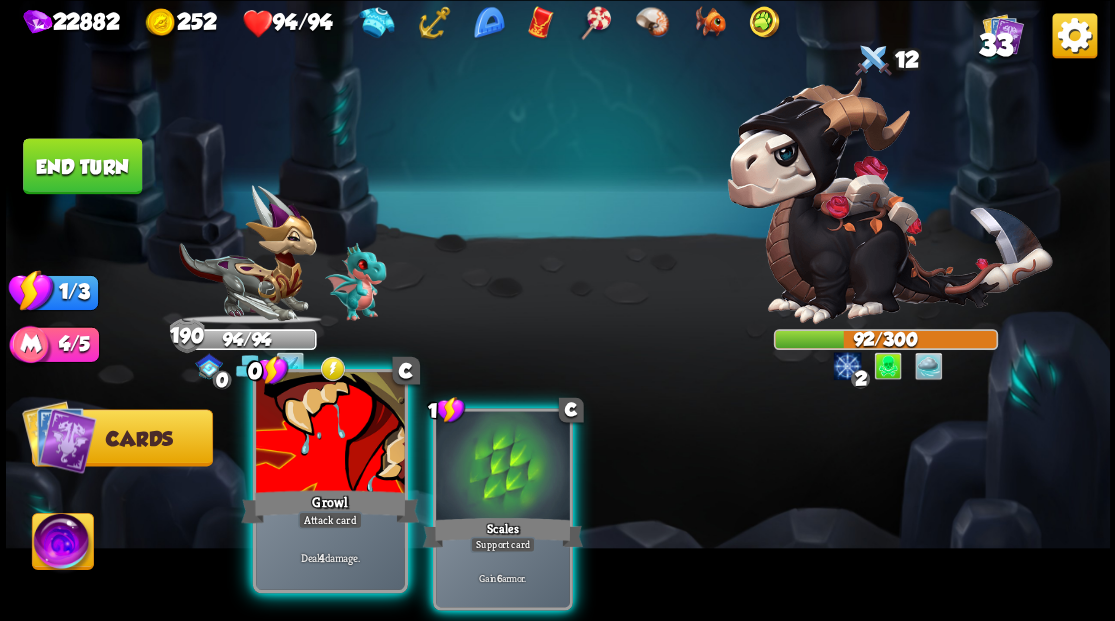 click on "Growl" at bounding box center [330, 506] 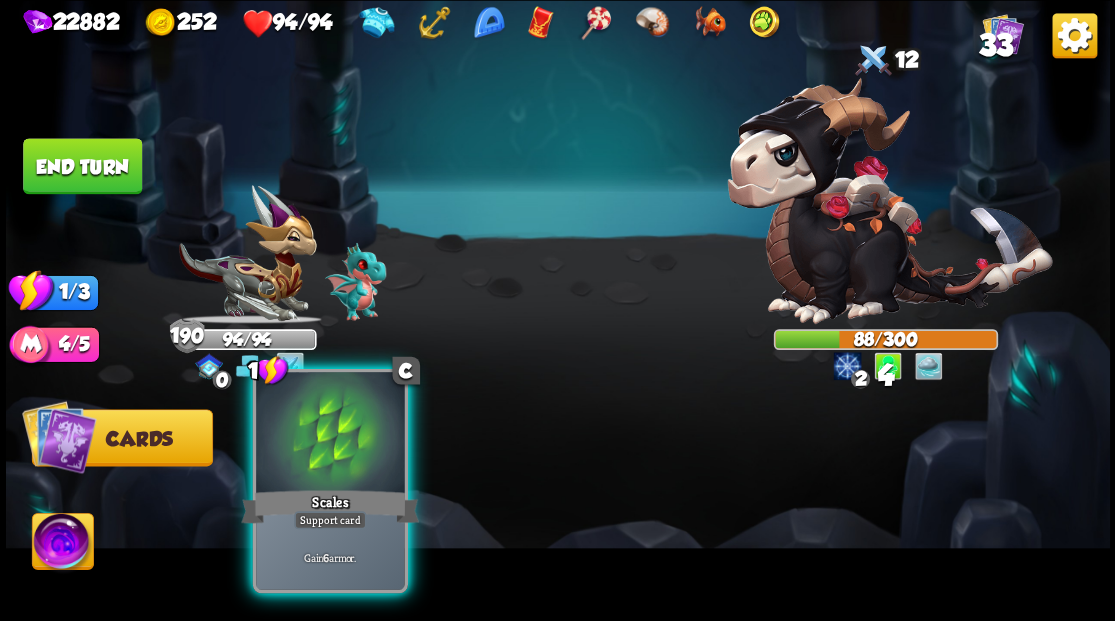 click at bounding box center [330, 434] 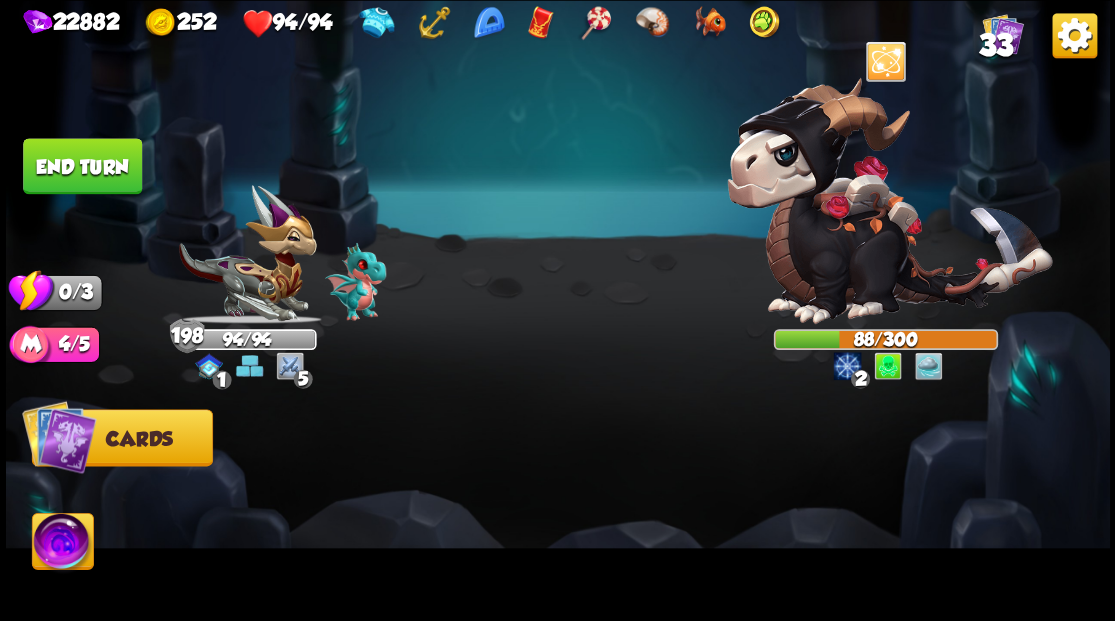 click on "End turn" at bounding box center (82, 166) 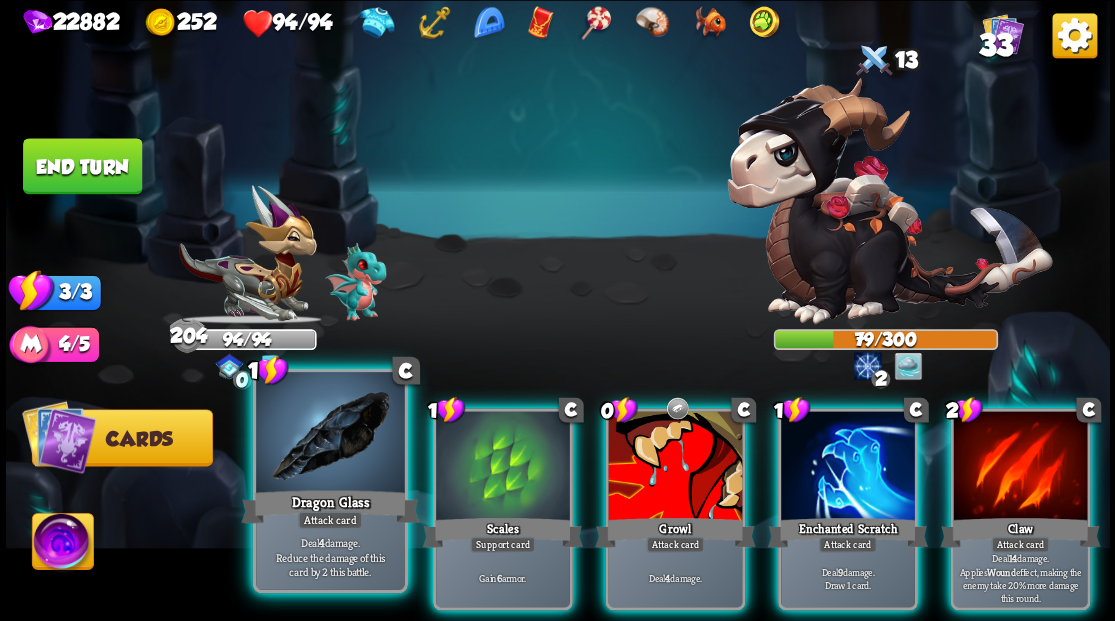 click at bounding box center (330, 434) 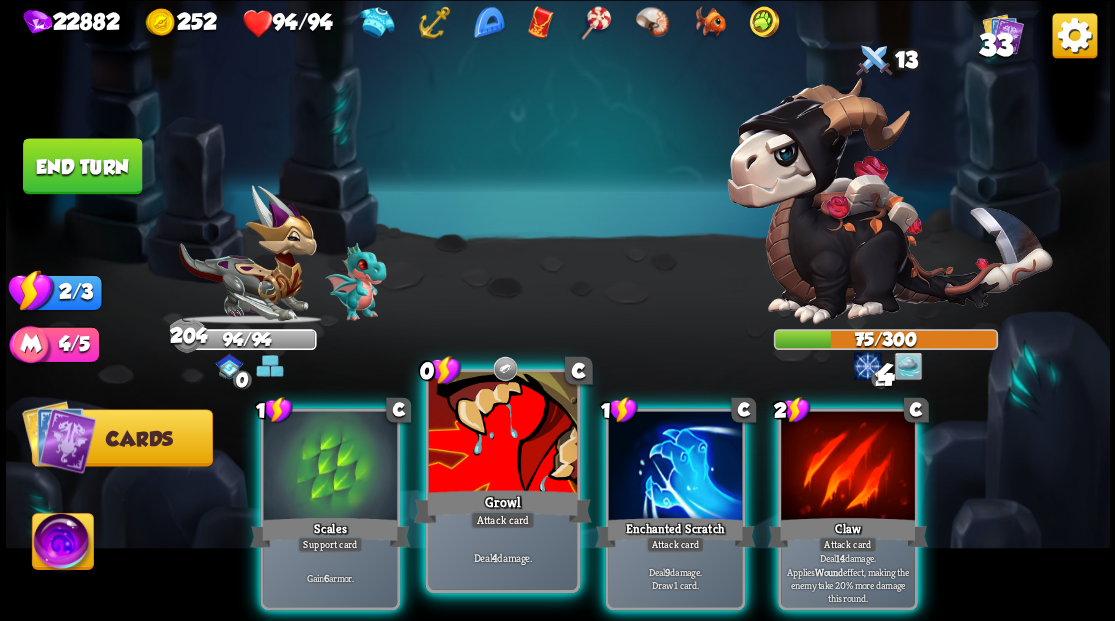 click at bounding box center (502, 434) 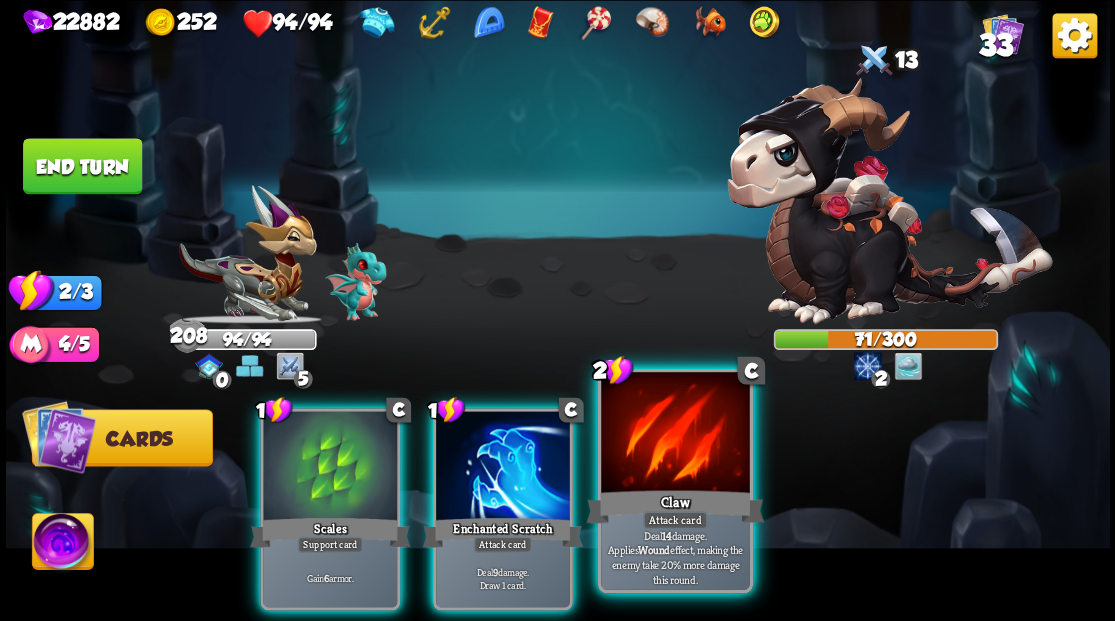 click at bounding box center [675, 434] 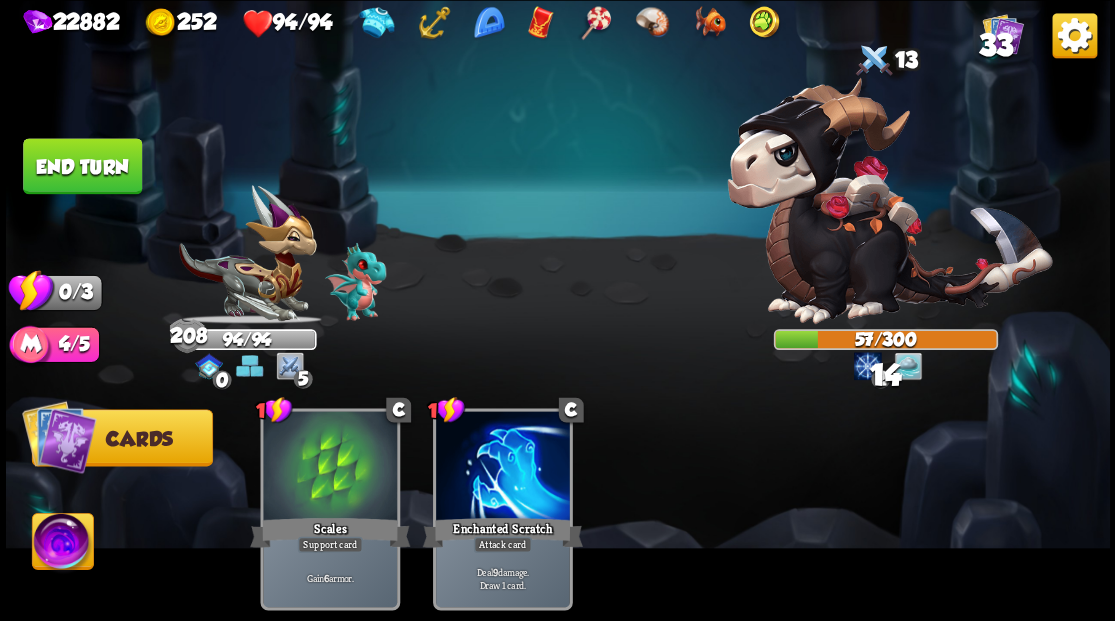 click on "End turn" at bounding box center (82, 166) 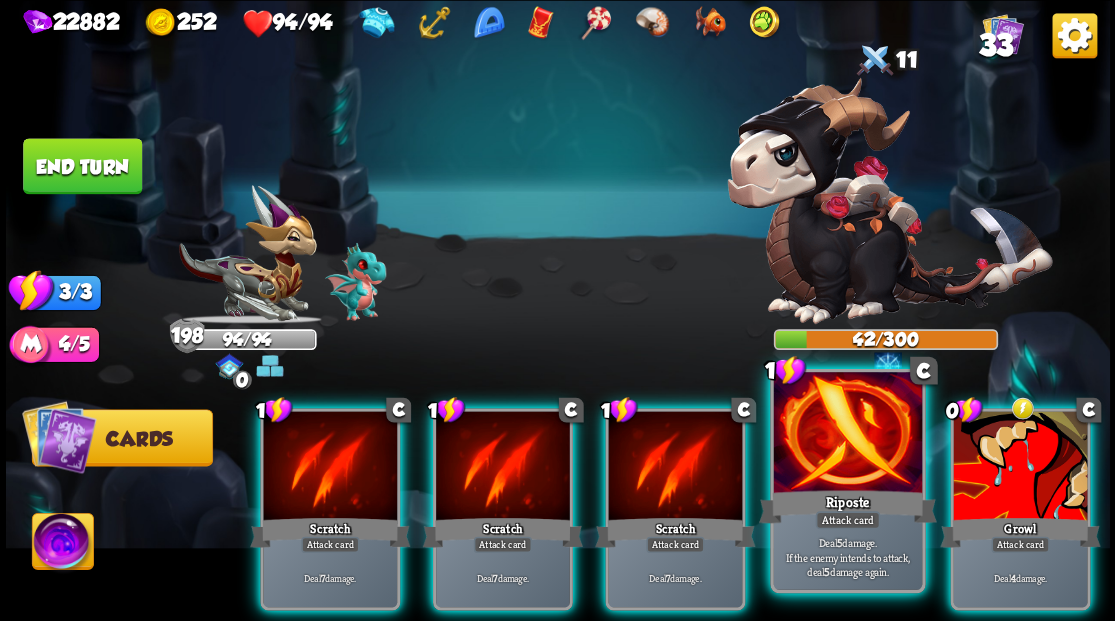 click at bounding box center (847, 434) 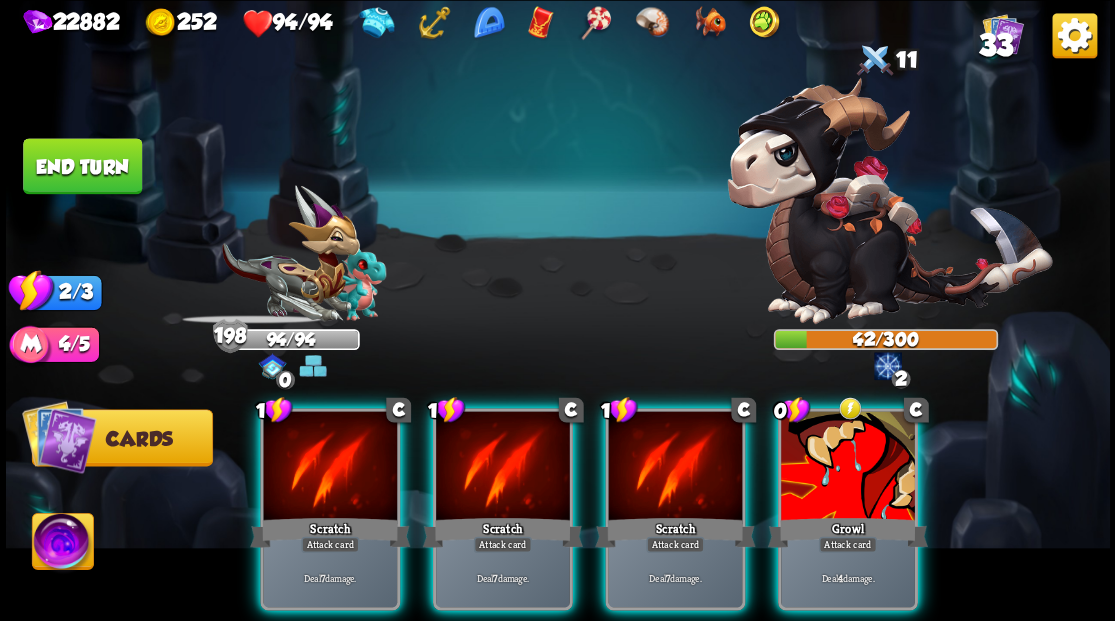 click at bounding box center [848, 467] 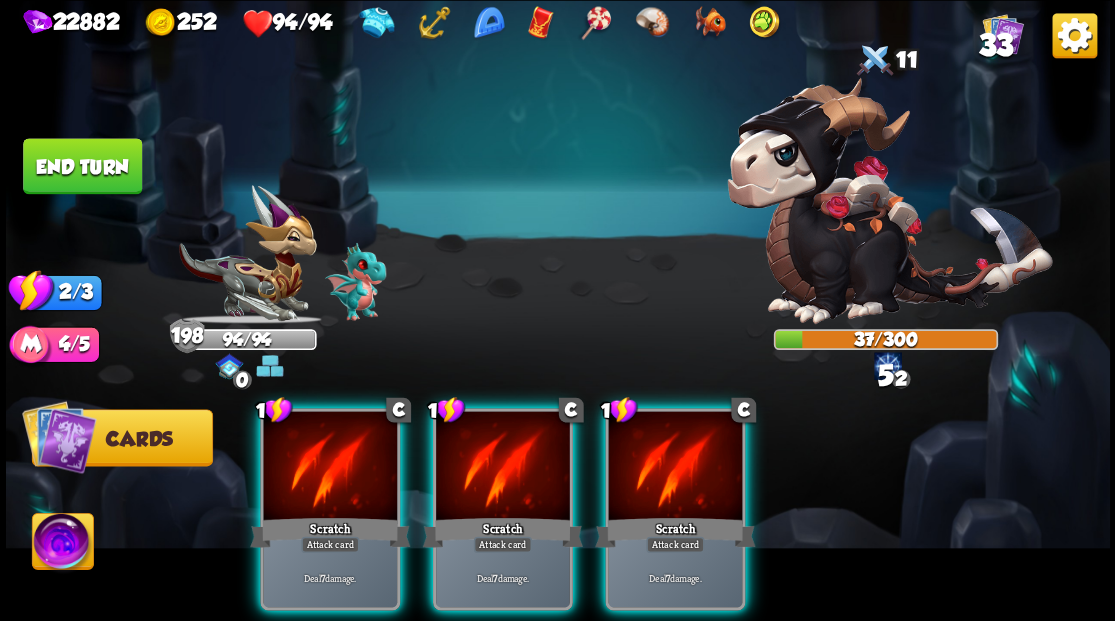 click at bounding box center (675, 467) 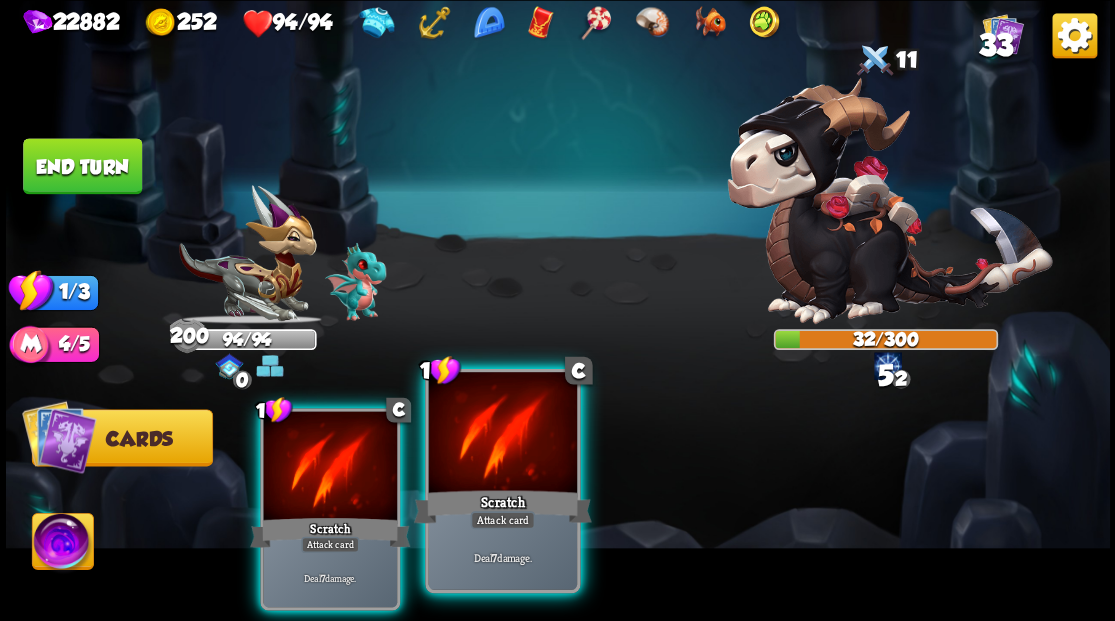 click at bounding box center [502, 434] 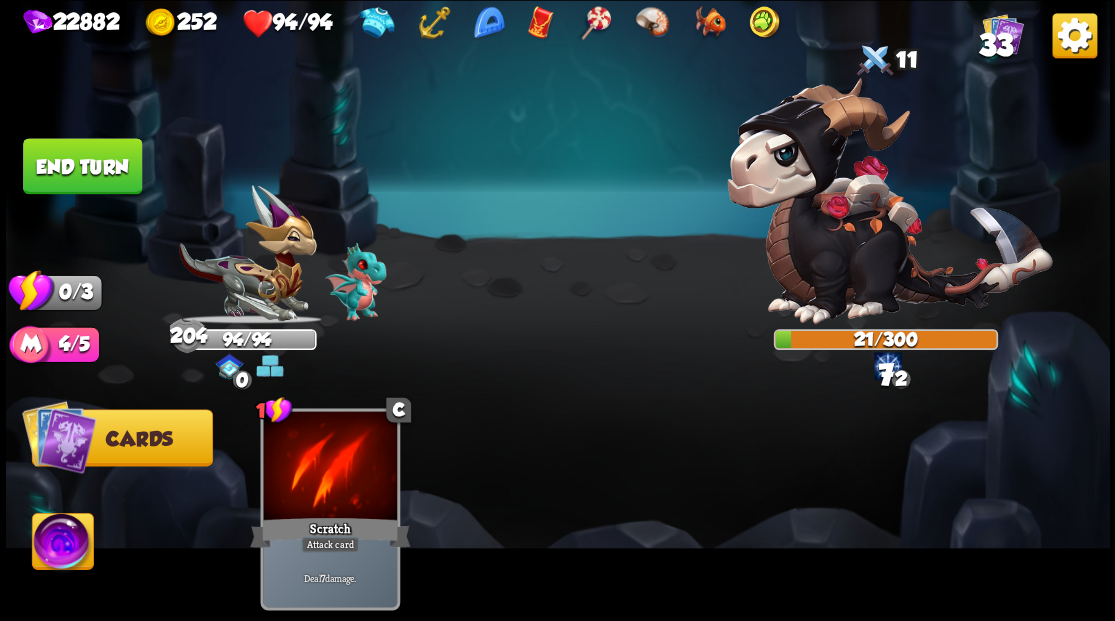 click on "End turn" at bounding box center [82, 166] 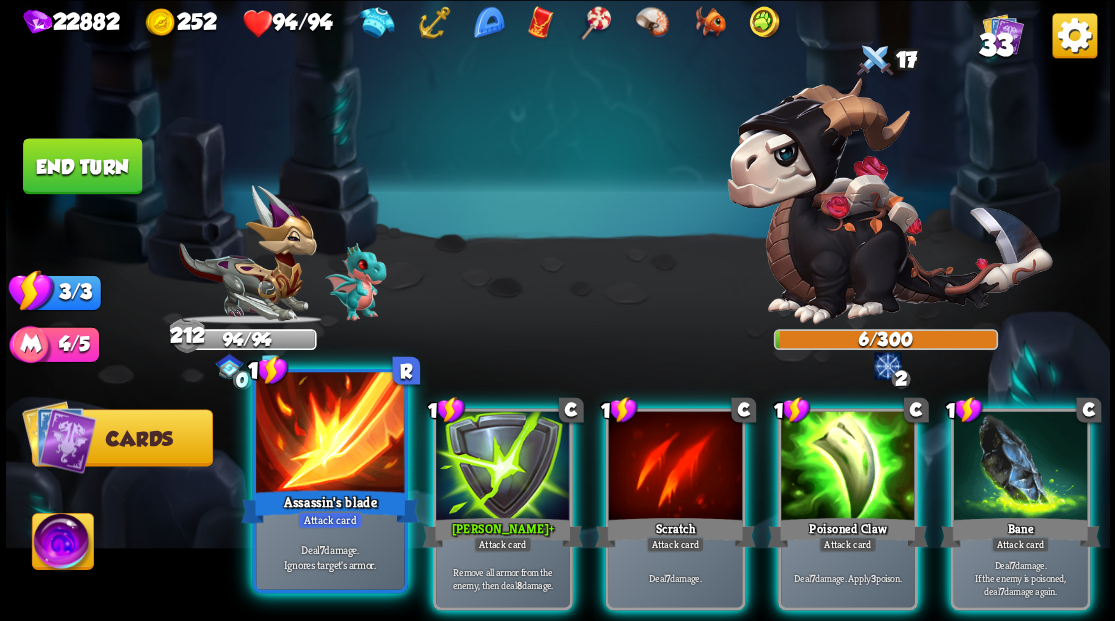 click at bounding box center (330, 434) 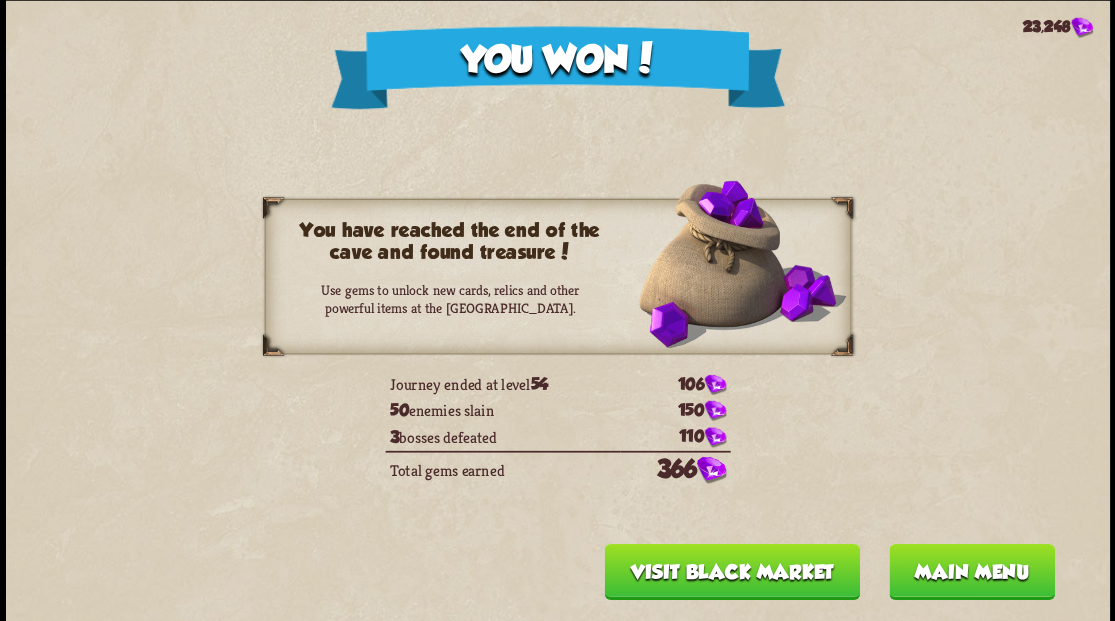 click on "Main menu" at bounding box center (971, 571) 